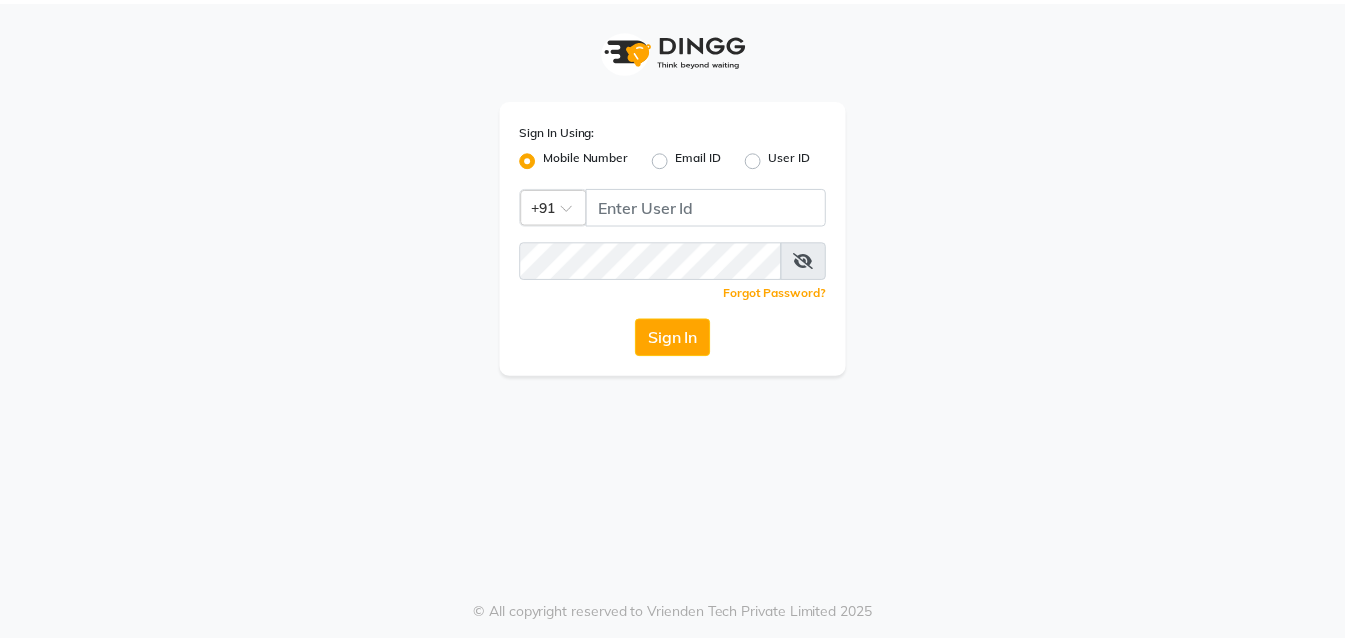 scroll, scrollTop: 0, scrollLeft: 0, axis: both 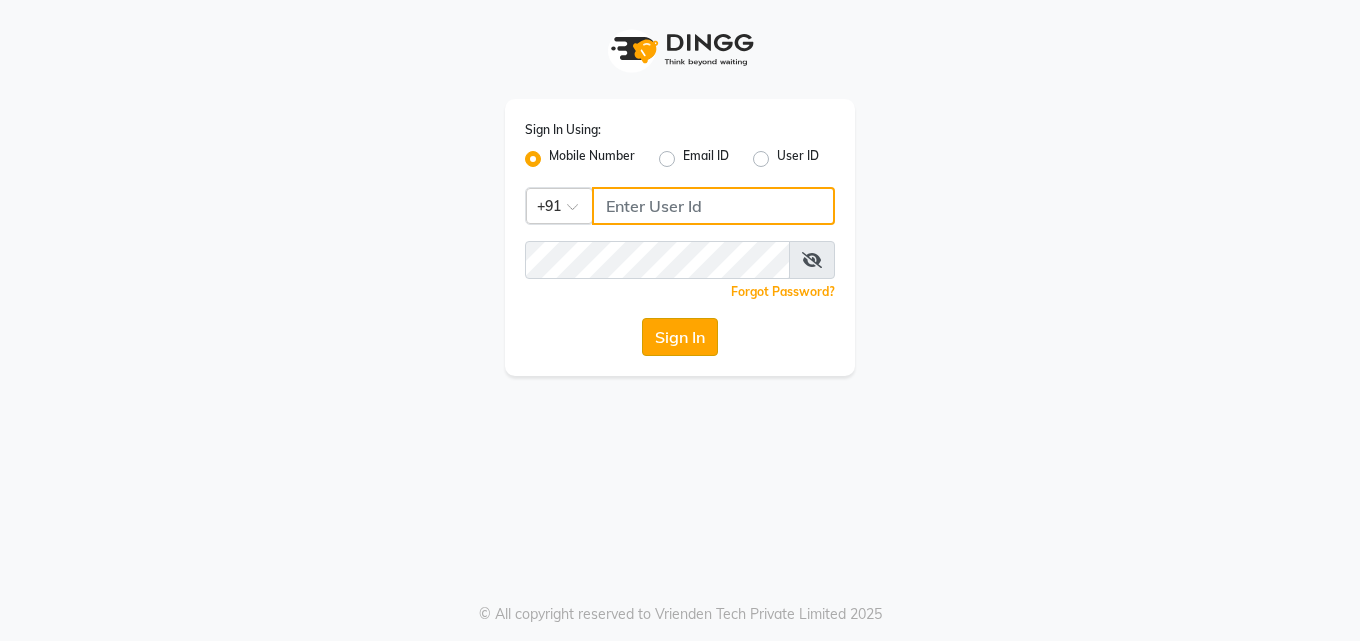 type on "9137516783" 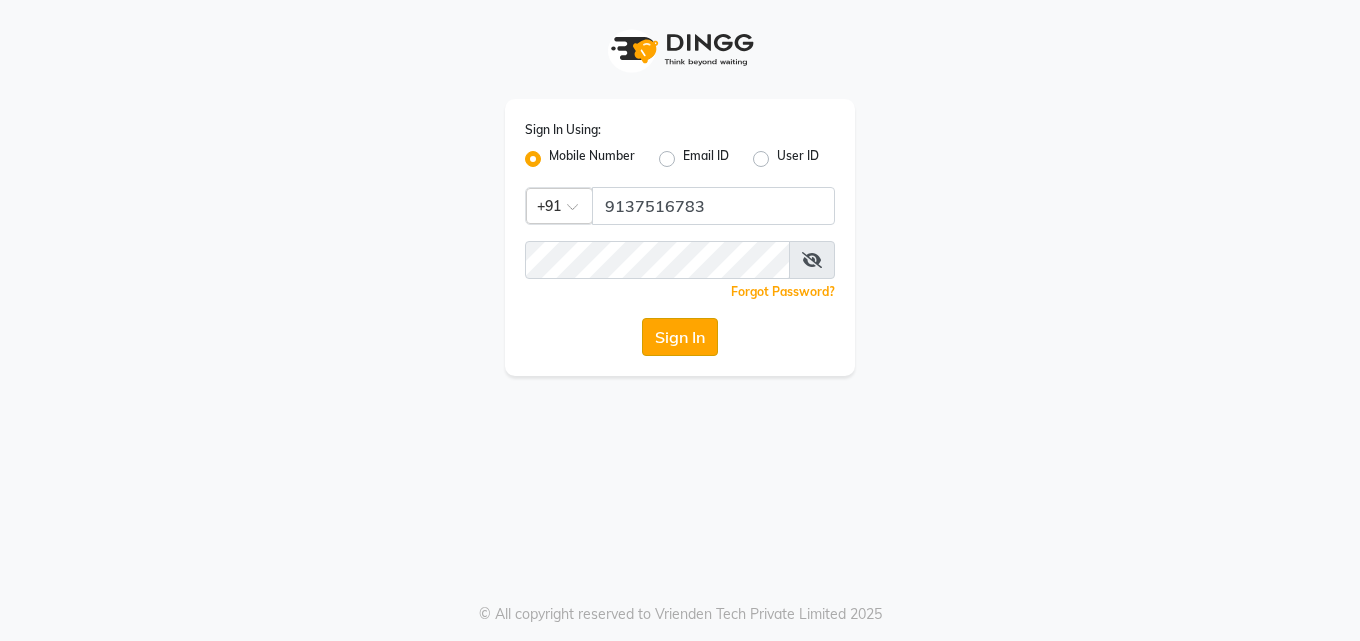 click on "Sign In" 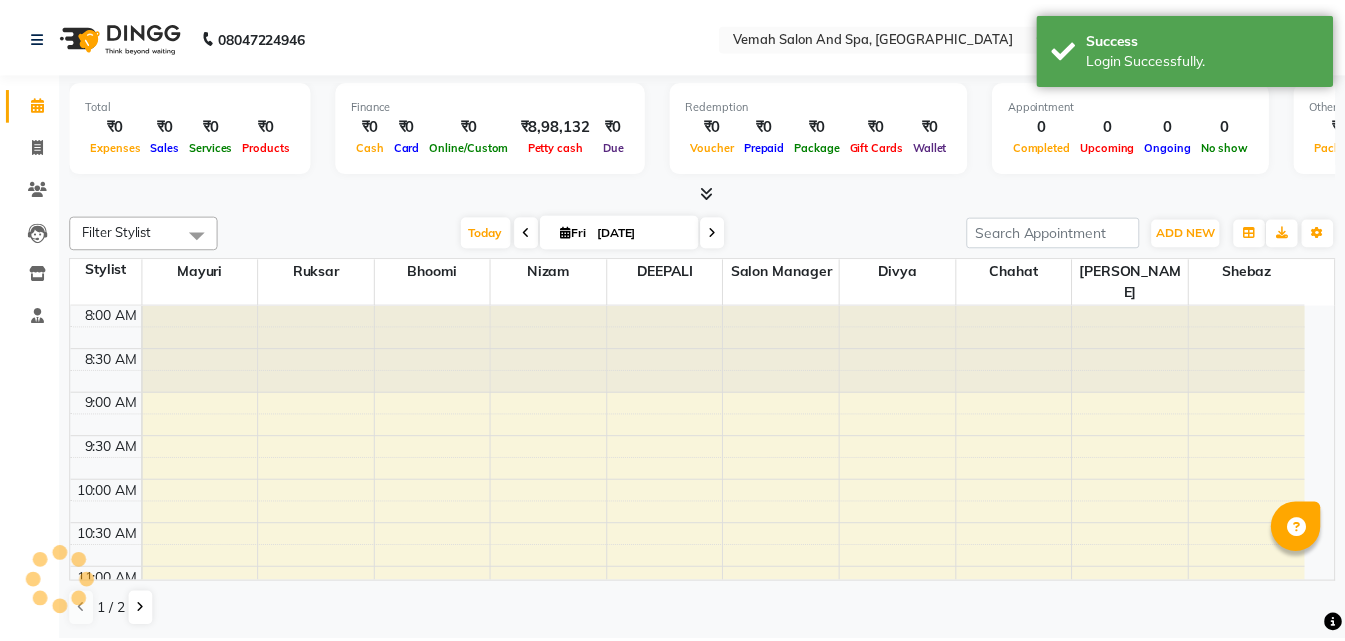 scroll, scrollTop: 0, scrollLeft: 0, axis: both 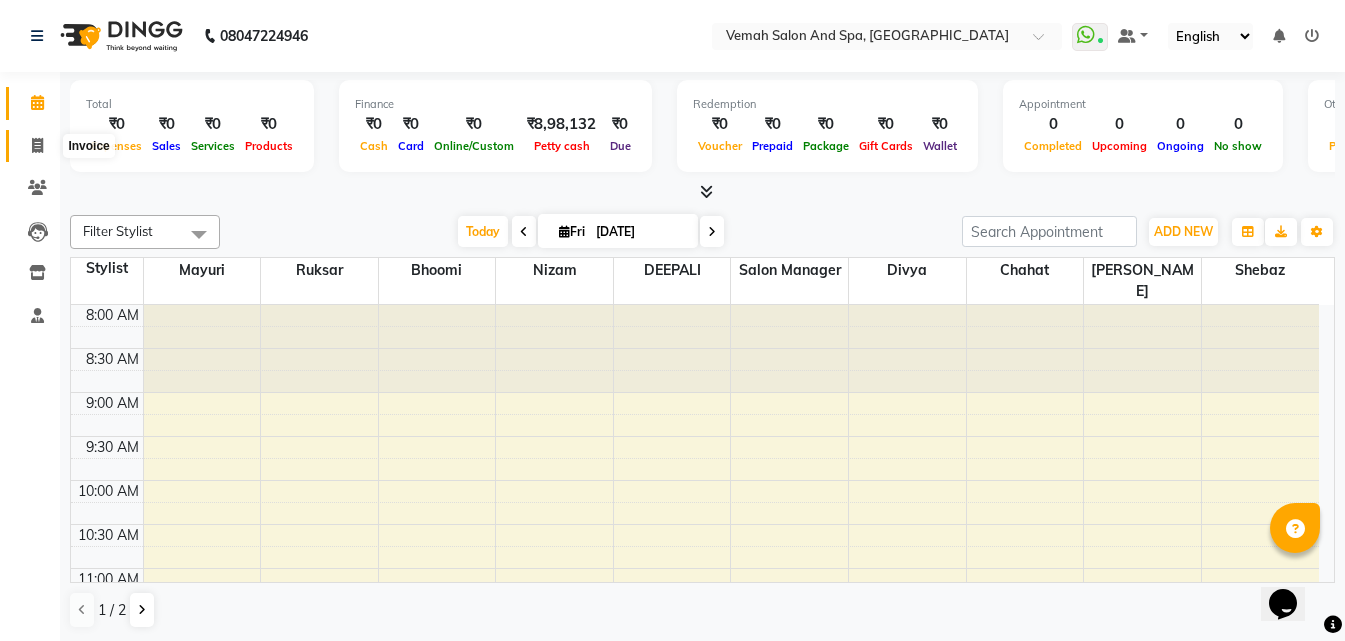 click 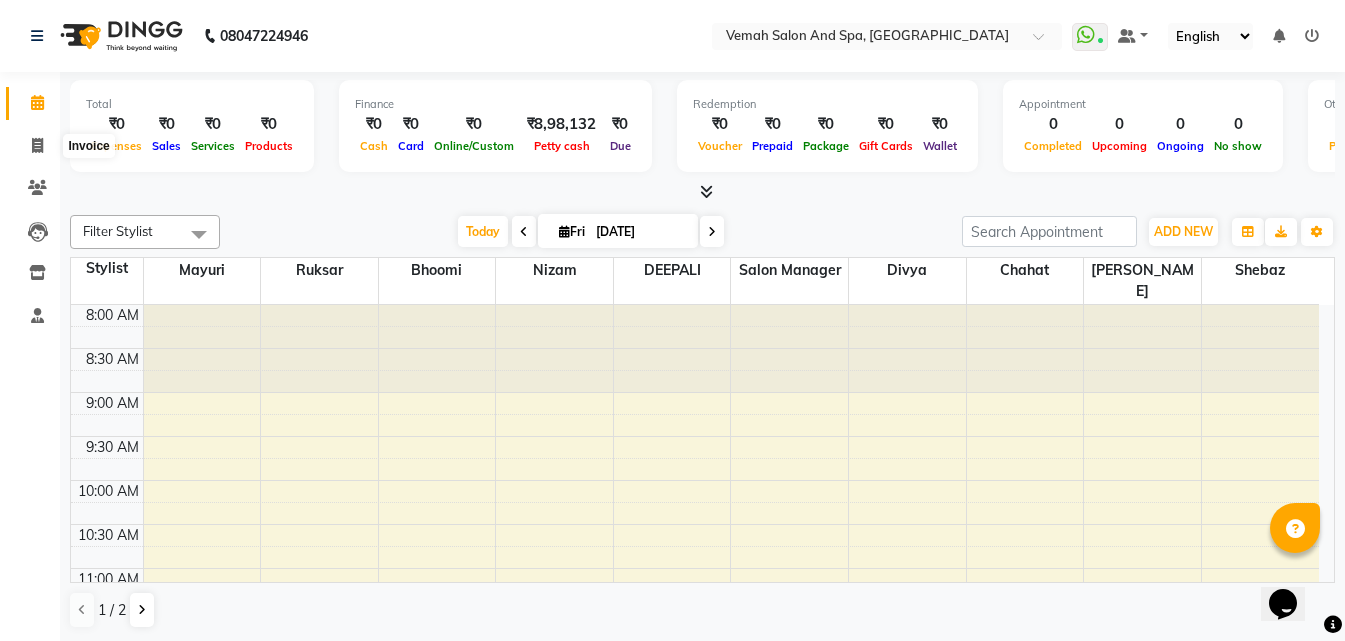 select on "7315" 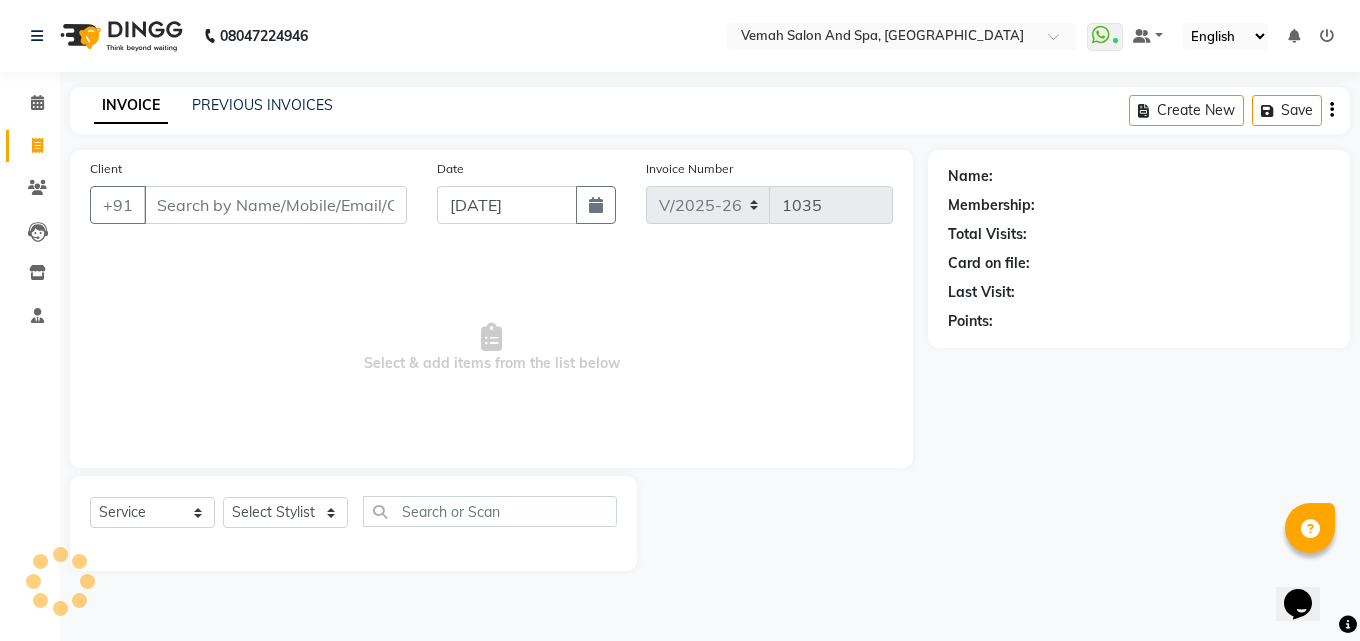 click on "Client" at bounding box center [275, 205] 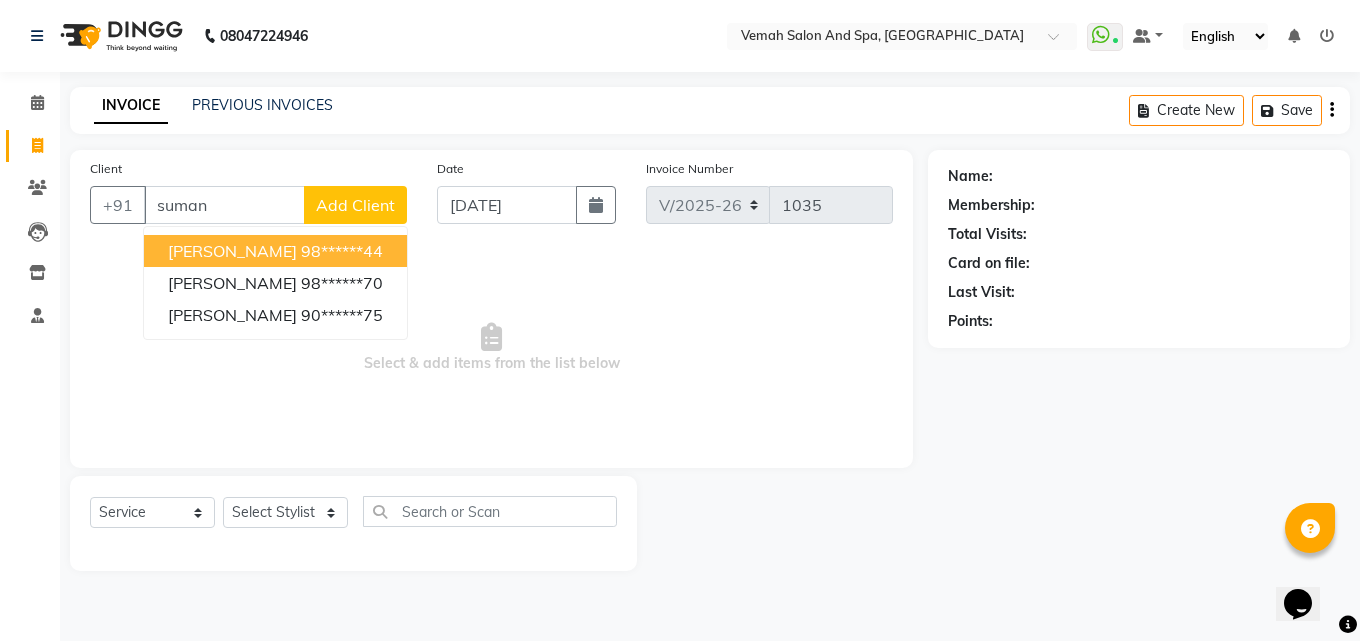 click on "[PERSON_NAME]" at bounding box center (232, 251) 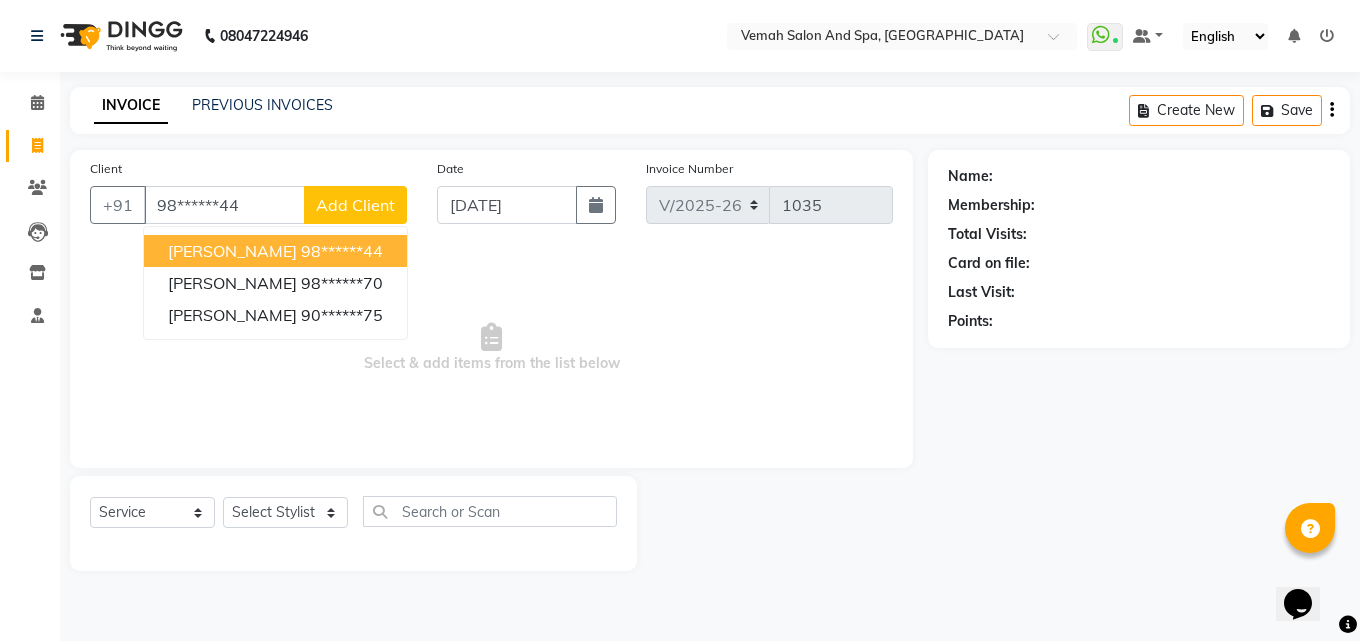type on "98******44" 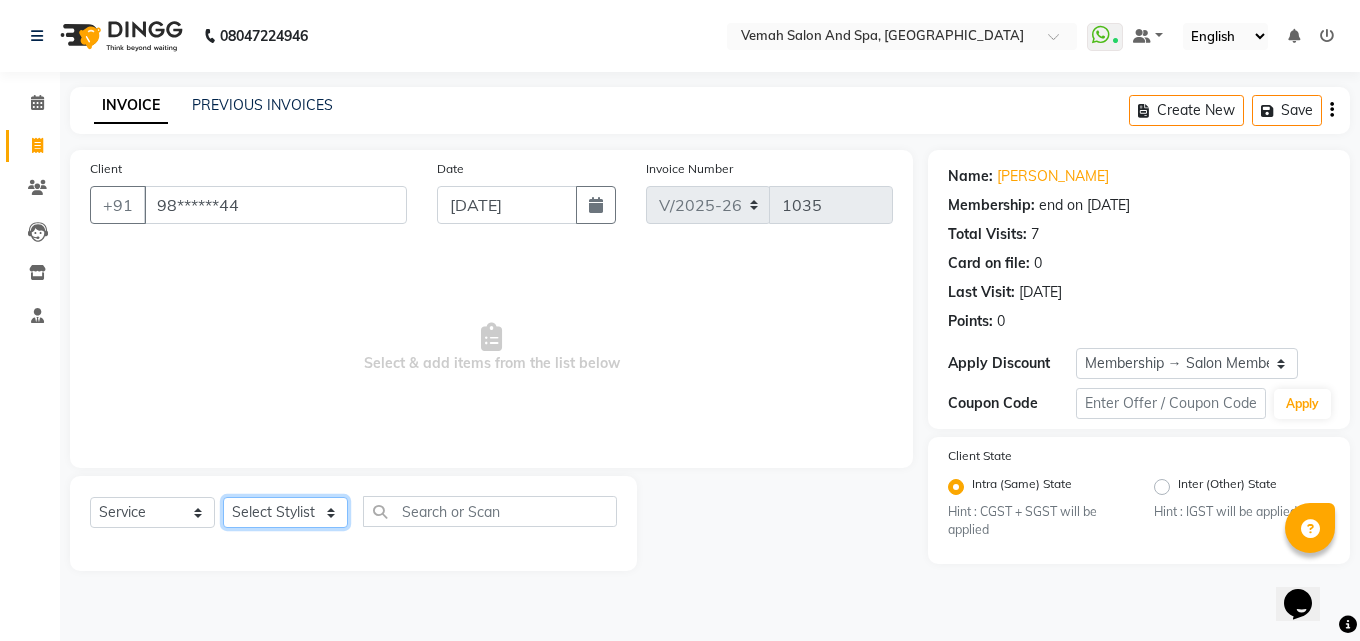 click on "Select Stylist Bhoomi Chahat [PERSON_NAME] Divya [PERSON_NAME] [PERSON_NAME] Salon Manager [PERSON_NAME] [PERSON_NAME]" 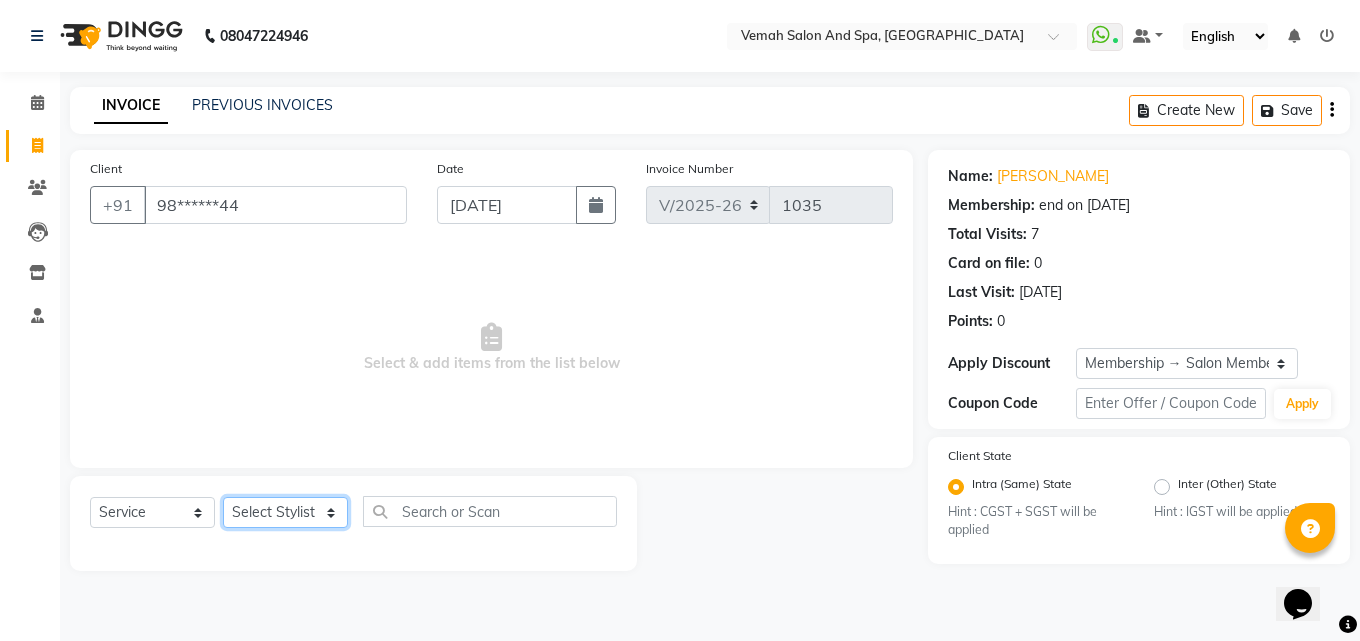 select on "62762" 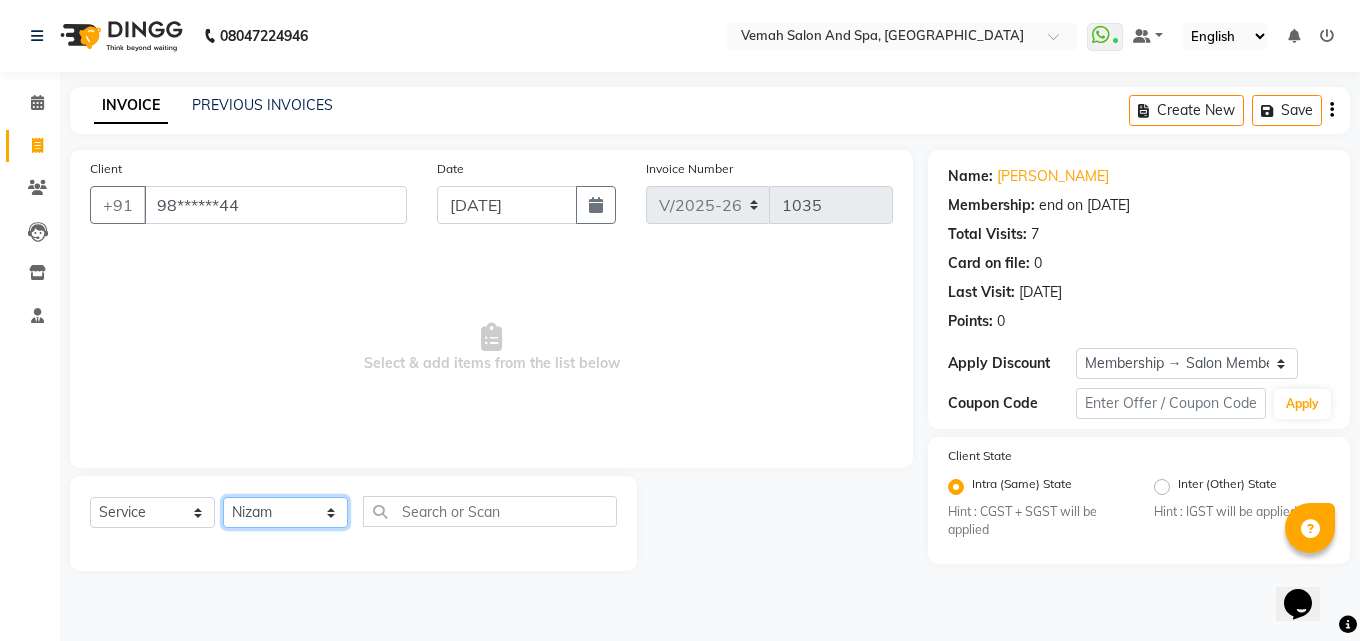 click on "Select Stylist Bhoomi Chahat [PERSON_NAME] Divya [PERSON_NAME] [PERSON_NAME] Salon Manager [PERSON_NAME] [PERSON_NAME]" 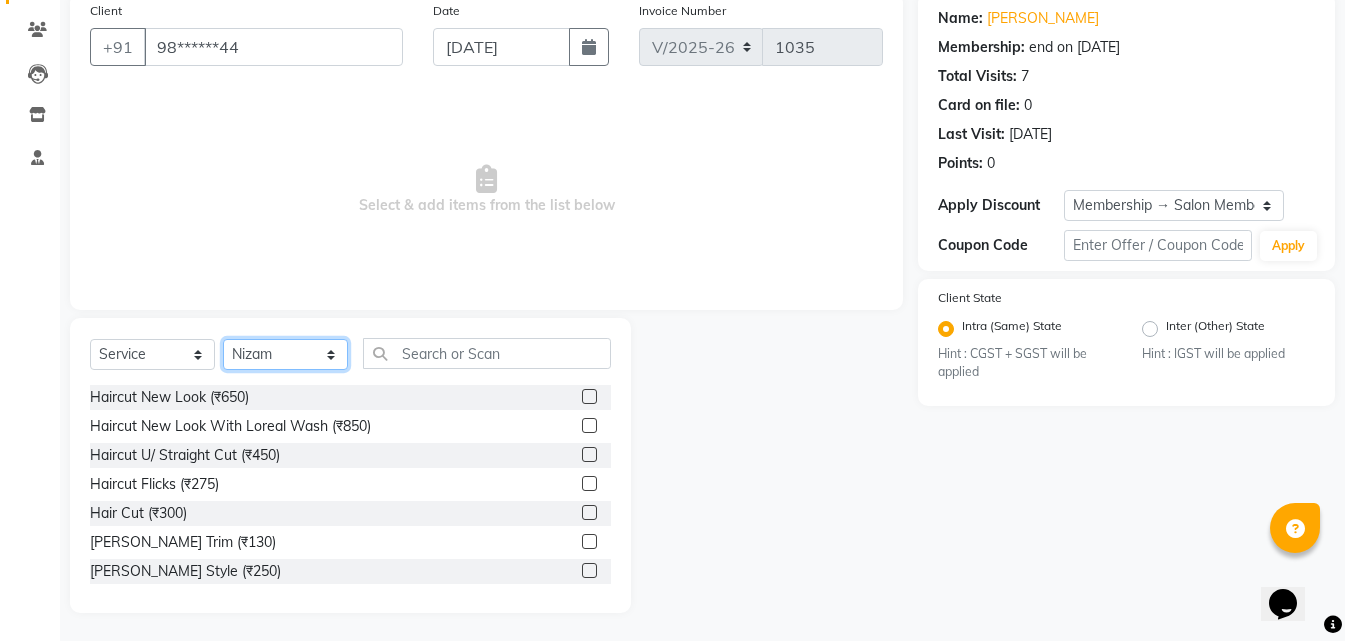 scroll, scrollTop: 160, scrollLeft: 0, axis: vertical 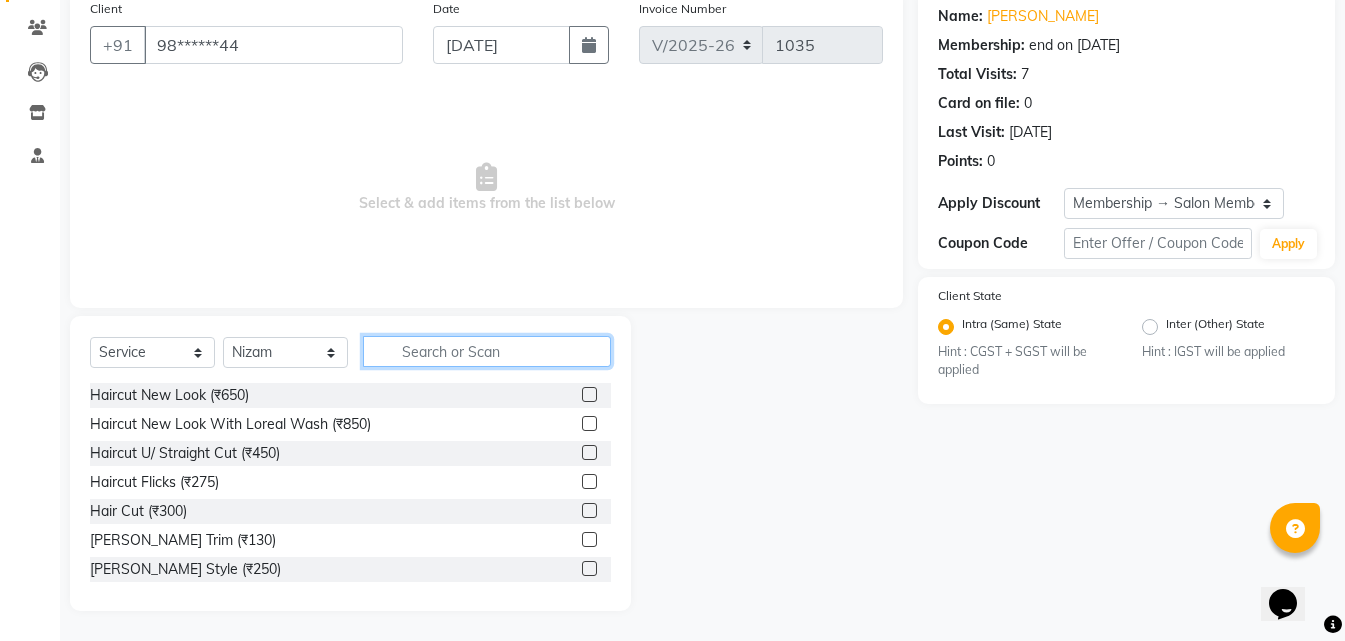 click 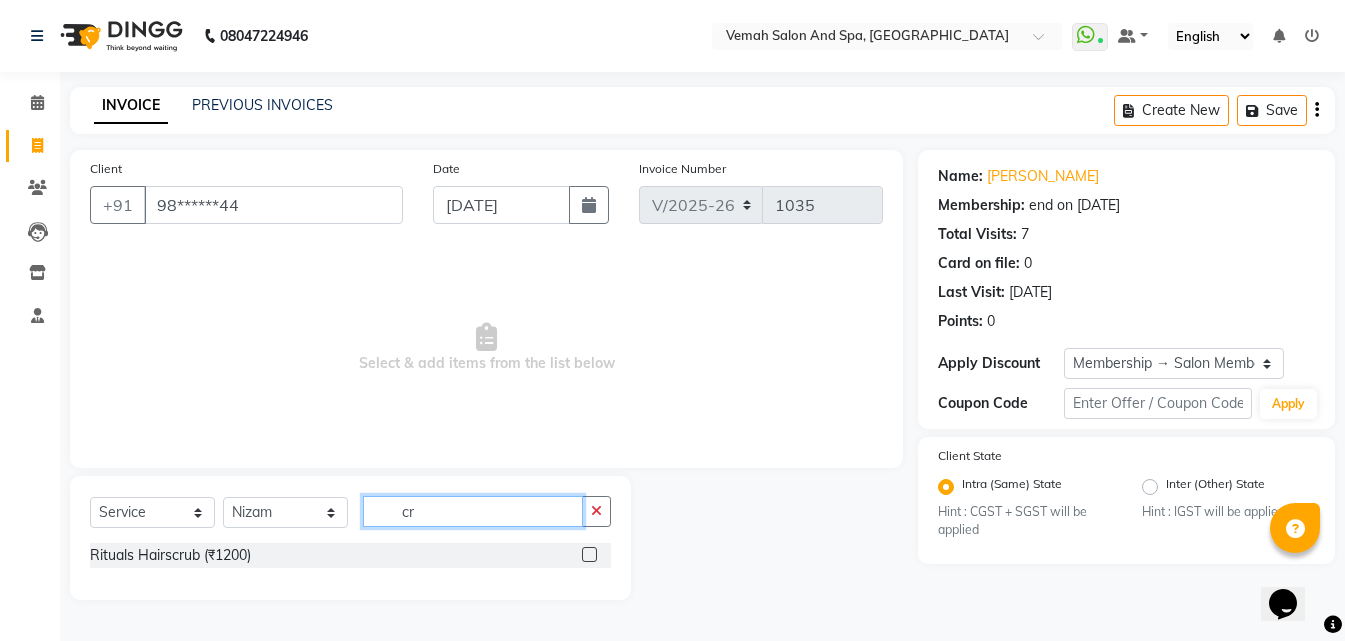 scroll, scrollTop: 0, scrollLeft: 0, axis: both 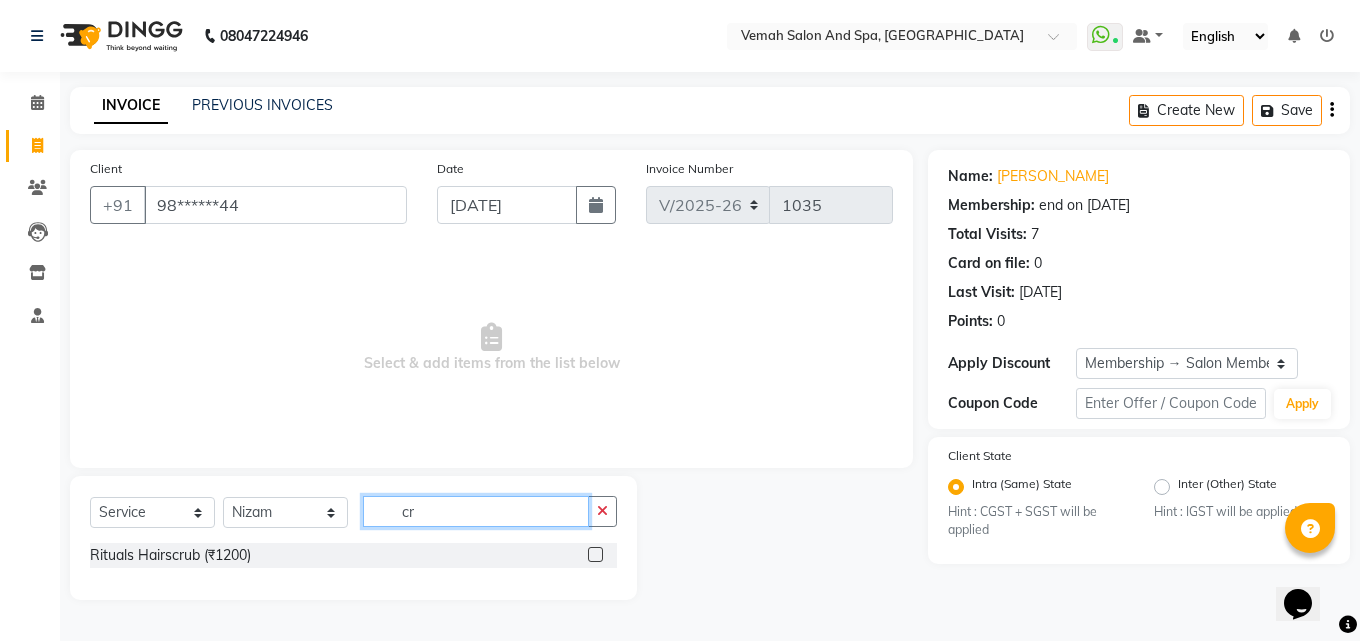 type on "c" 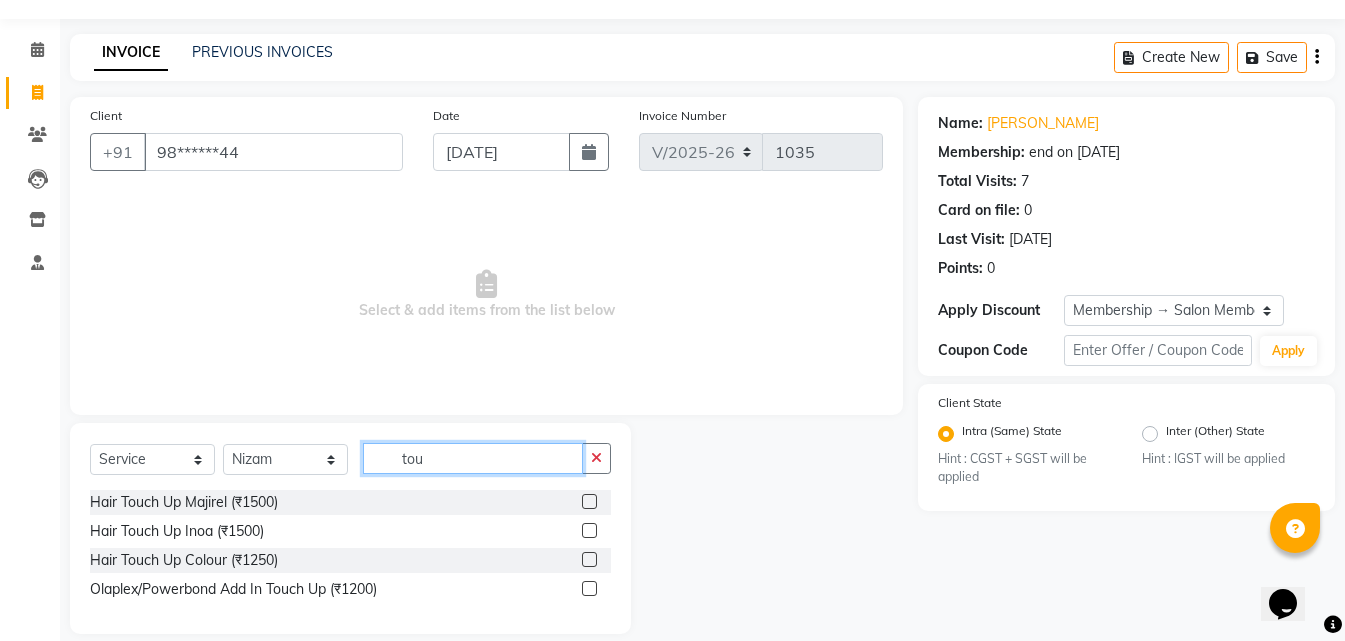 scroll, scrollTop: 76, scrollLeft: 0, axis: vertical 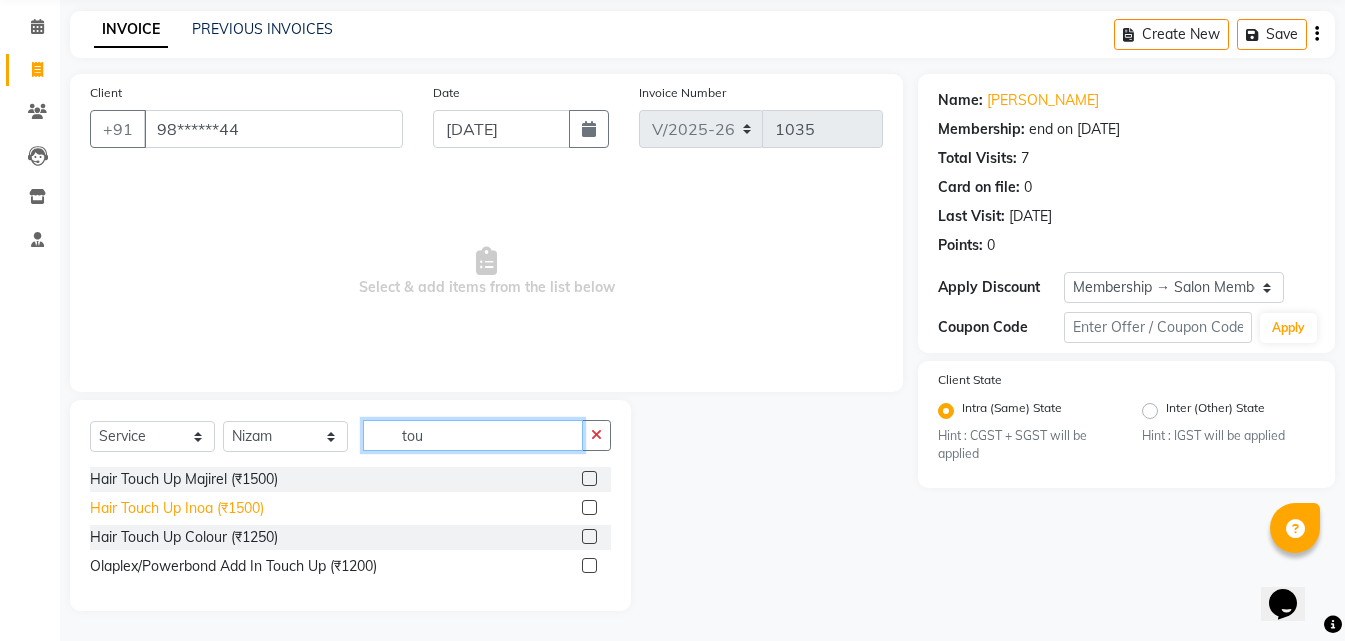 type on "tou" 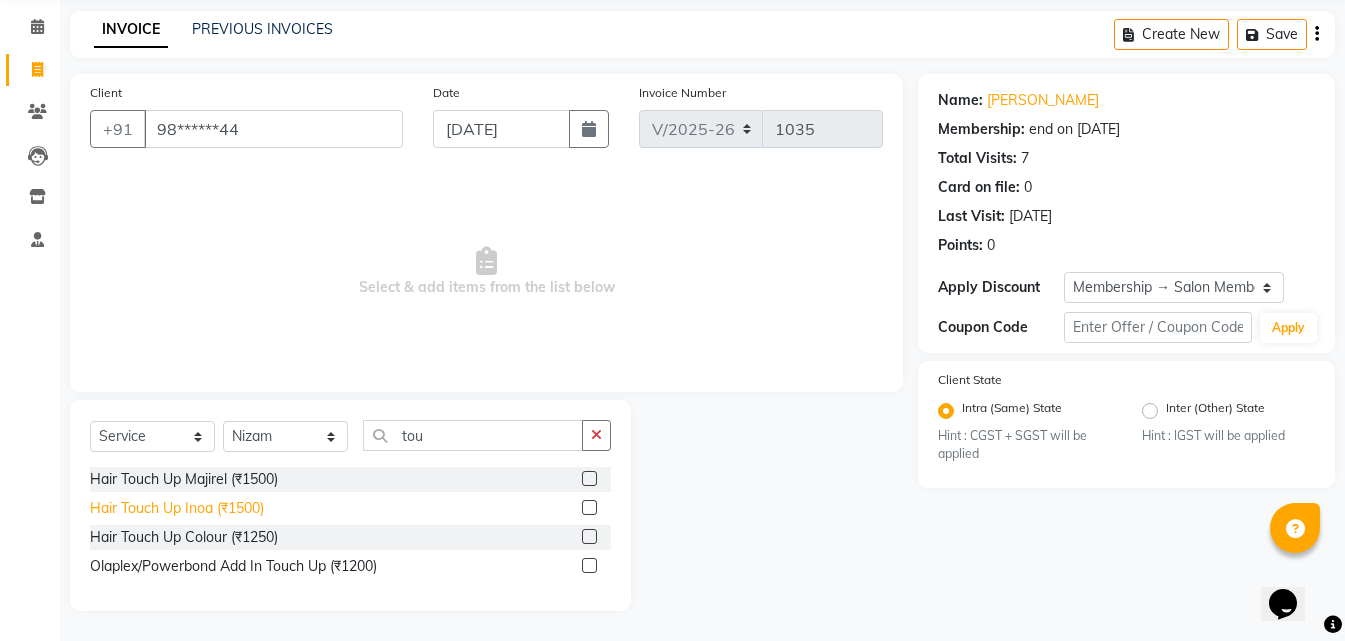 click on "Hair Touch Up Inoa (₹1500)" 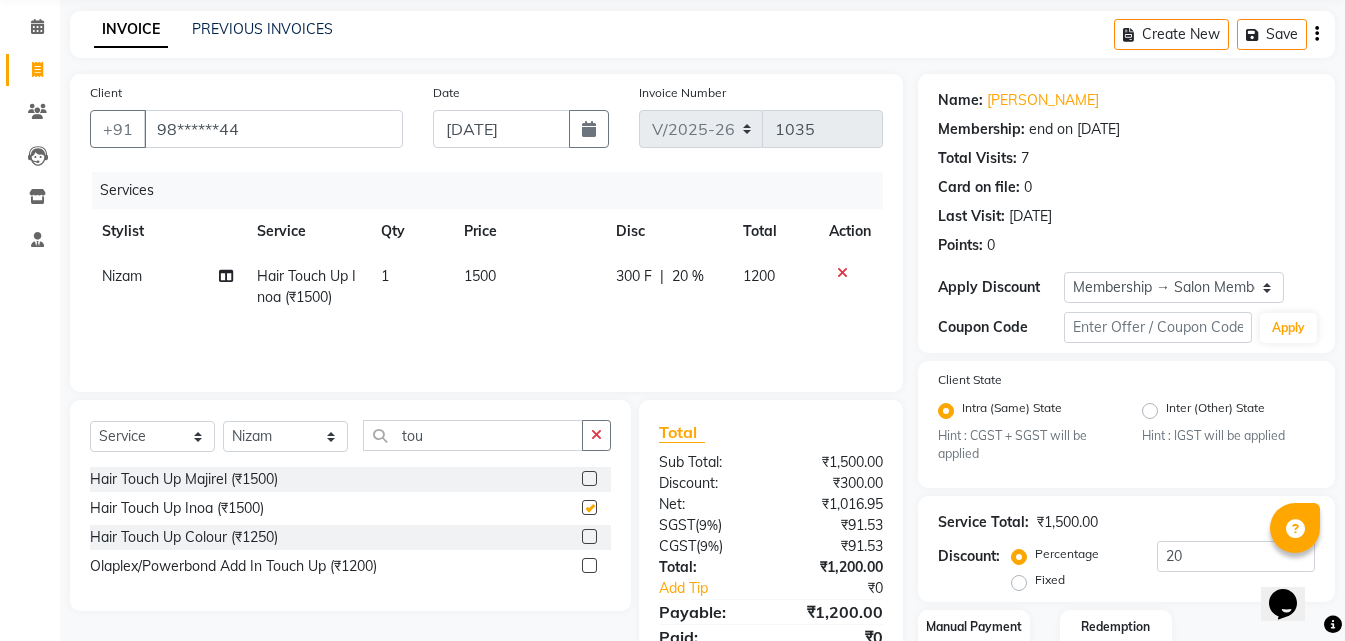 checkbox on "false" 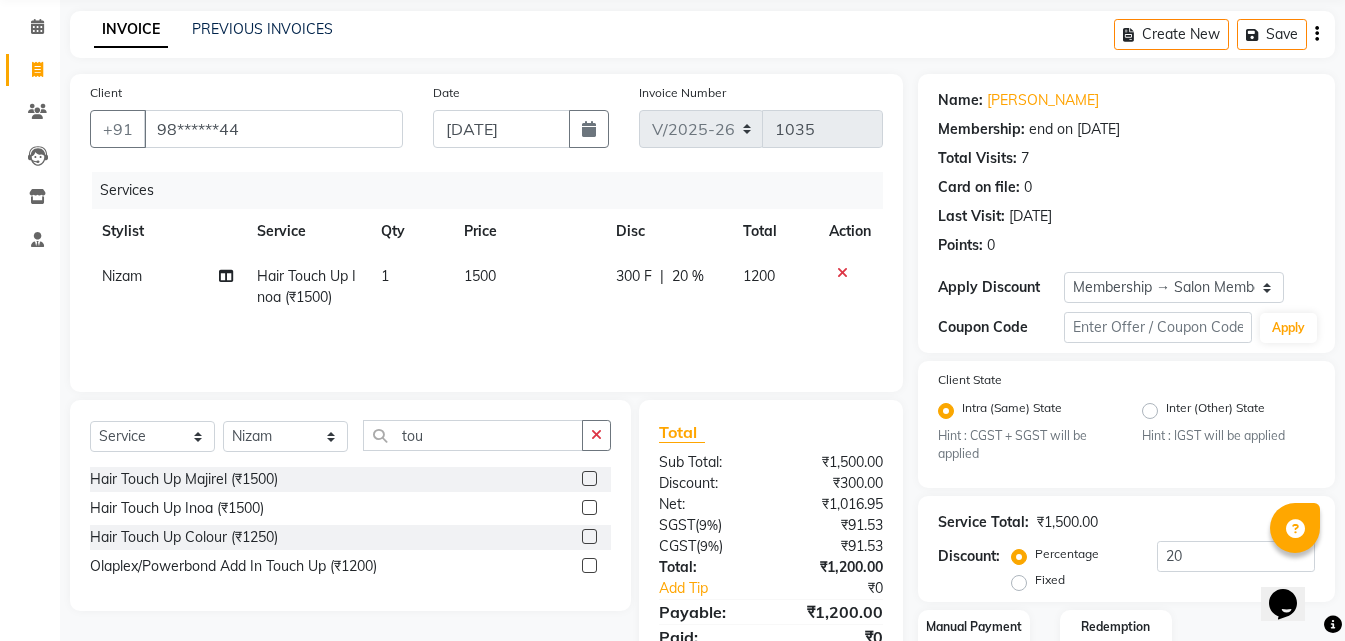 click on "1500" 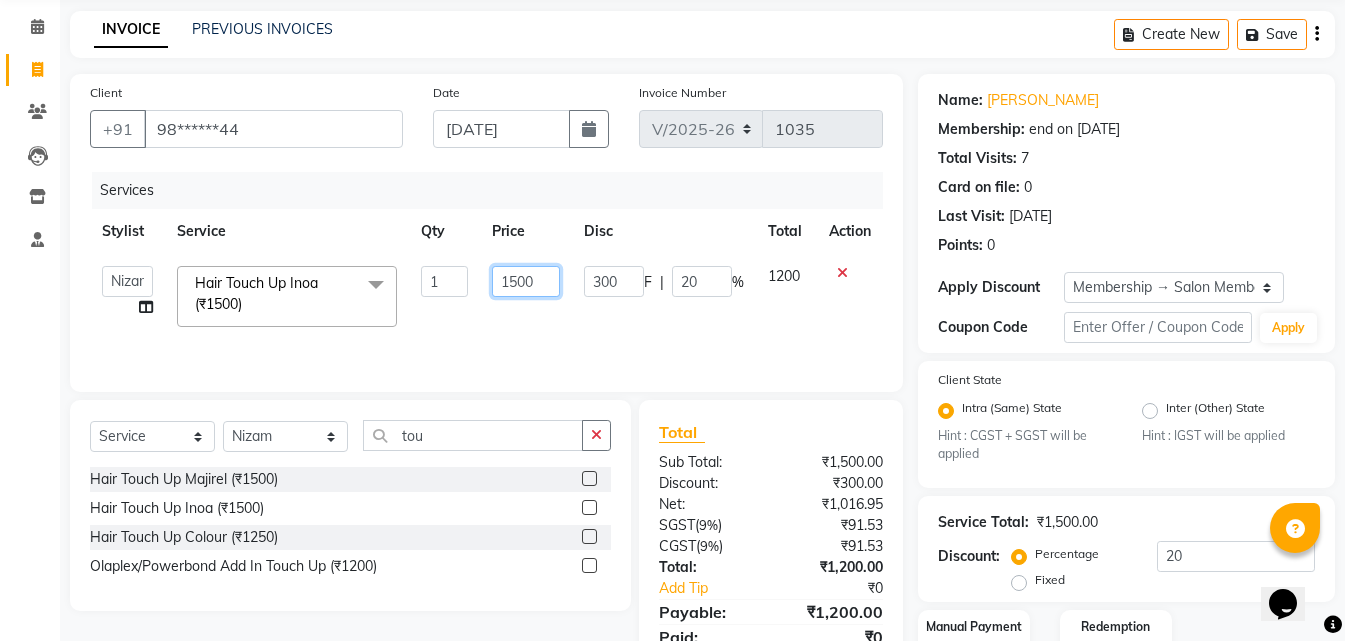 drag, startPoint x: 547, startPoint y: 284, endPoint x: 388, endPoint y: 278, distance: 159.11317 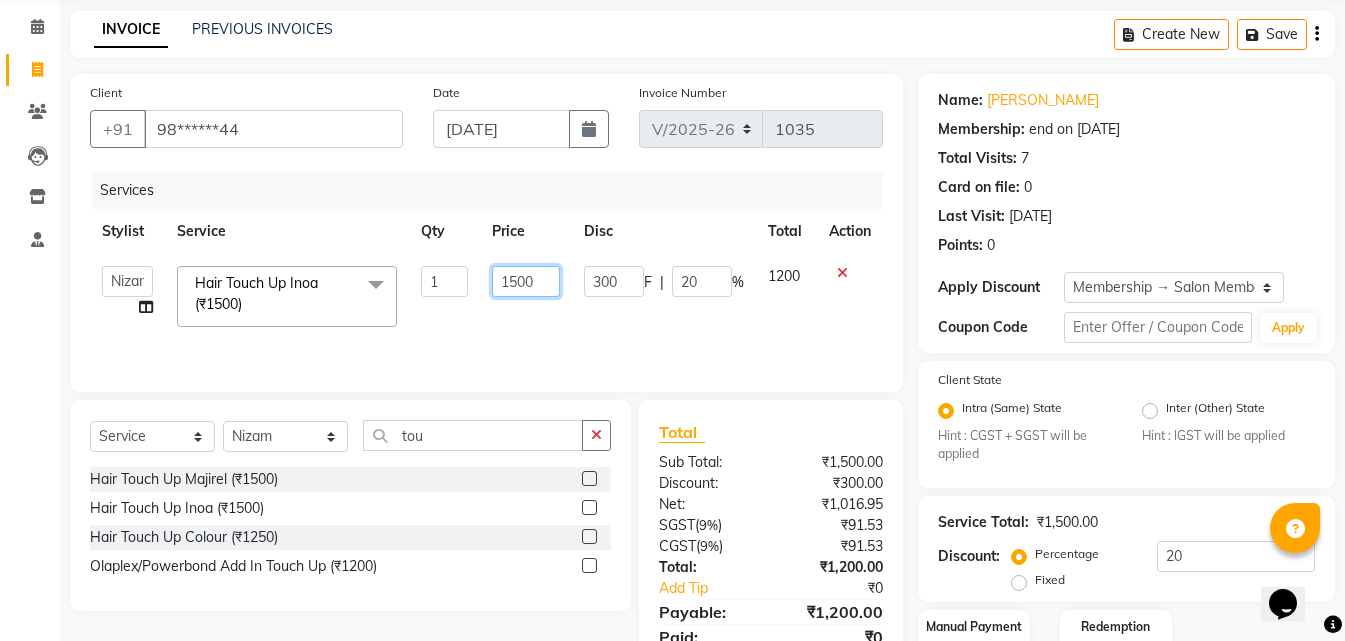click on "Bhoomi   Chahat   [PERSON_NAME]   Divya   [PERSON_NAME]   [PERSON_NAME]   Salon Manager   [PERSON_NAME]   [PERSON_NAME]  Hair Touch Up Inoa (₹1500)  x Haircut New Look (₹650) Haircut New Look With Loreal Wash (₹850) Haircut U/ Straight Cut (₹450) Haircut Flicks (₹275) Hair Cut (₹300) [PERSON_NAME] Trim (₹130) [PERSON_NAME] Style (₹250) Shaved Style (₹150) Hair Wash (₹200) GEL POLISH (₹800) GEL POLISH REMOVAL (₹313) GLITTER INBUILT ONE FINGER  (₹150) FRENCH NAILS GEL POLISH (₹800) GEL EXTENSIONS WITH FRENCH NAILS (₹2600) SINGLE NAIL EXTENSION PRESS ON (₹150) REFILLING GEL EXTENSION ONLY POLISH  (₹1800) REMOVAL OF EXTENSIONS (₹780) REMOVAL OF GEL EXTENSIONS AND REAPPLICATION  (₹1020) CUT,FILE AND POLISH  (₹250) ONLY CUT AND FILE  (₹120) ONLY [DEMOGRAPHIC_DATA]  (₹180) OMBER WITH GLITTER SINGLE FINGER  (₹20) OMBRE WITH GLITTER ALL FINGER  (₹200) OMBRE WITH PLAIN POLISH (₹1380) GLITTER FRENCH (₹1000) CHROME SINGLE FINGER  (₹90) CHROME ALL FINGER  (₹1080) CAT EYE SINGLE FINGER  (₹130) 1 1500" 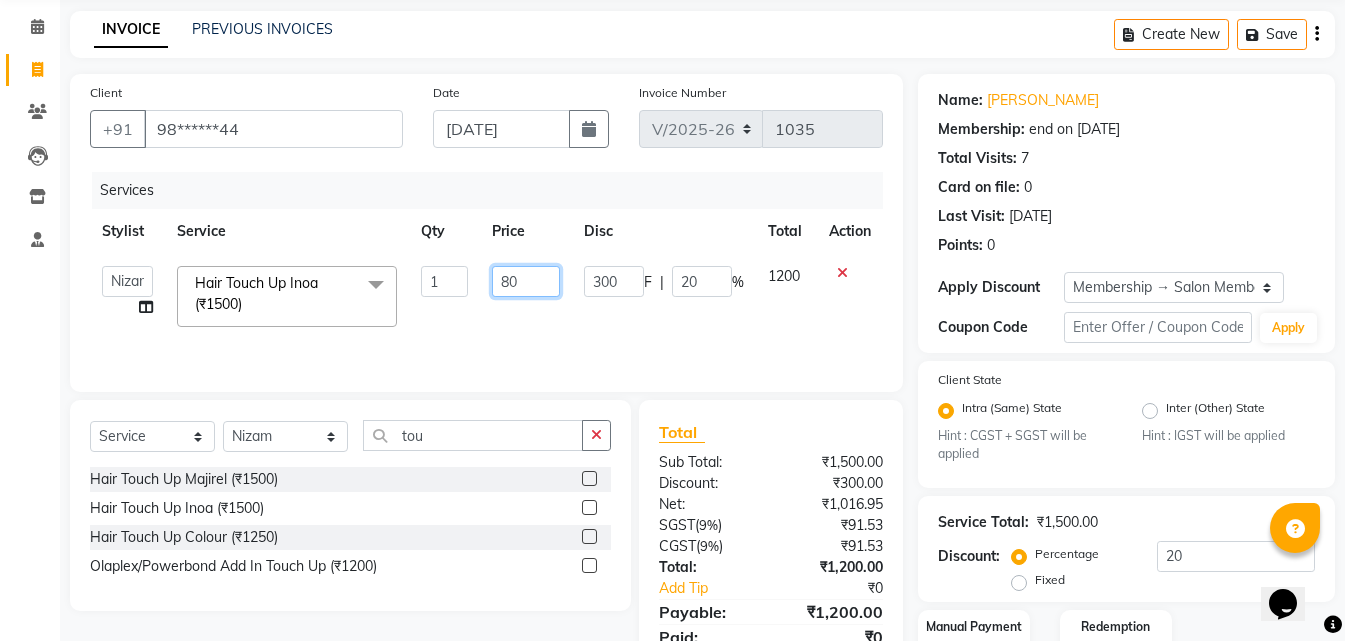 type on "800" 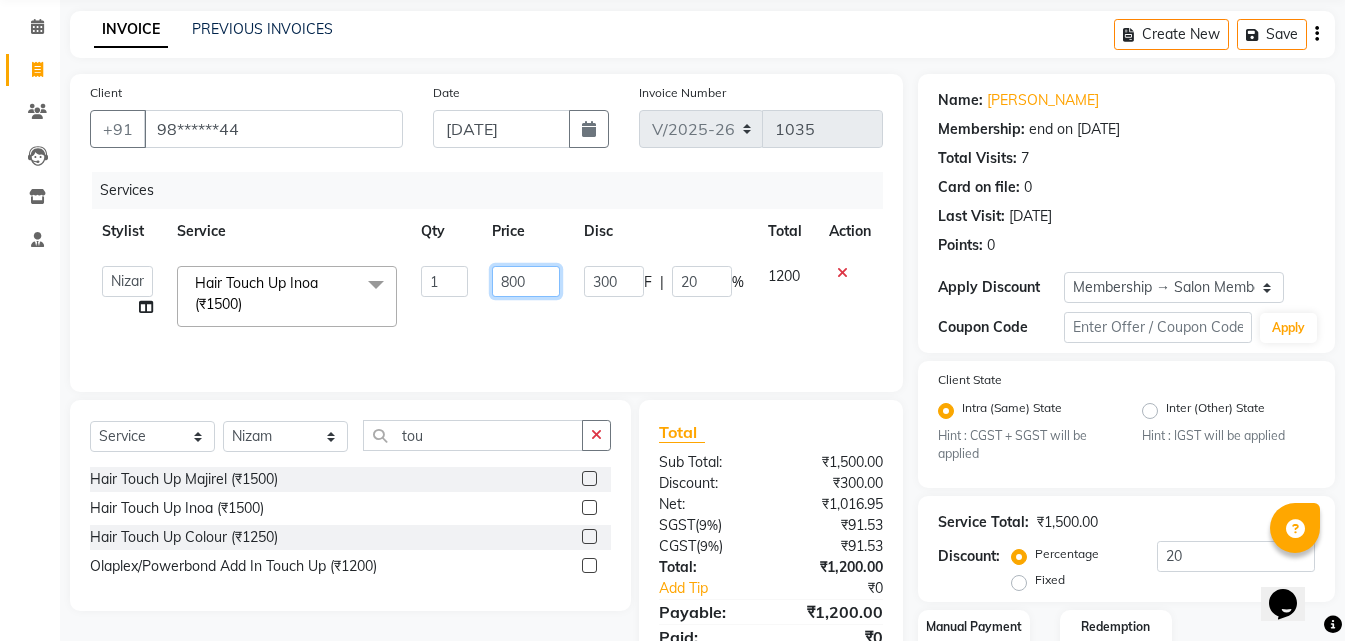 scroll, scrollTop: 207, scrollLeft: 0, axis: vertical 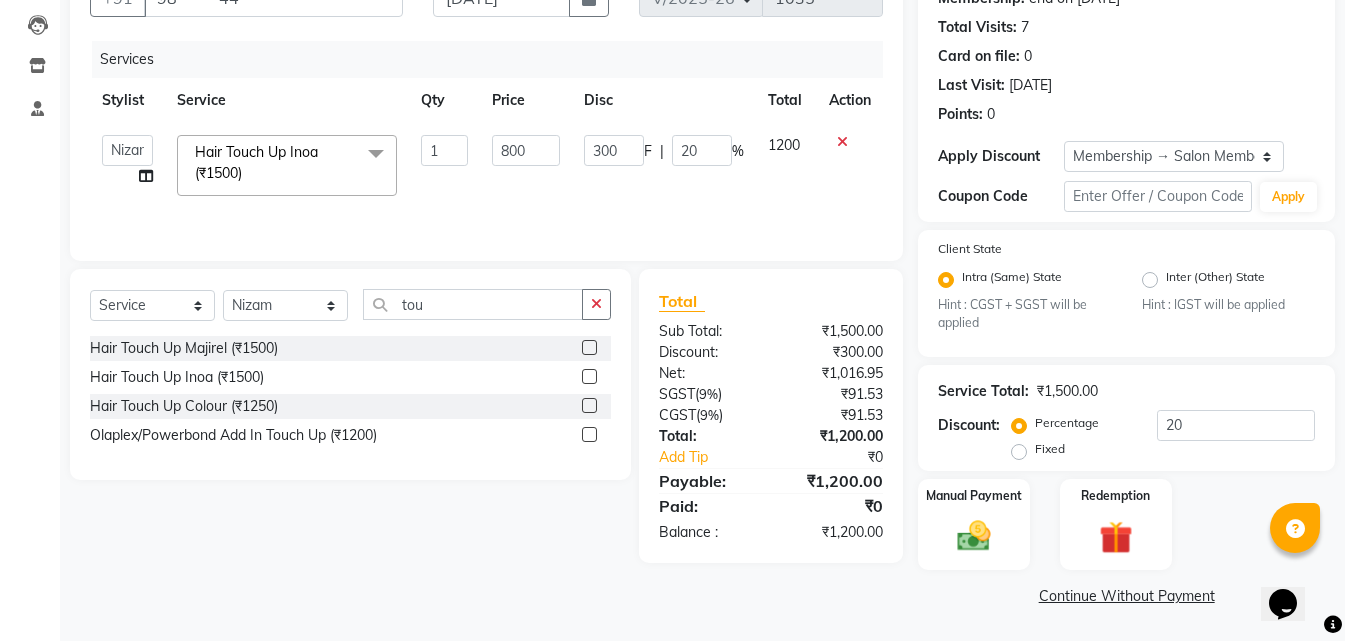 click on "Select  Service  Product  Membership  Package Voucher Prepaid Gift Card  Select Stylist Bhoomi Chahat [PERSON_NAME] Divya [PERSON_NAME] [PERSON_NAME] Salon Manager [PERSON_NAME] [PERSON_NAME] tou Hair Touch Up Majirel (₹1500)  Hair Touch Up Inoa (₹1500)  Hair Touch Up Colour (₹1250)  Olaplex/Powerbond Add In Touch Up (₹1200)" 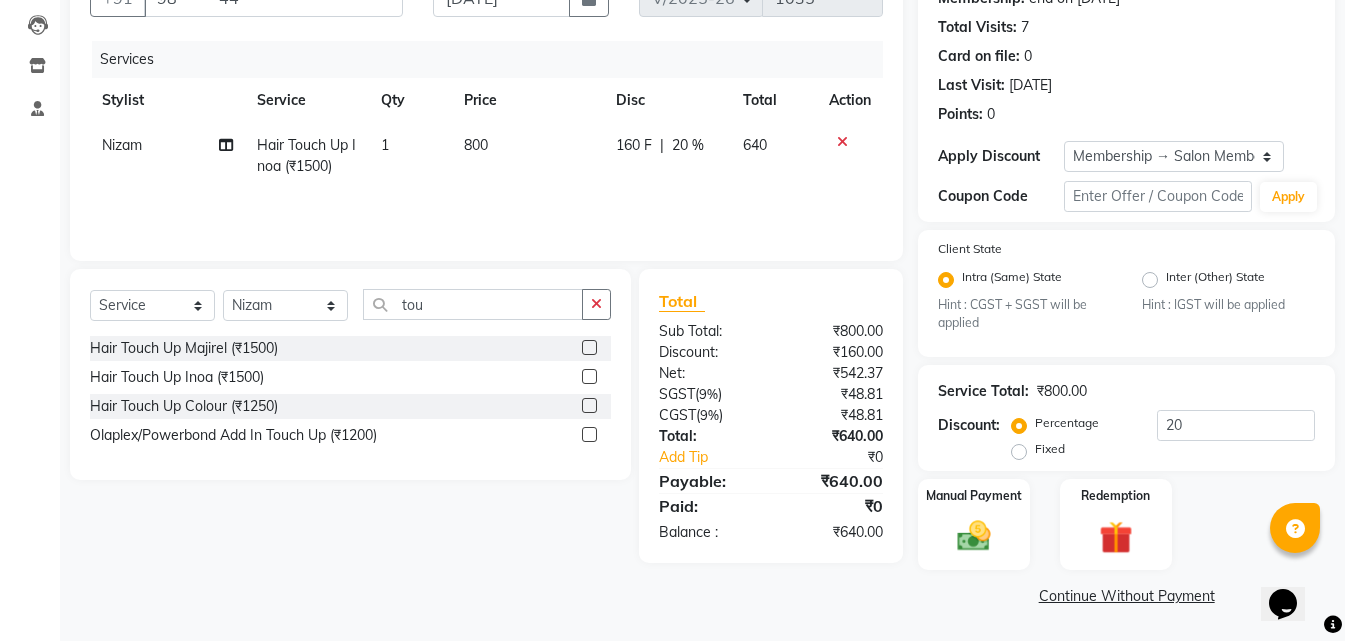 click on "20 %" 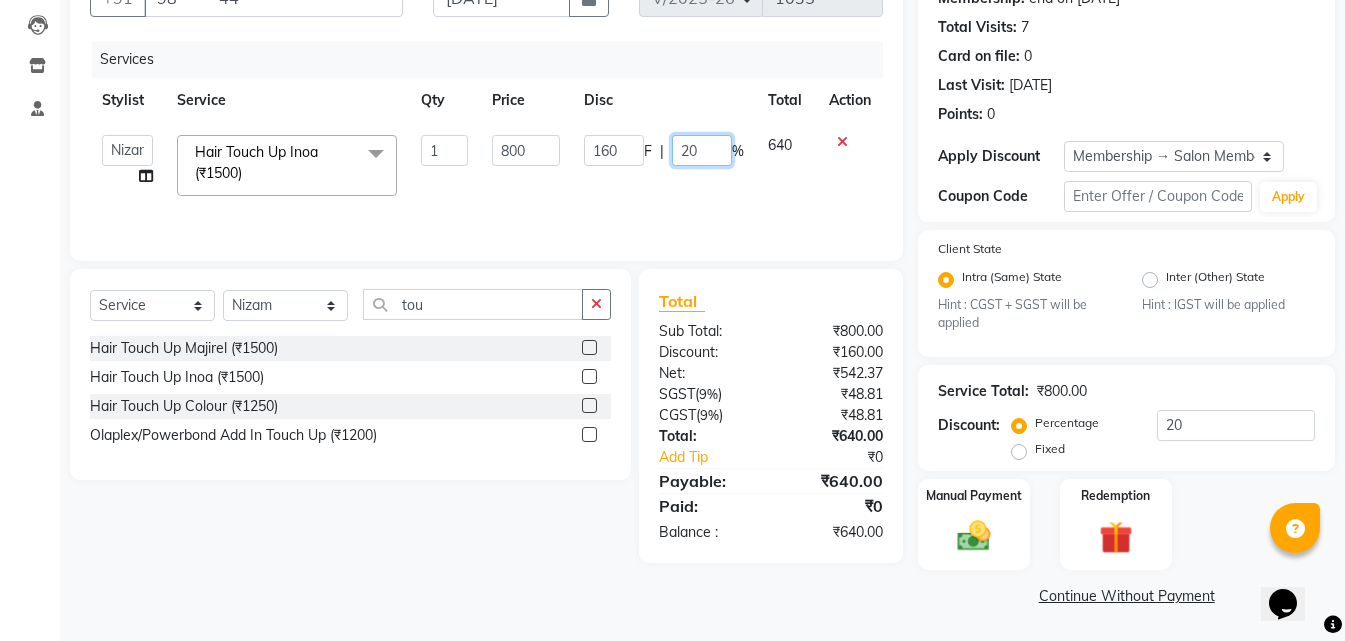 drag, startPoint x: 707, startPoint y: 146, endPoint x: 530, endPoint y: 134, distance: 177.40631 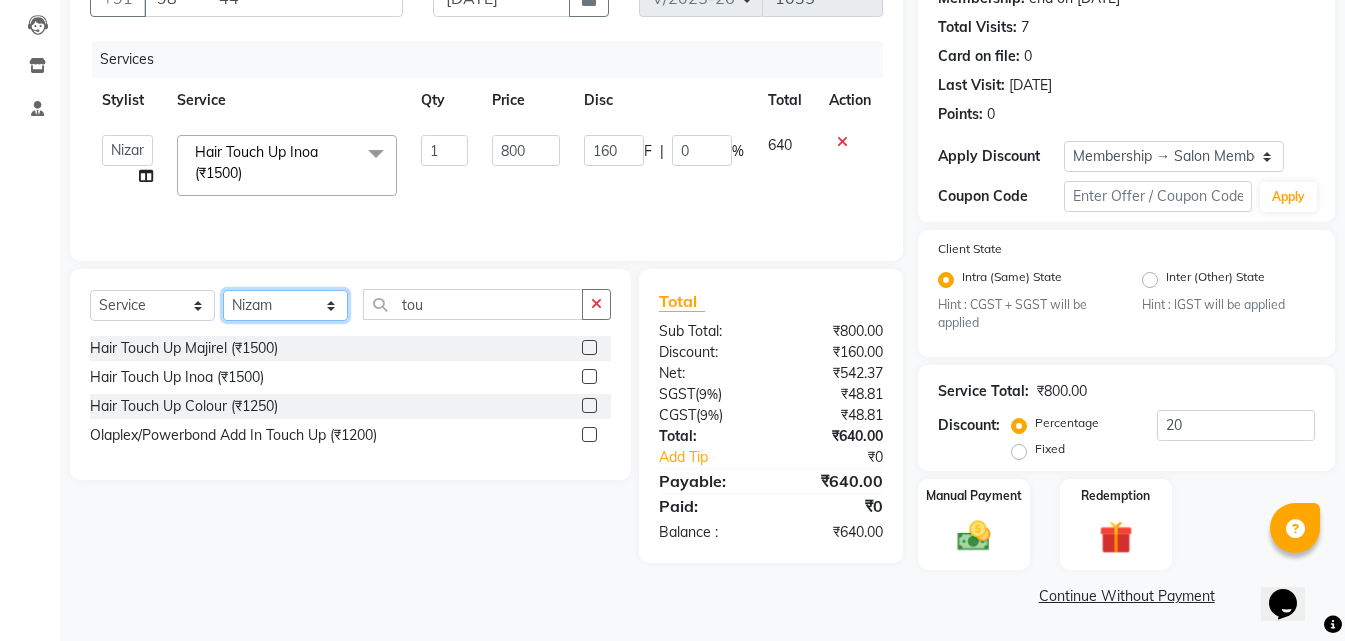 click on "Select Stylist Bhoomi Chahat [PERSON_NAME] Divya [PERSON_NAME] [PERSON_NAME] Salon Manager [PERSON_NAME] [PERSON_NAME]" 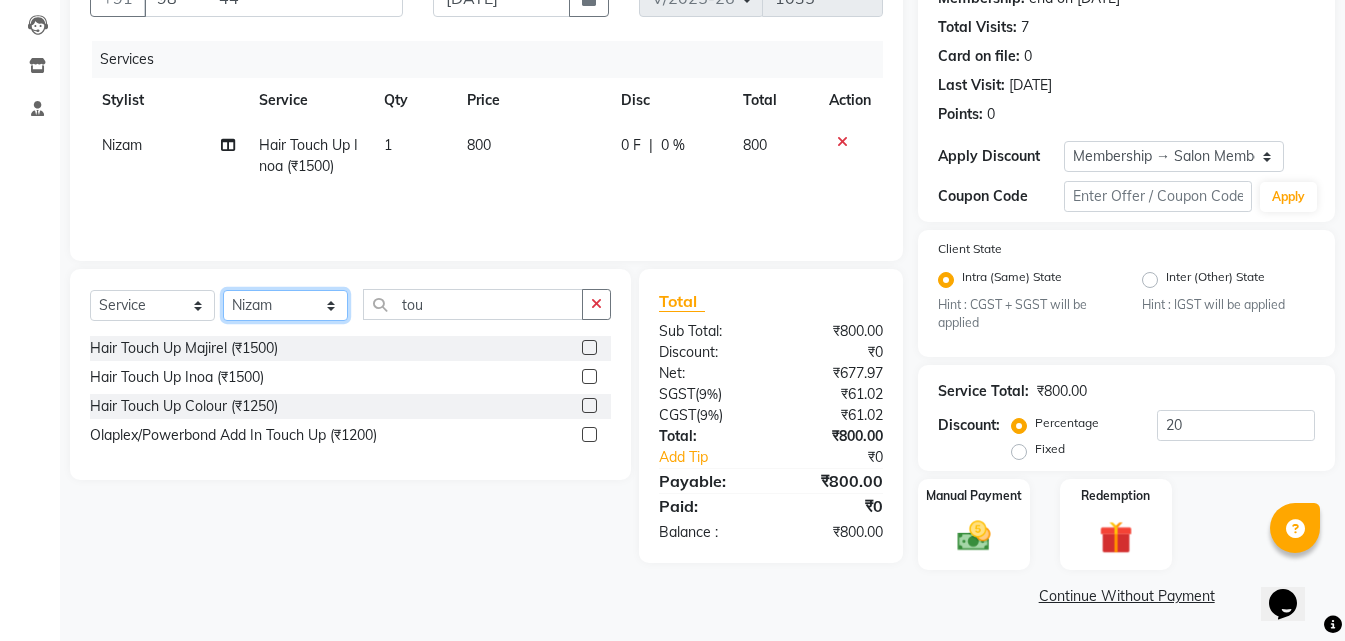 select on "85191" 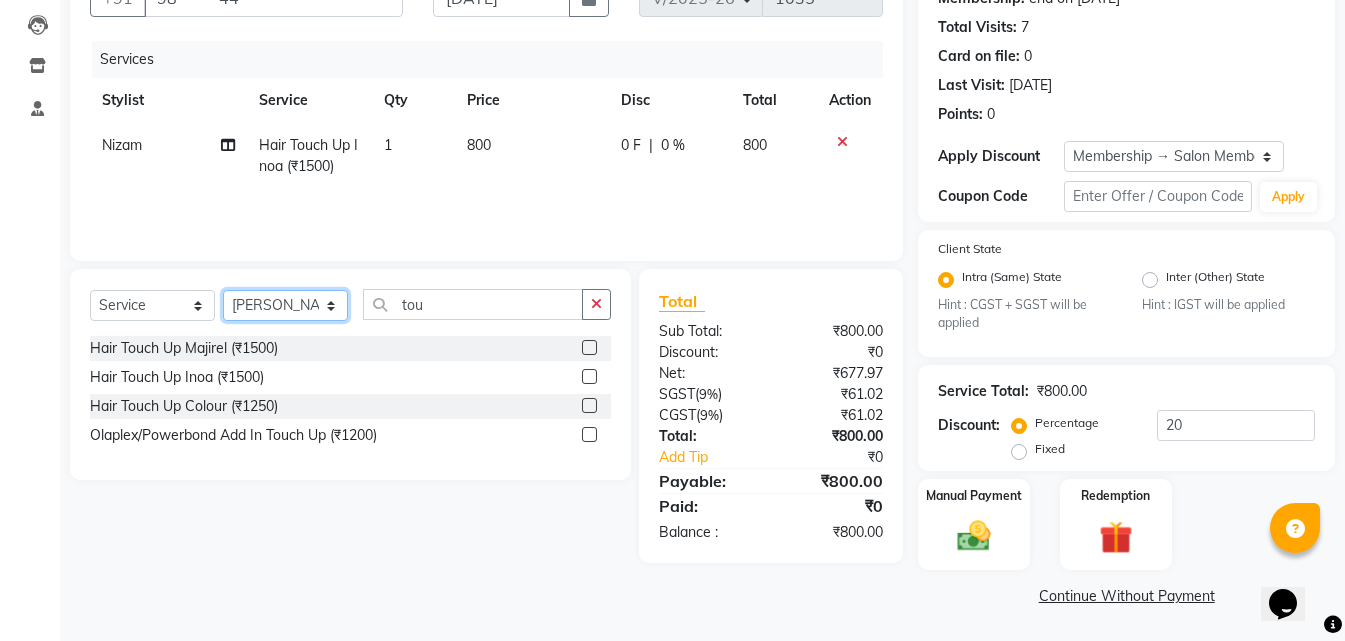click on "Select Stylist Bhoomi Chahat [PERSON_NAME] Divya [PERSON_NAME] [PERSON_NAME] Salon Manager [PERSON_NAME] [PERSON_NAME]" 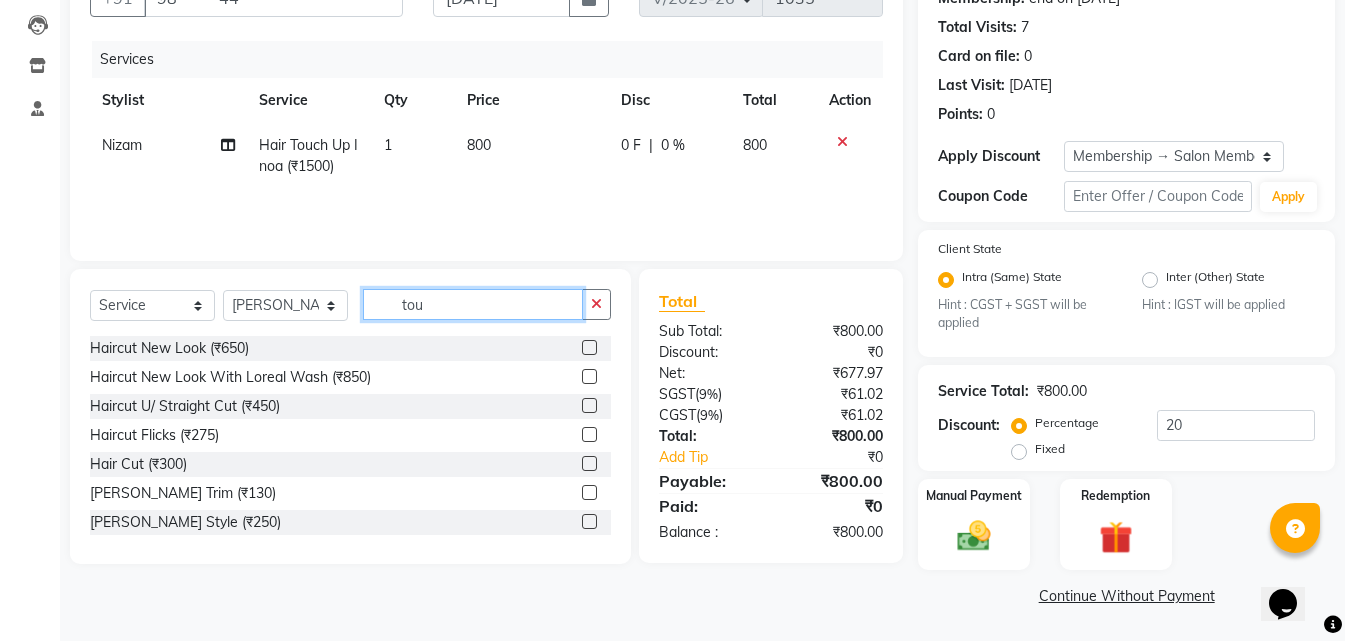 drag, startPoint x: 457, startPoint y: 300, endPoint x: 10, endPoint y: 332, distance: 448.14395 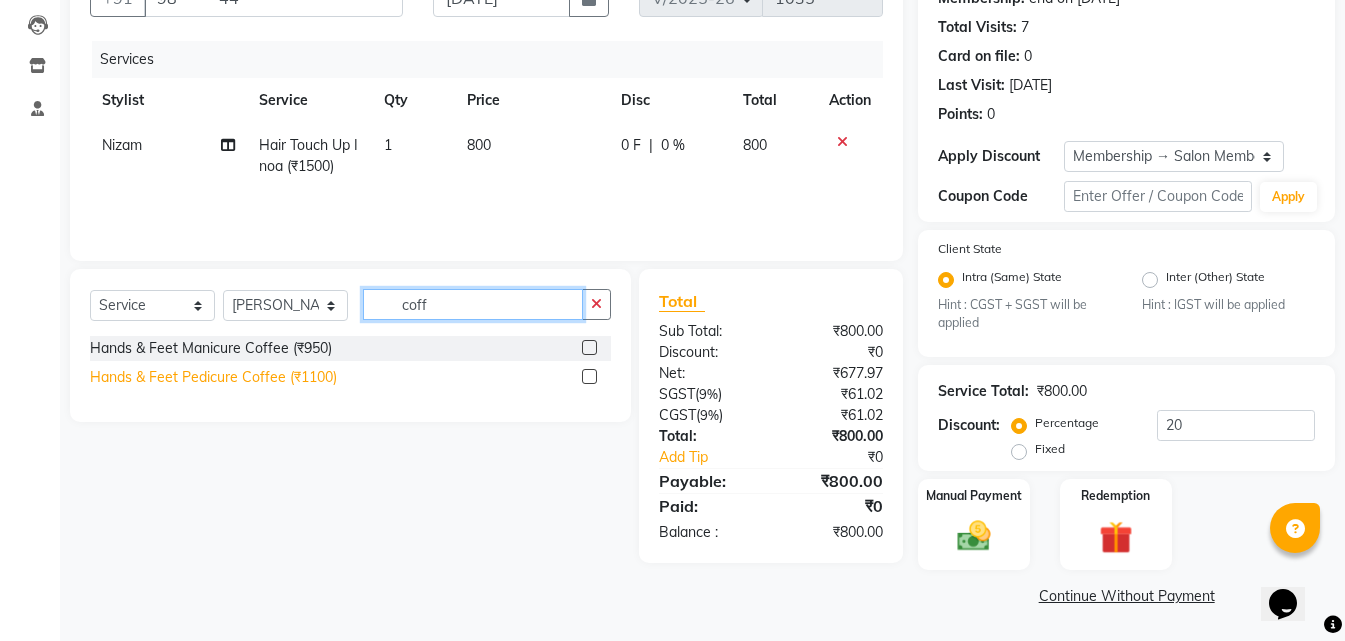 type on "coff" 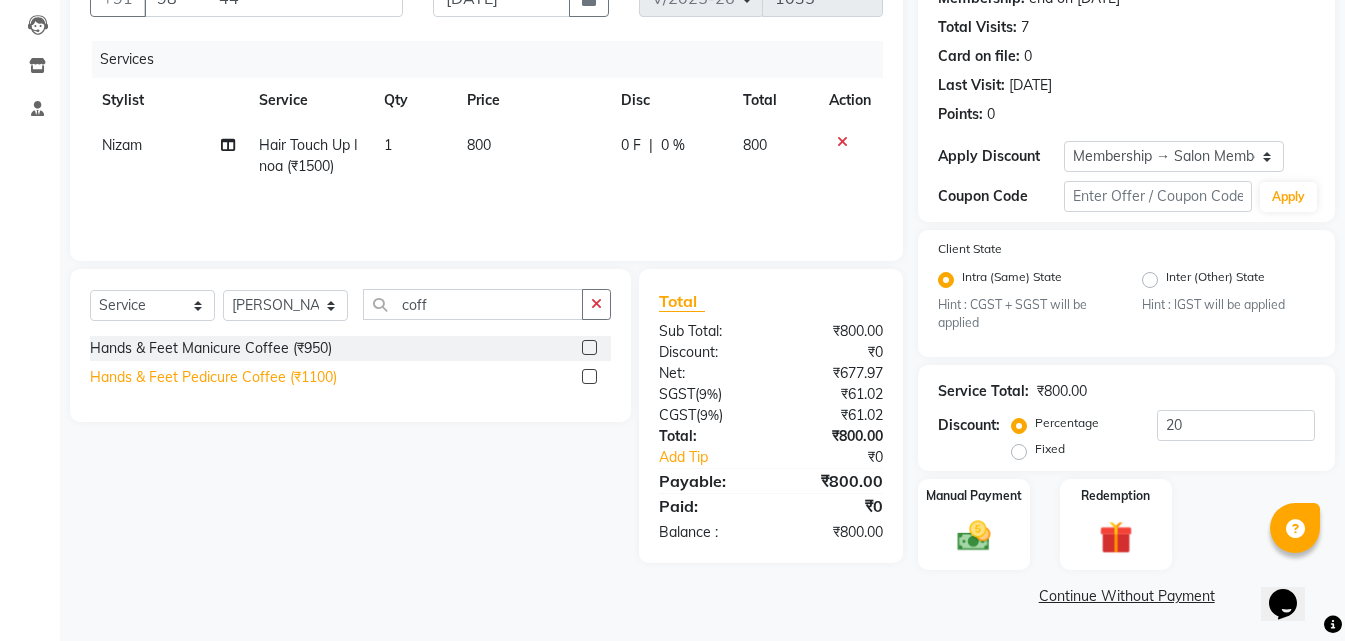 click on "Hands & Feet Pedicure Coffee (₹1100)" 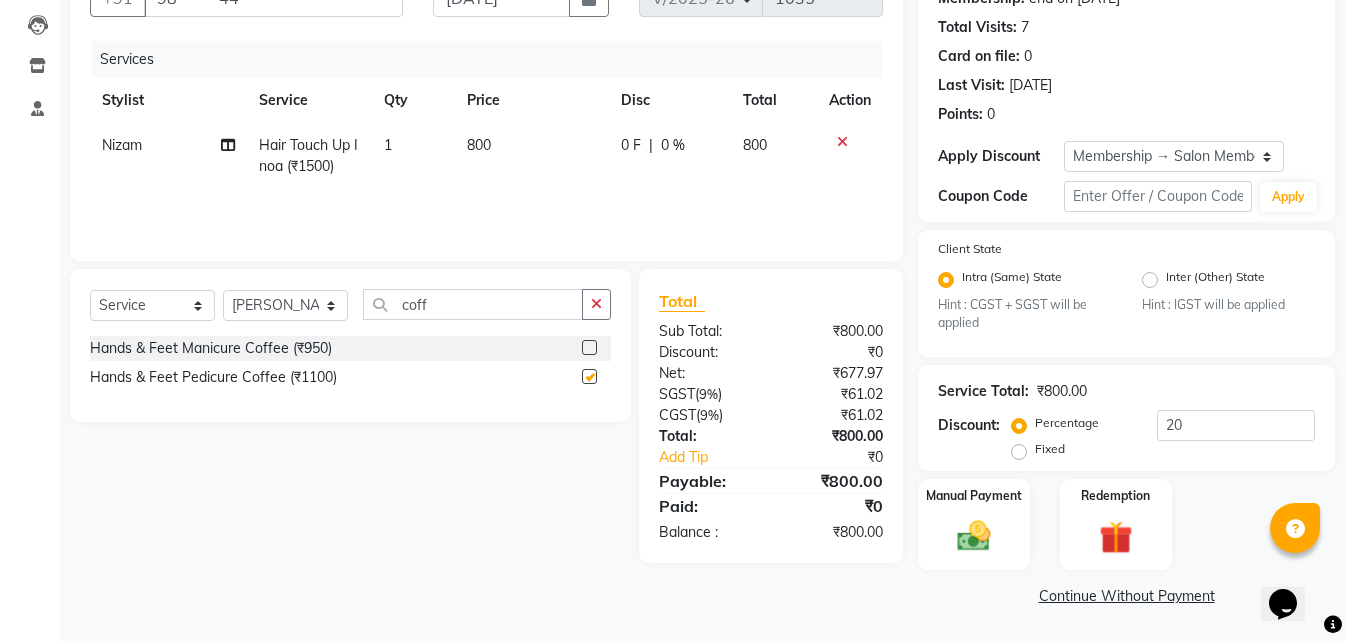 checkbox on "false" 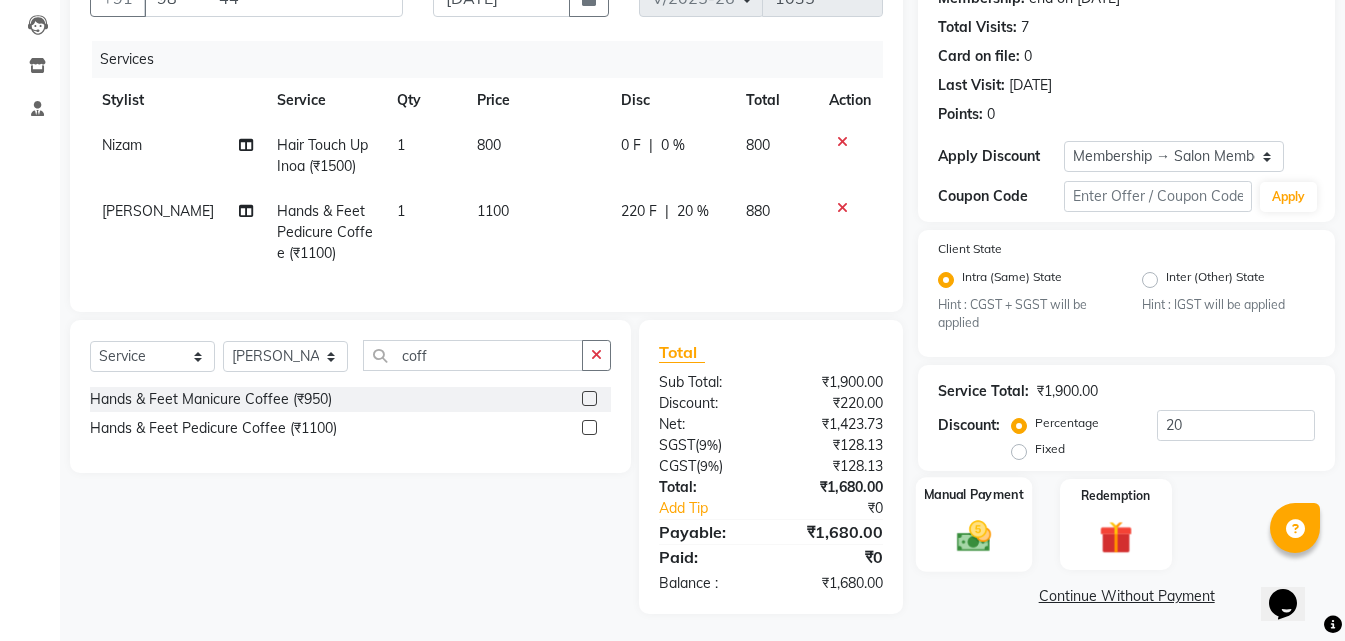 click 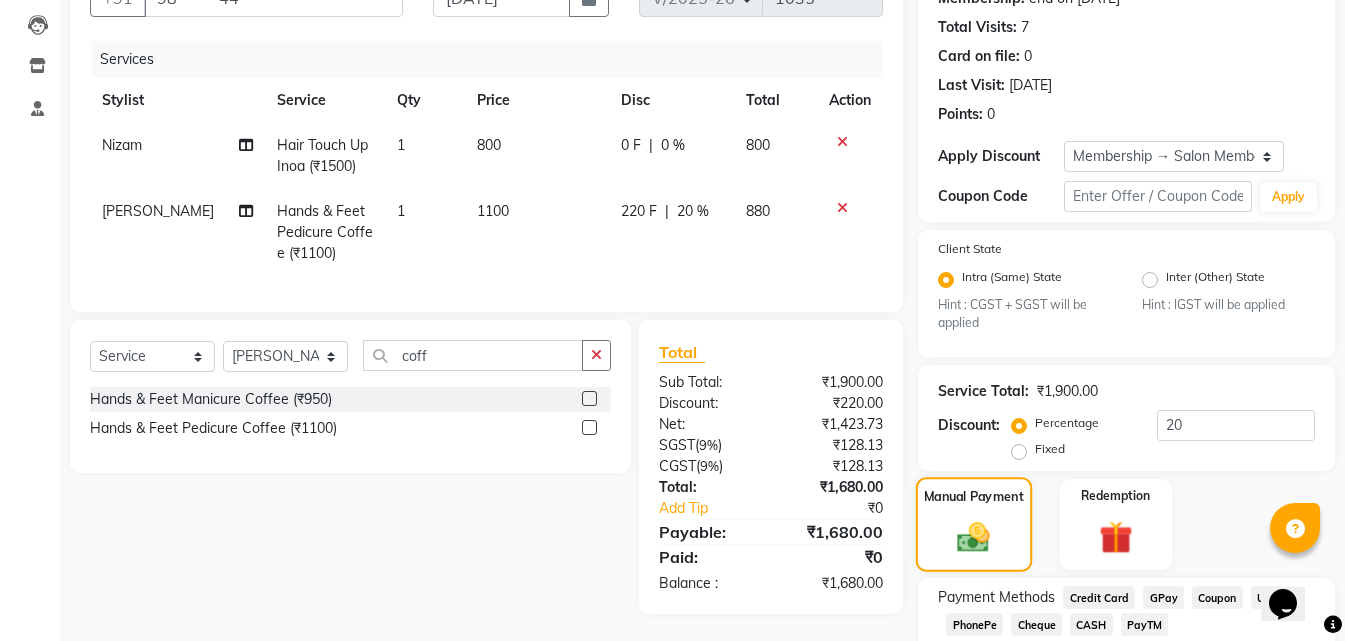 scroll, scrollTop: 335, scrollLeft: 0, axis: vertical 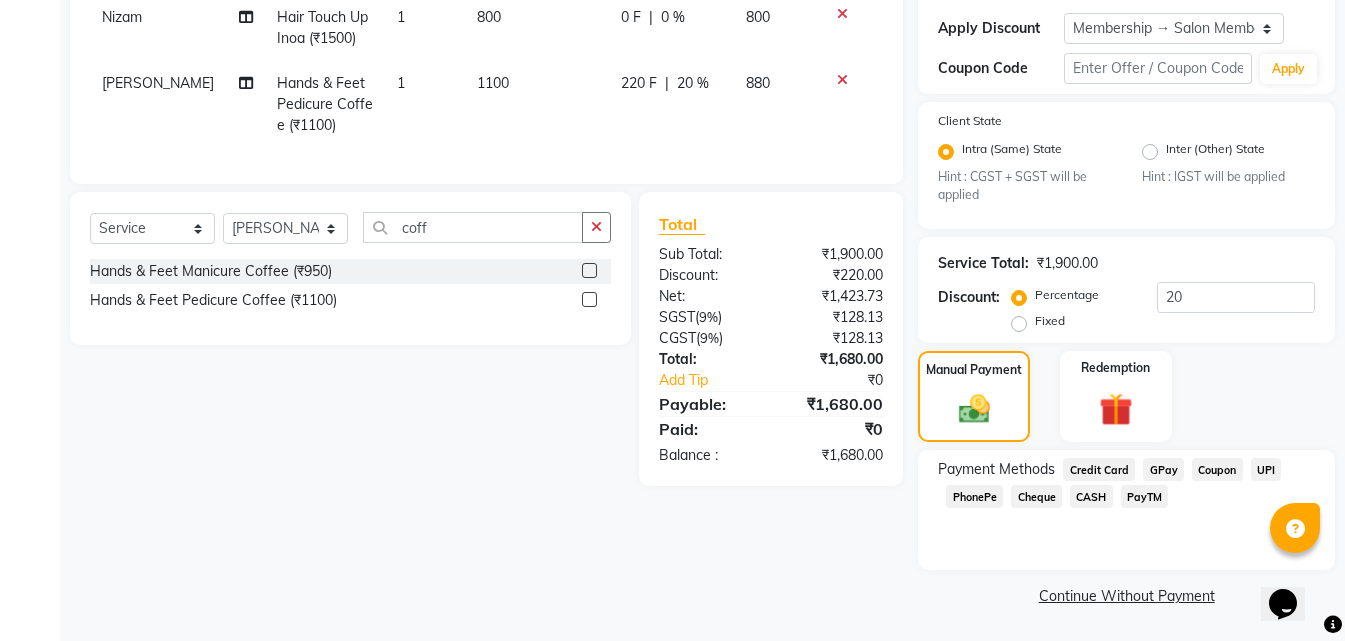 click on "GPay" 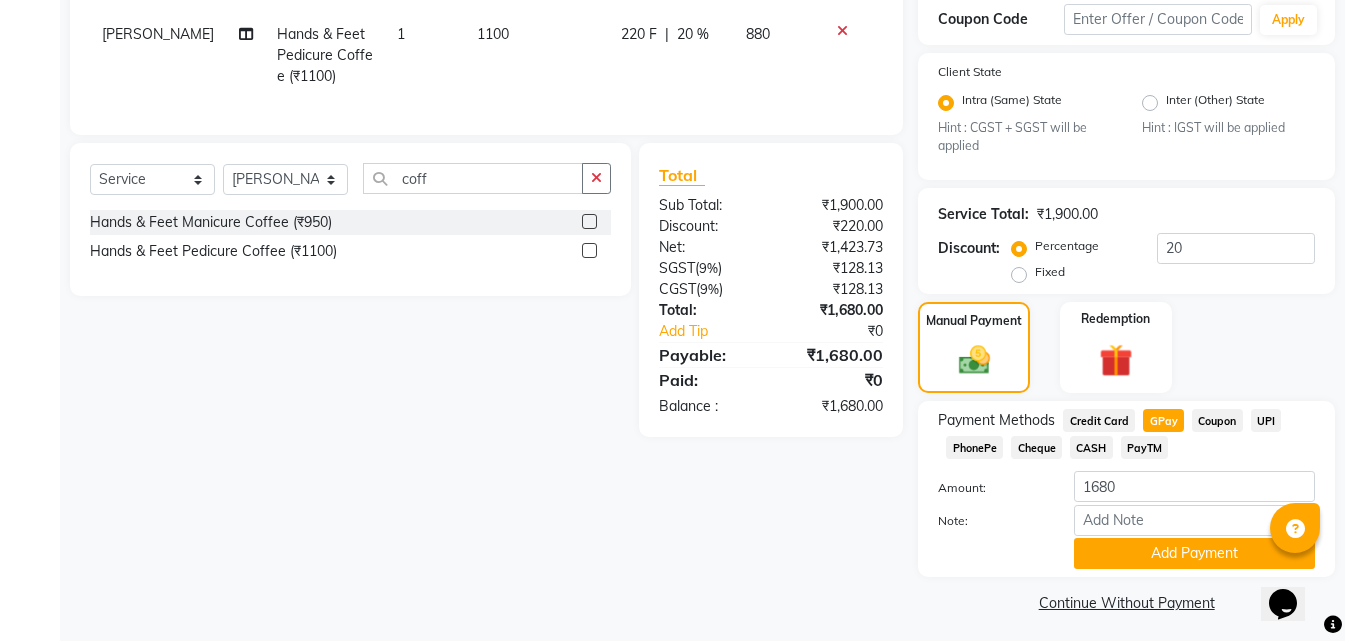 scroll, scrollTop: 391, scrollLeft: 0, axis: vertical 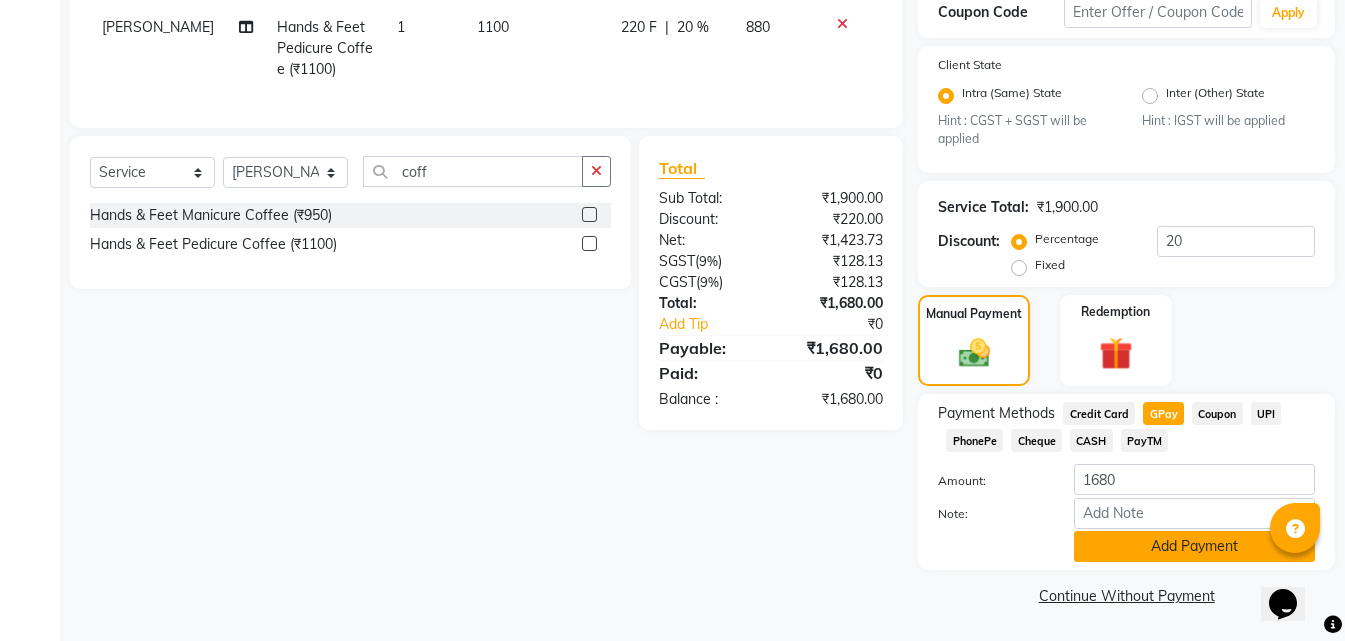 click on "Add Payment" 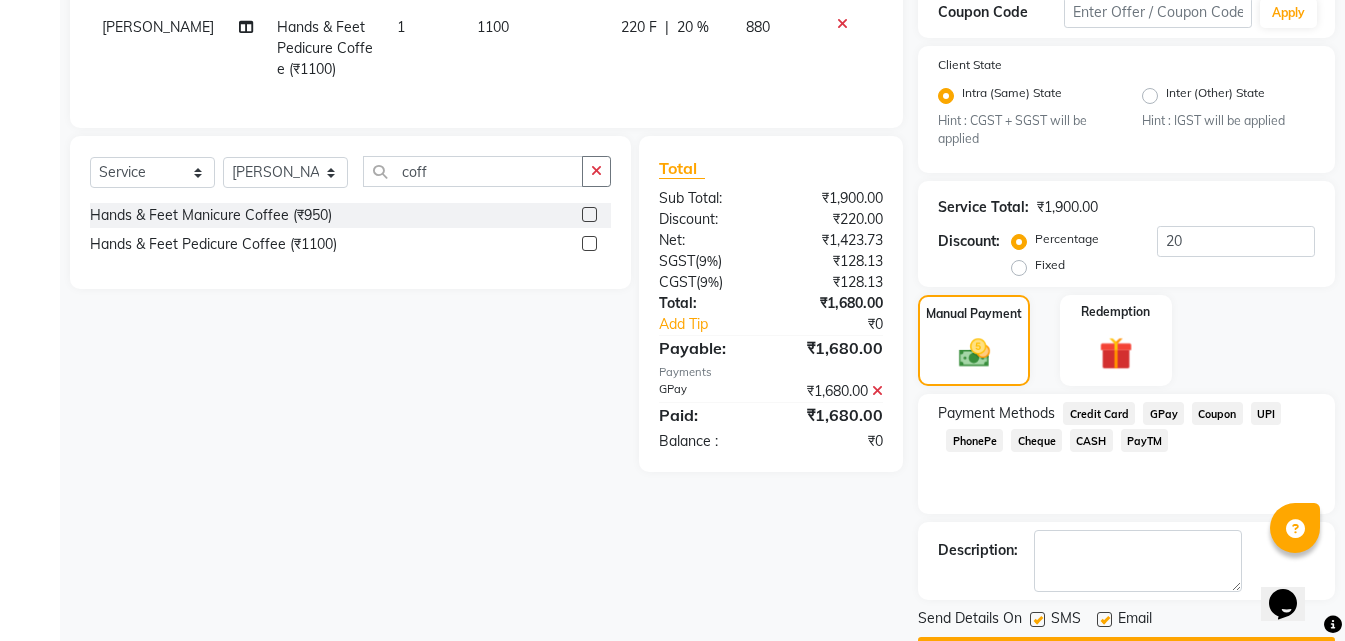 scroll, scrollTop: 448, scrollLeft: 0, axis: vertical 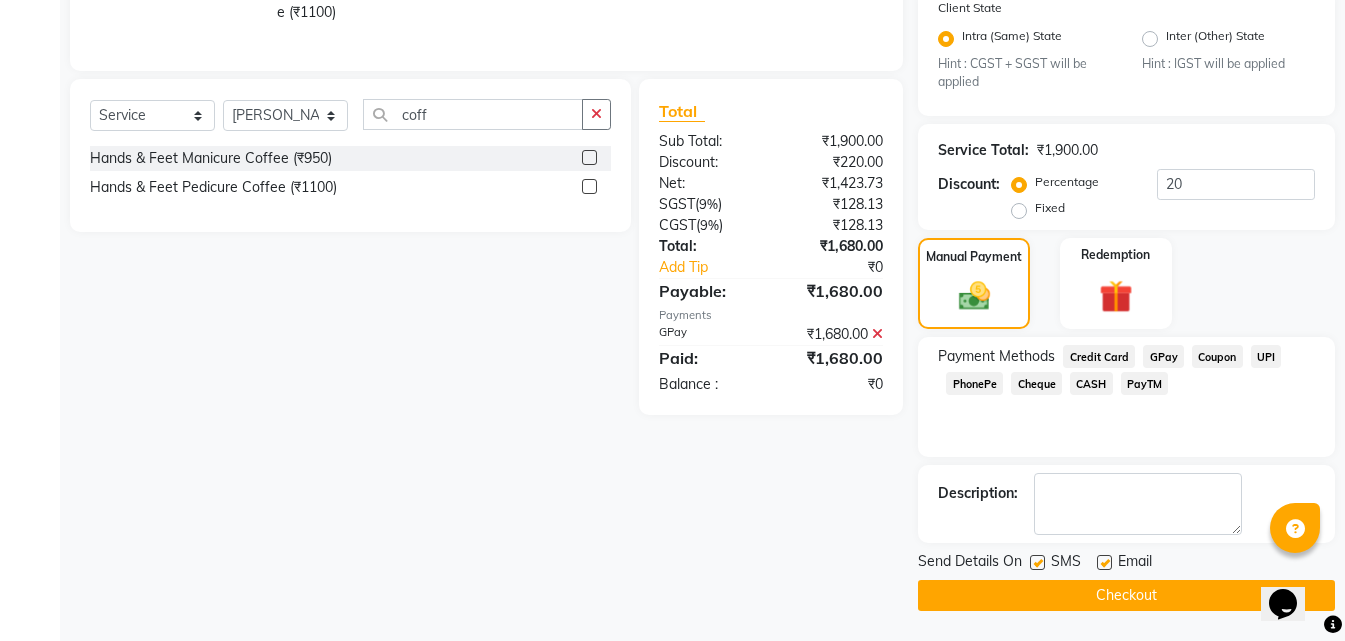 click on "Checkout" 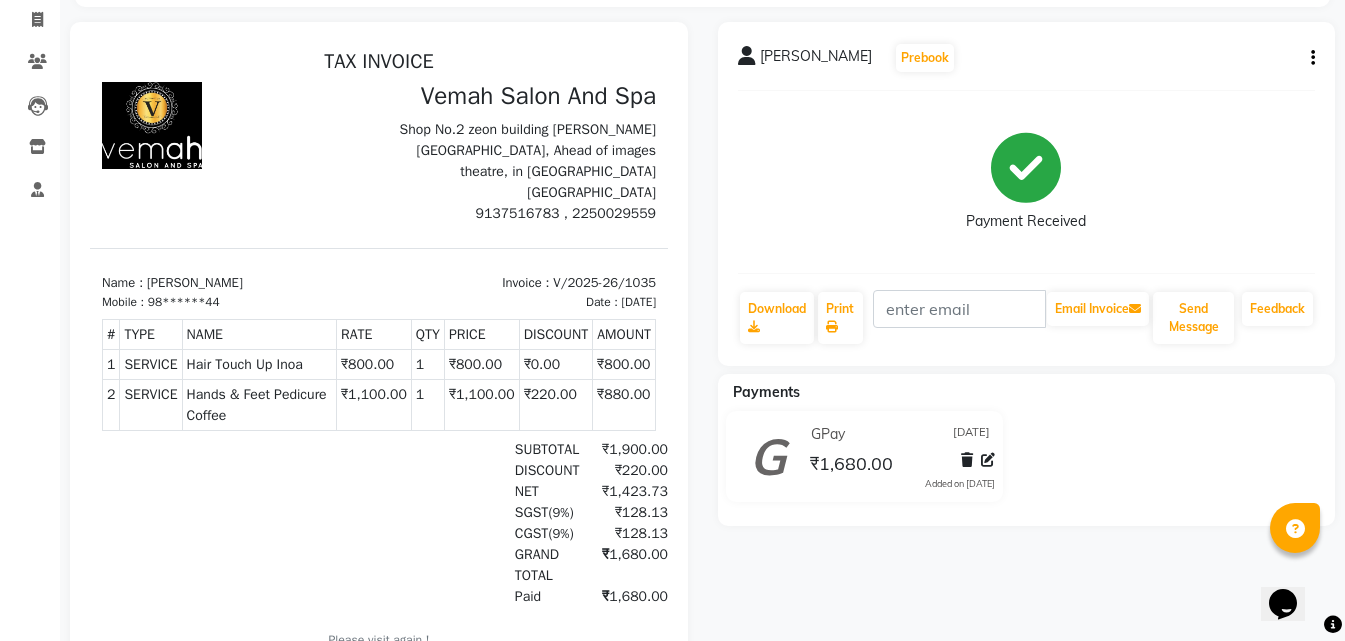 scroll, scrollTop: 0, scrollLeft: 0, axis: both 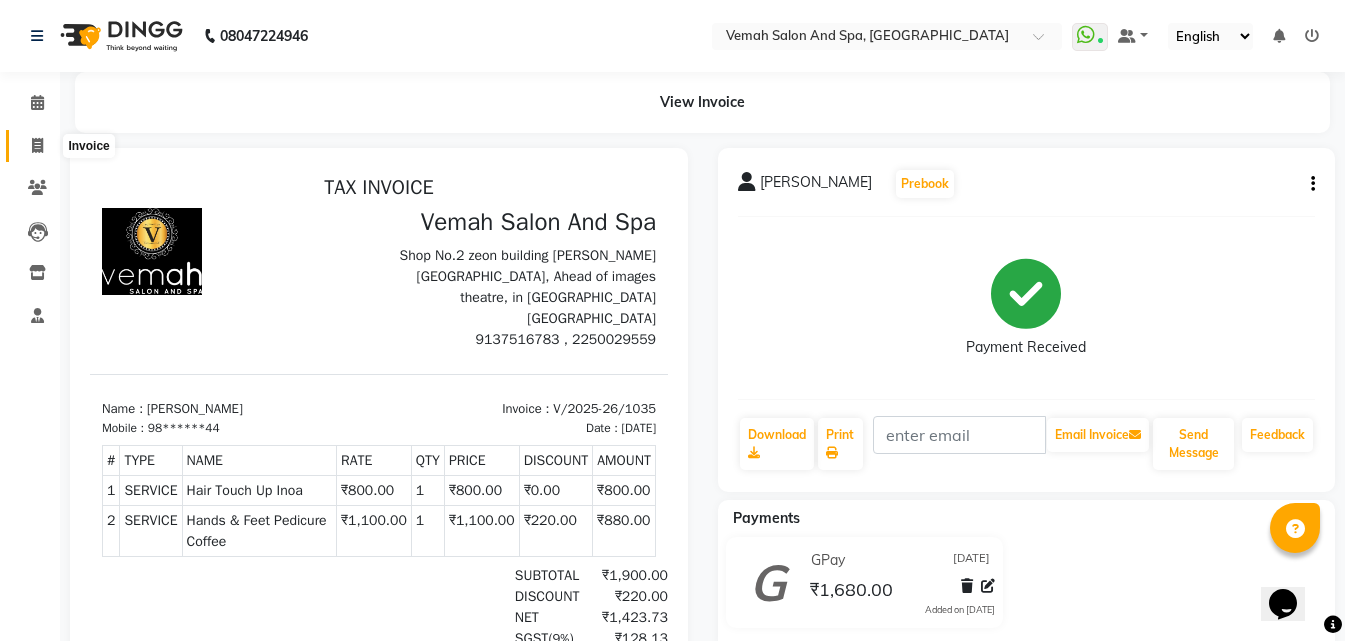 click 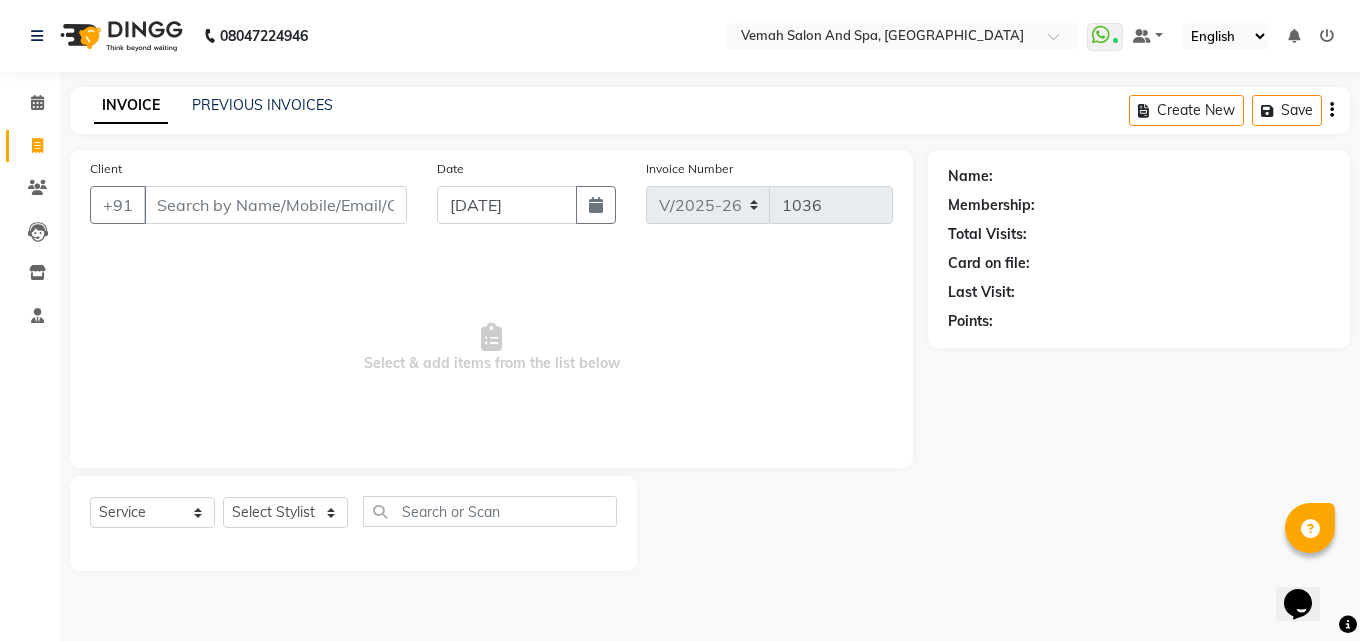 click on "Client" at bounding box center [275, 205] 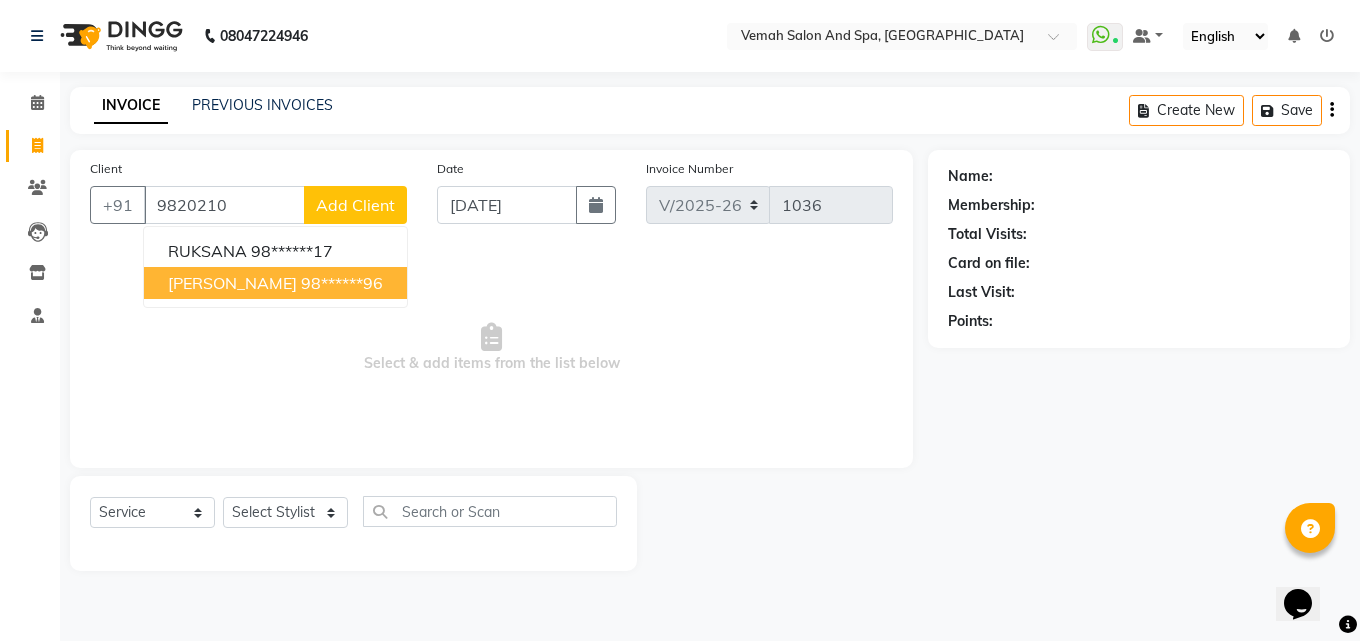 click on "[PERSON_NAME]" at bounding box center (232, 283) 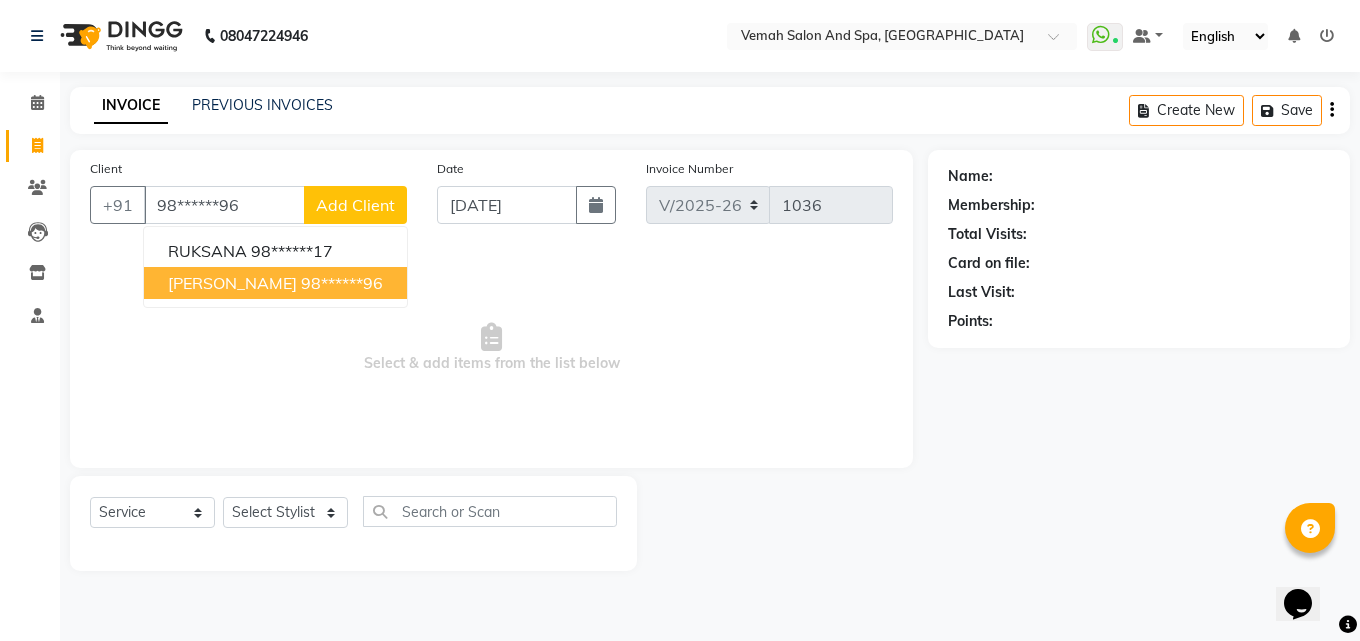 type on "98******96" 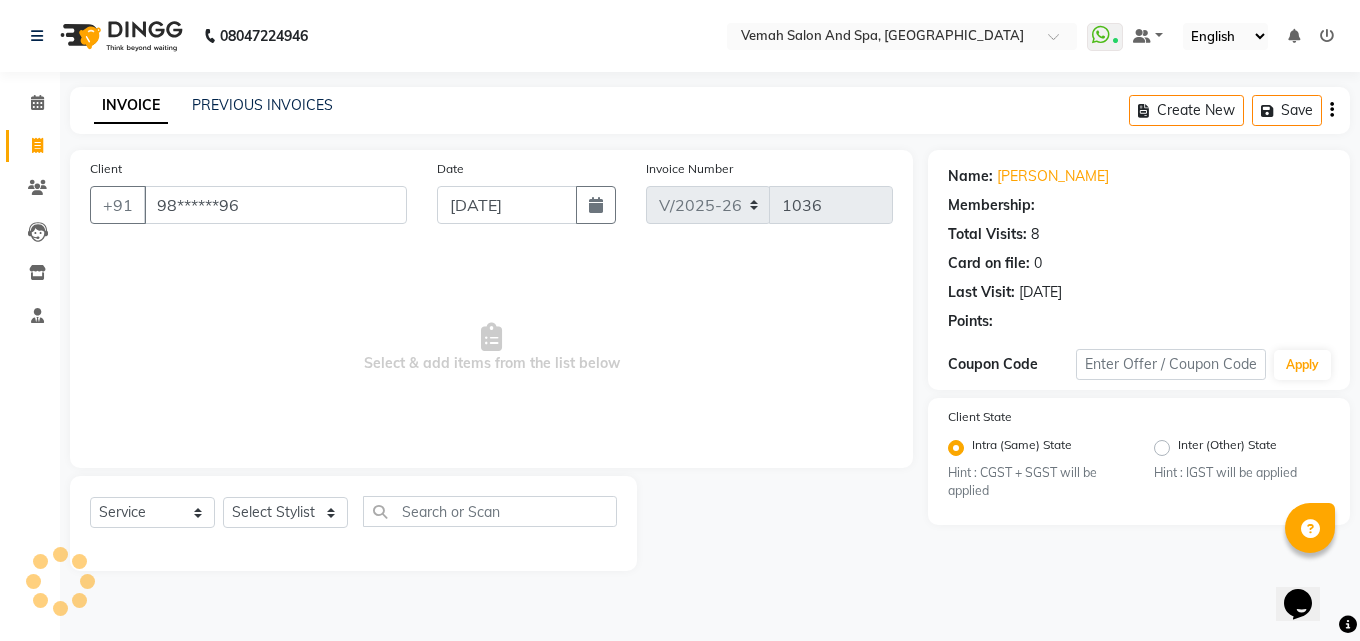 select on "1: Object" 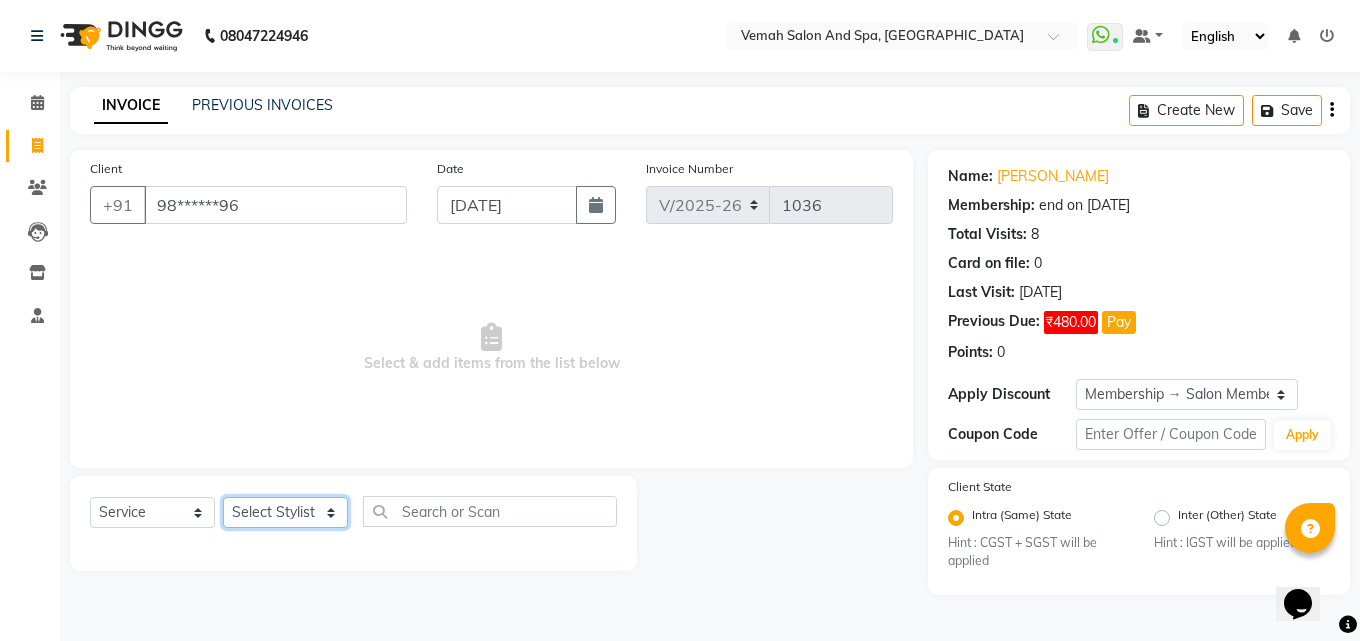 click on "Select Stylist Bhoomi Chahat [PERSON_NAME] Divya [PERSON_NAME] [PERSON_NAME] Salon Manager [PERSON_NAME] [PERSON_NAME]" 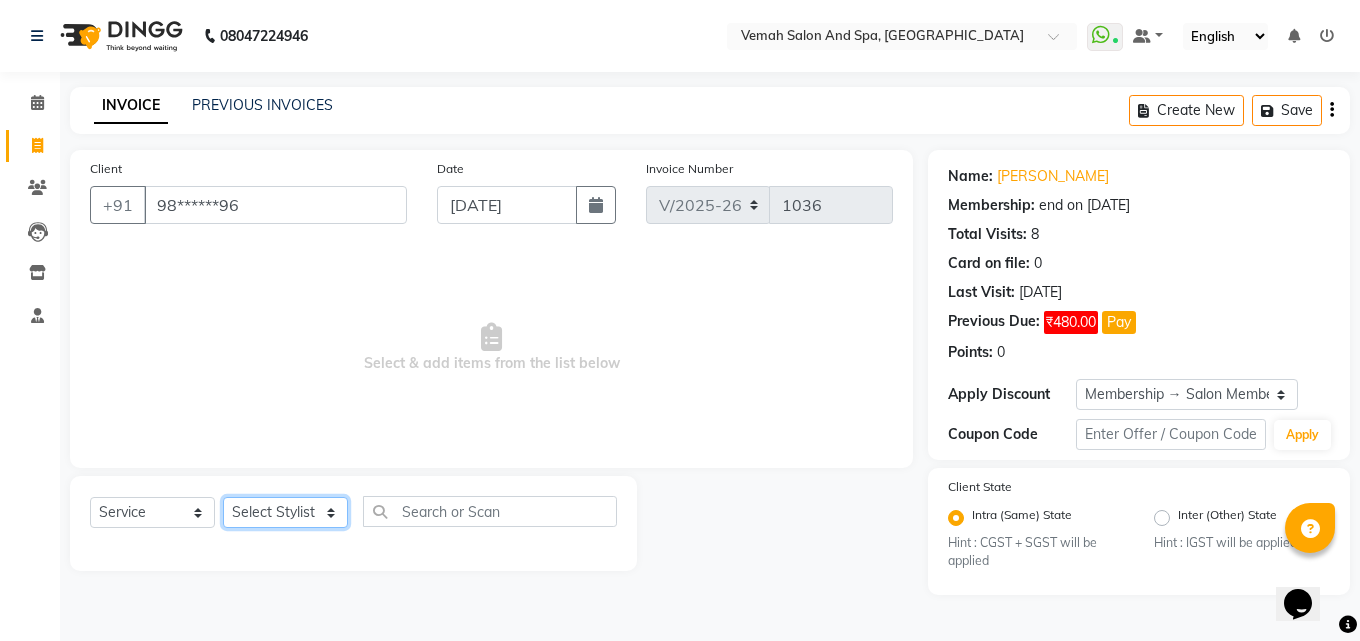 select on "81151" 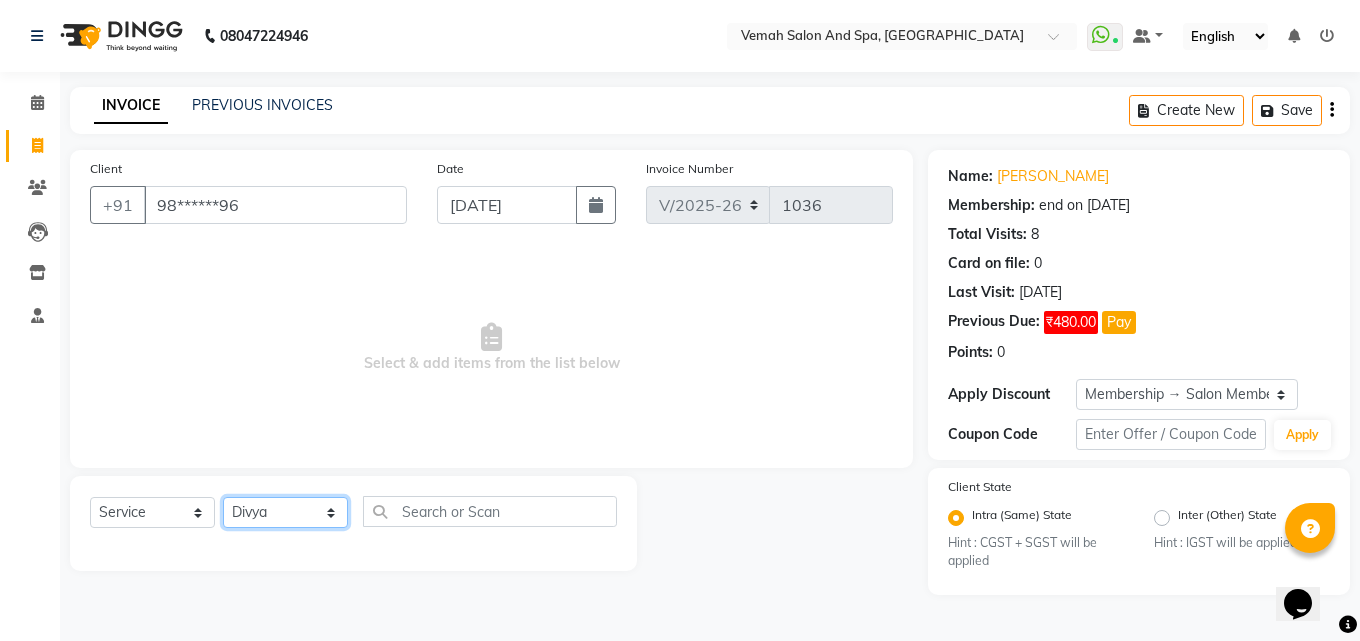 click on "Select Stylist Bhoomi Chahat [PERSON_NAME] Divya [PERSON_NAME] [PERSON_NAME] Salon Manager [PERSON_NAME] [PERSON_NAME]" 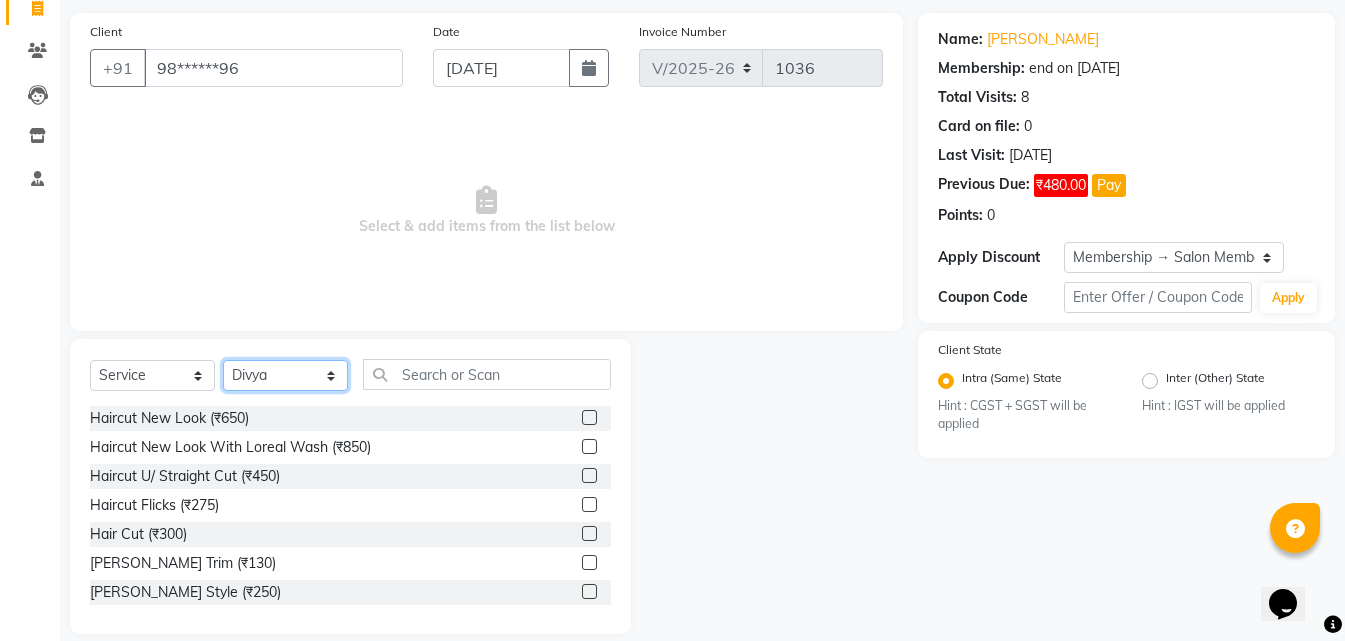 scroll, scrollTop: 160, scrollLeft: 0, axis: vertical 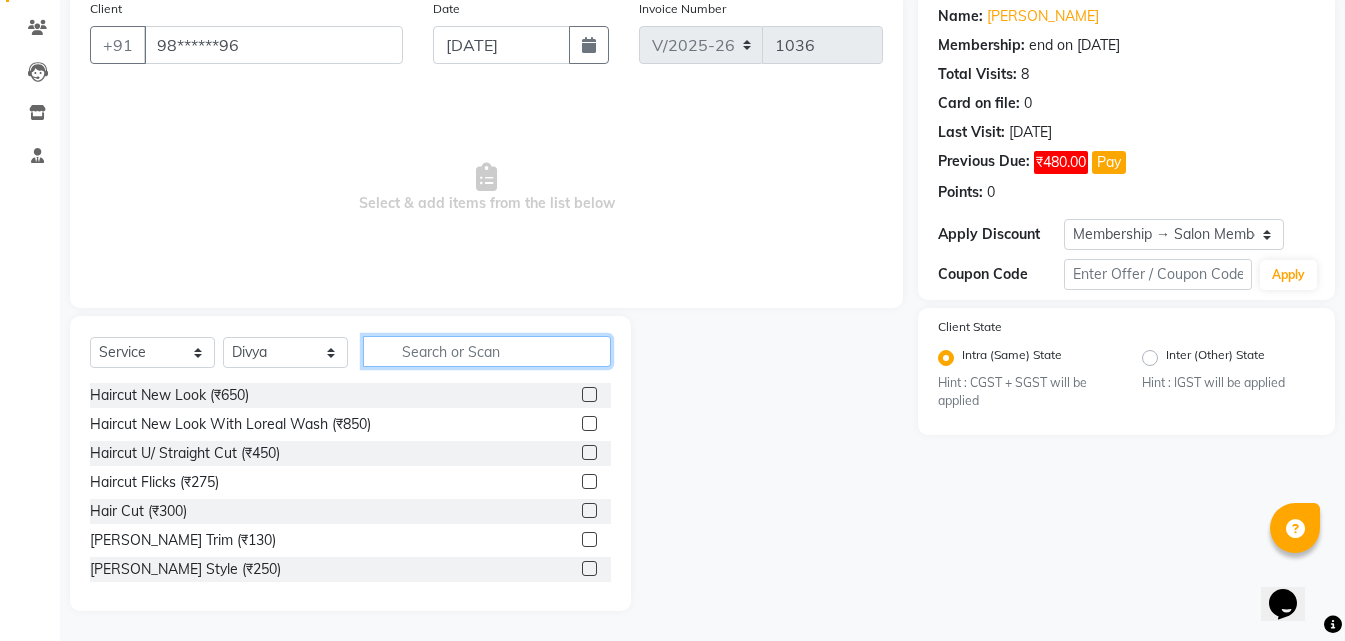 click 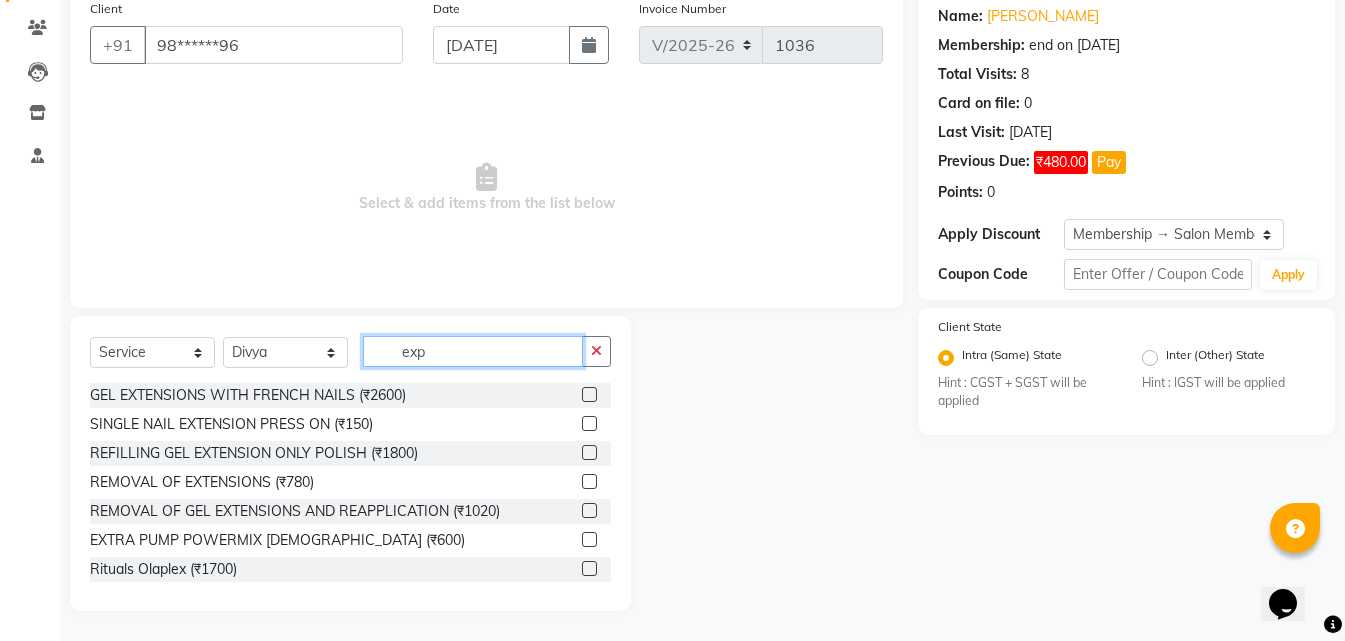 scroll, scrollTop: 18, scrollLeft: 0, axis: vertical 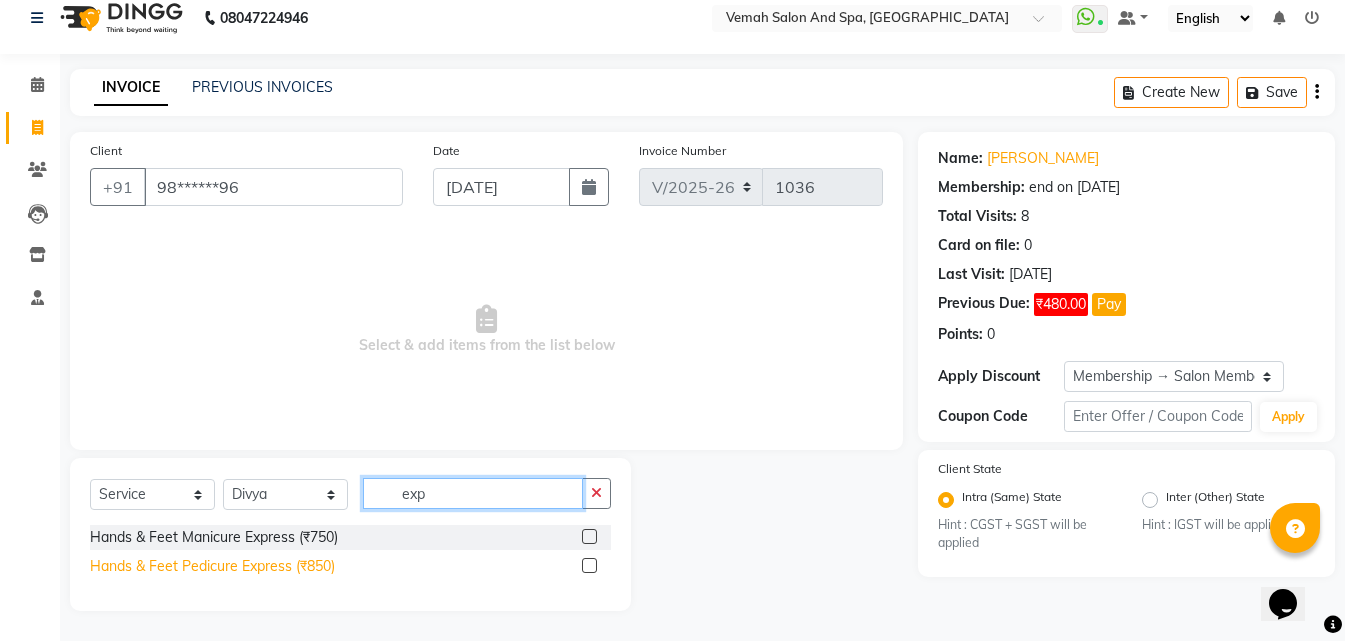 type on "exp" 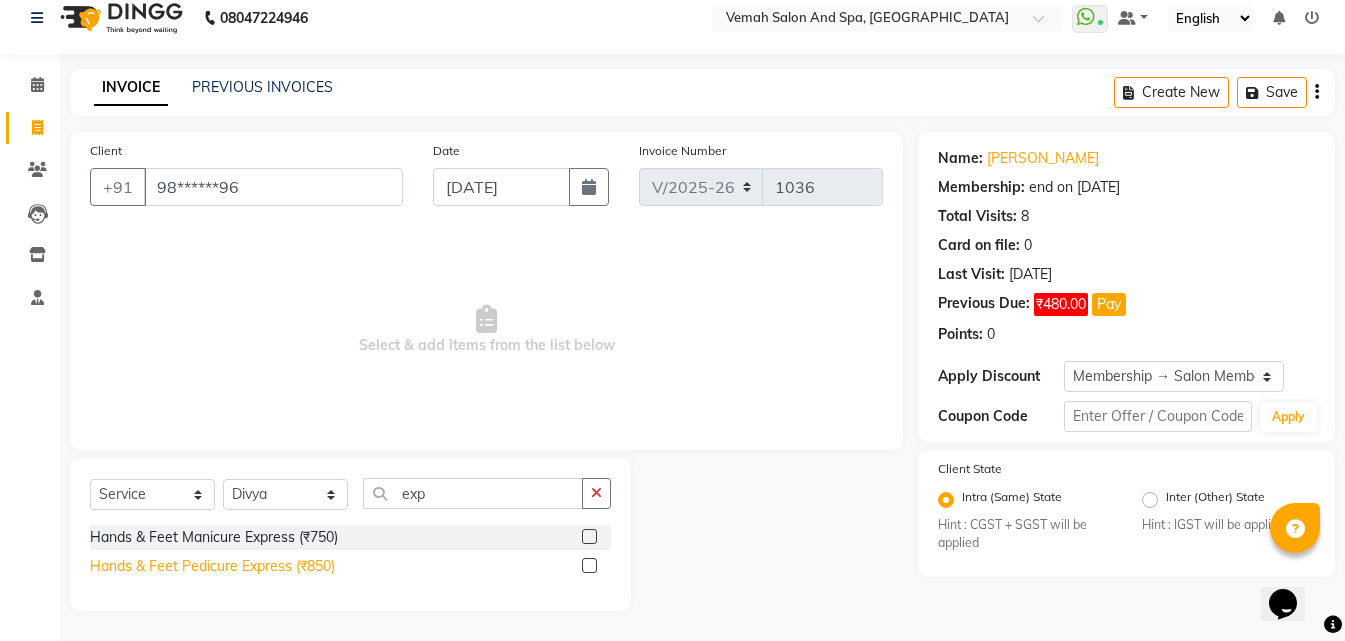 click on "Hands & Feet Pedicure Express (₹850)" 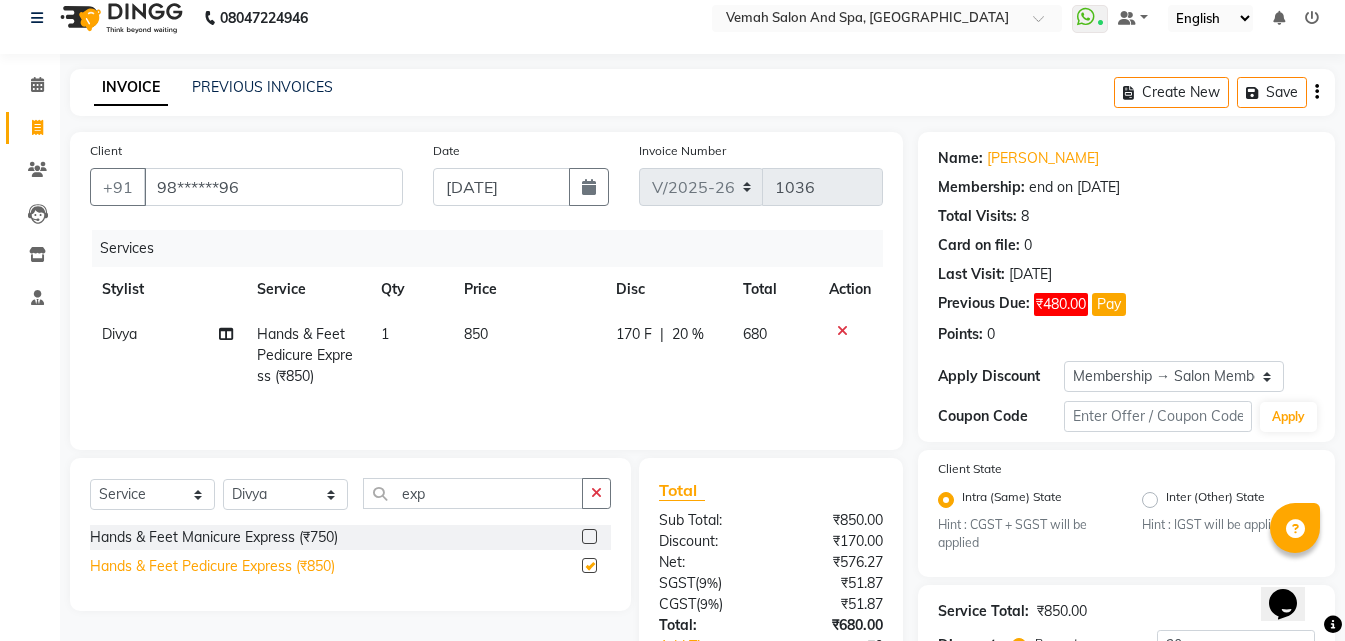 checkbox on "false" 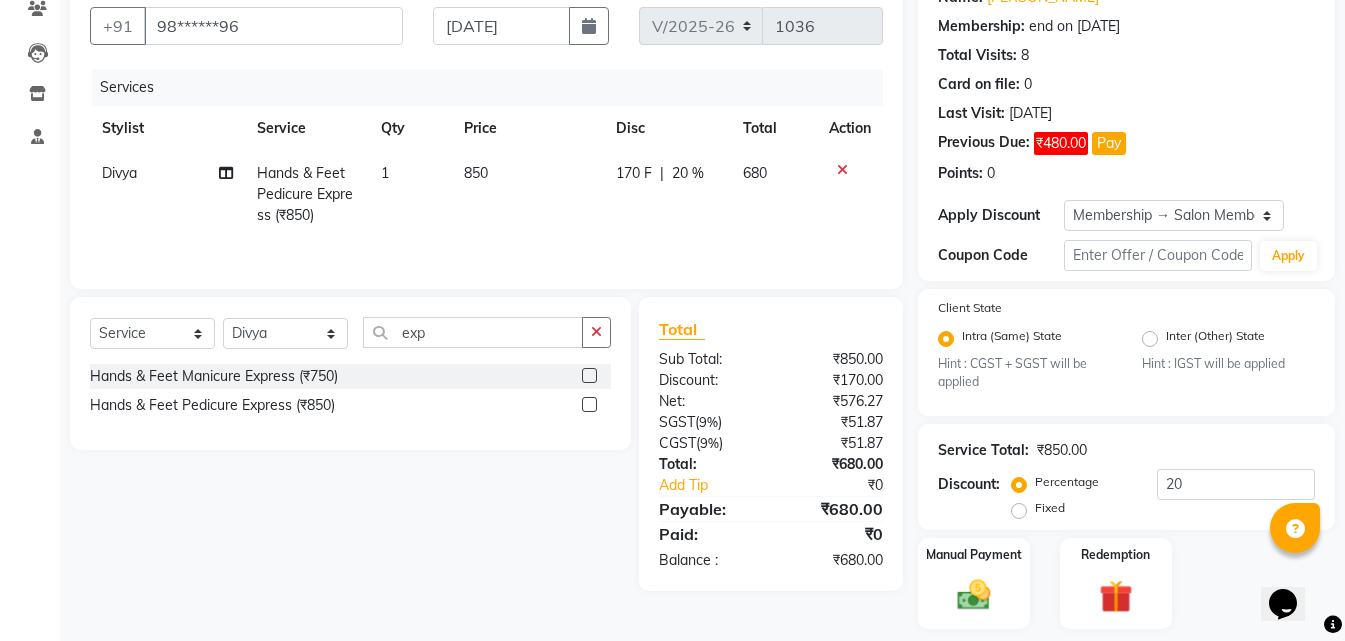 scroll, scrollTop: 238, scrollLeft: 0, axis: vertical 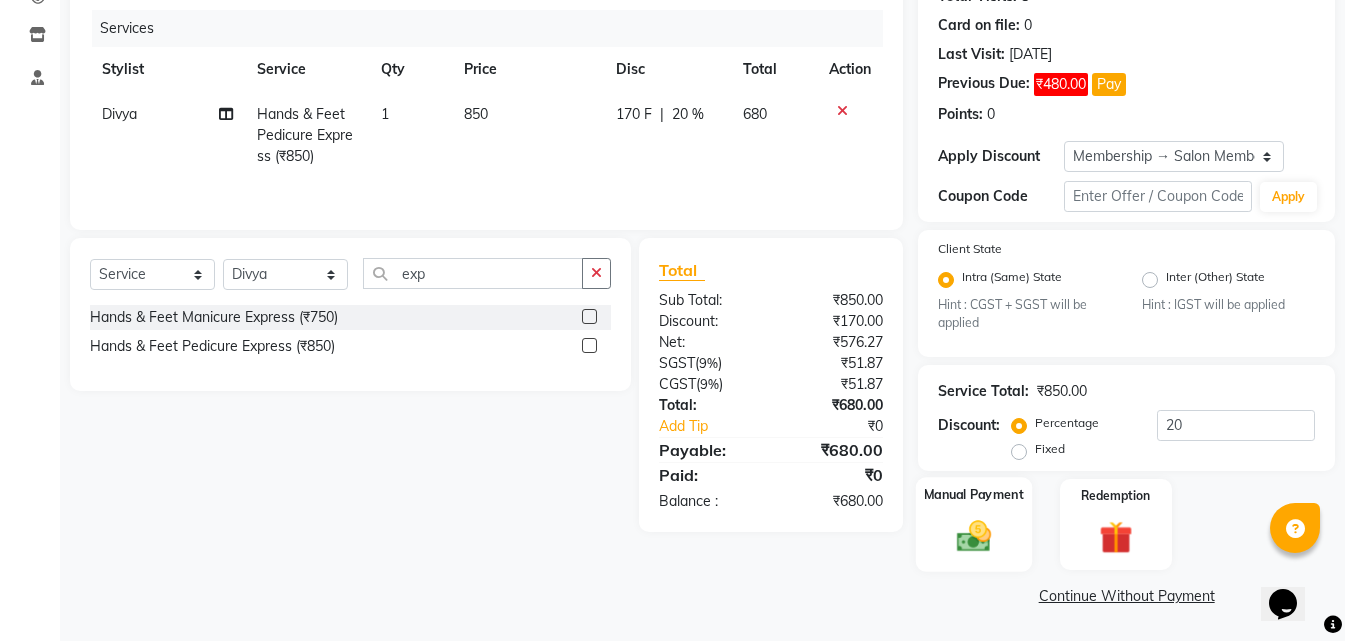 click 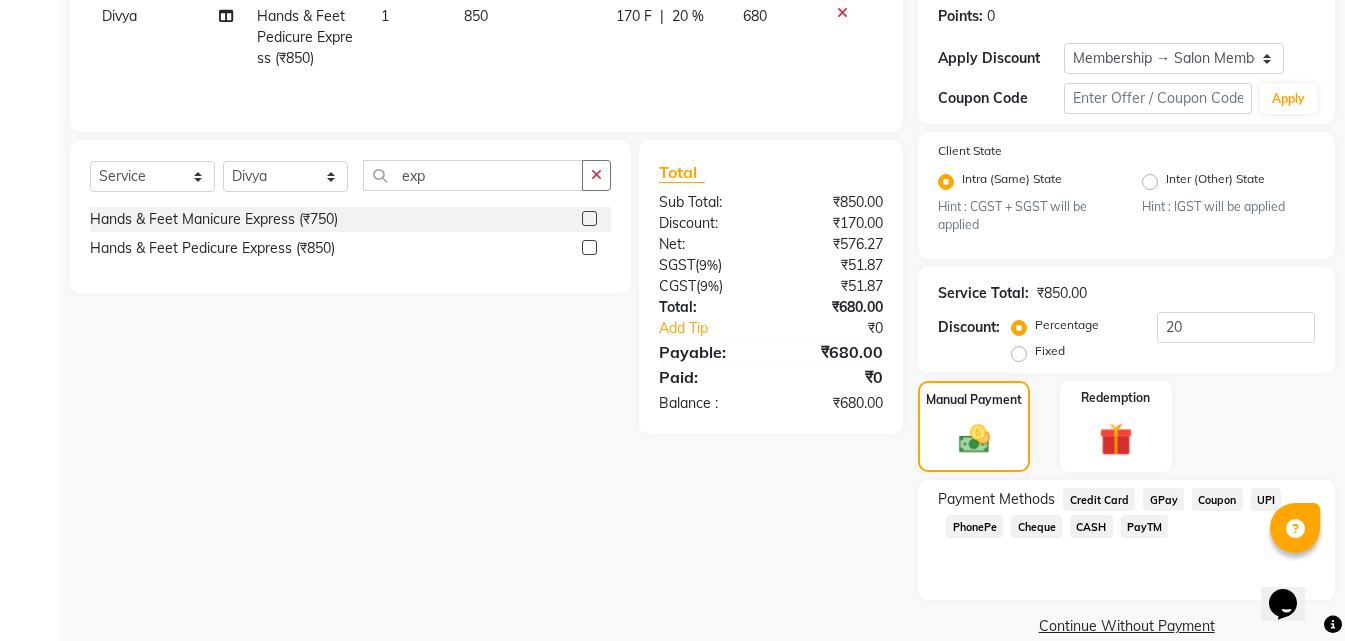 scroll, scrollTop: 366, scrollLeft: 0, axis: vertical 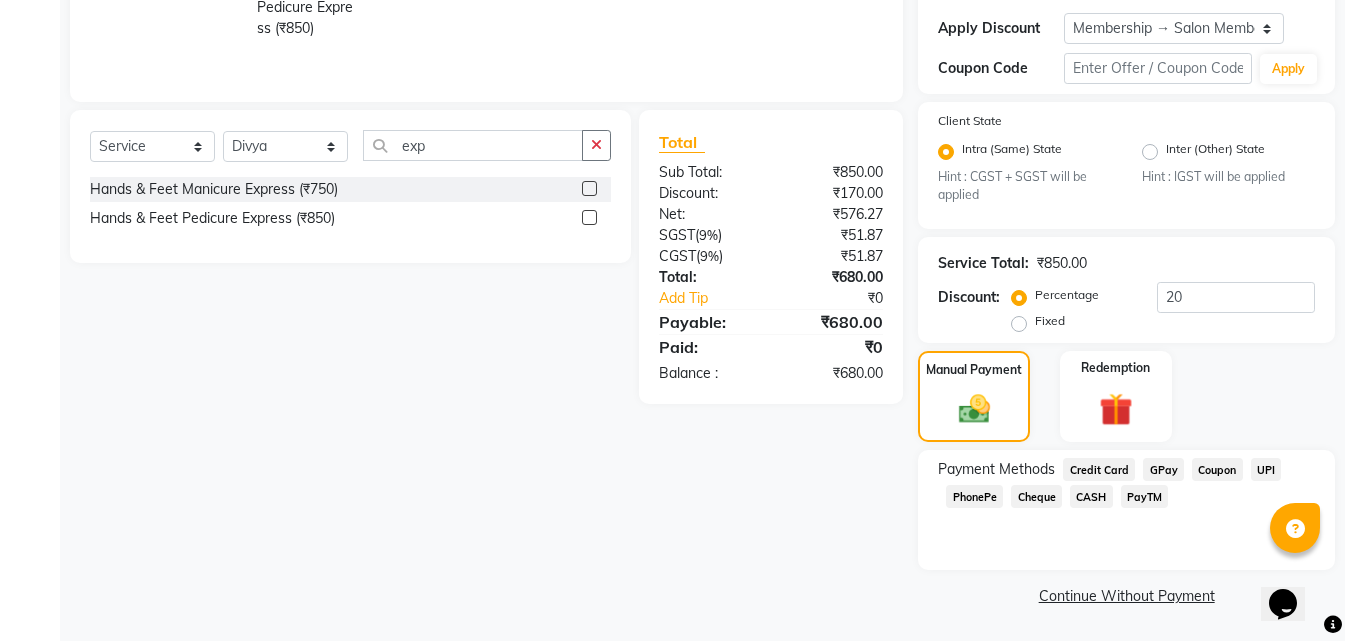 click on "CASH" 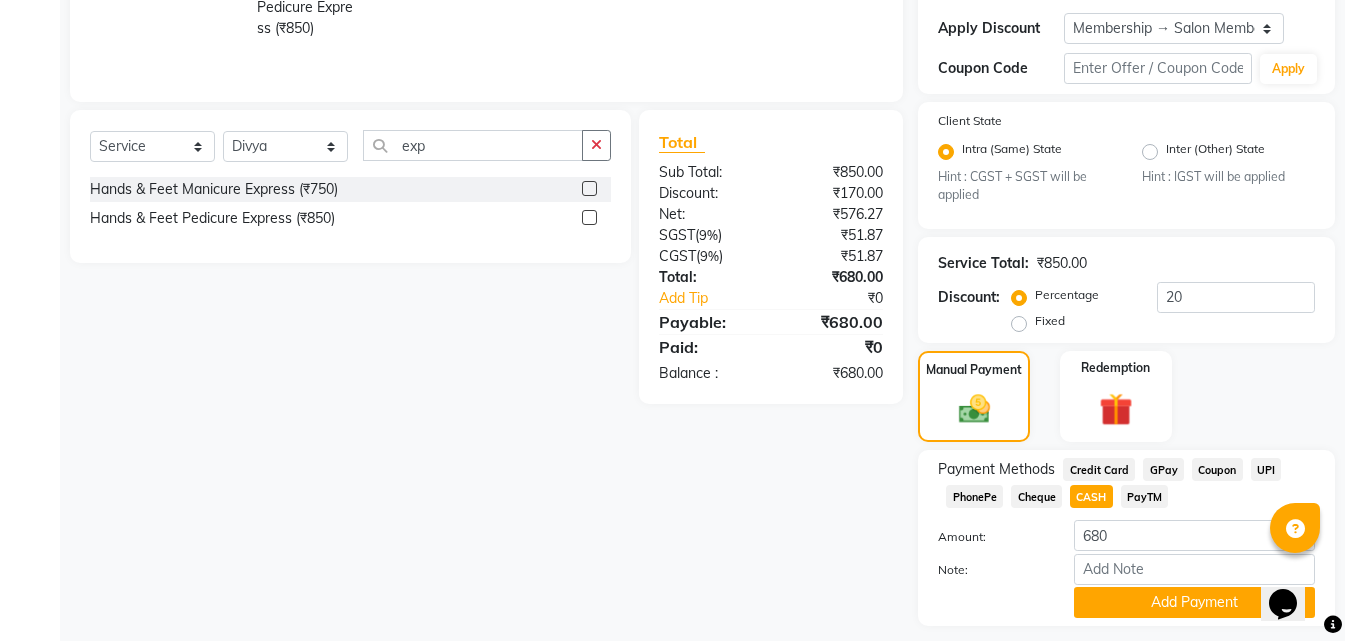 scroll, scrollTop: 422, scrollLeft: 0, axis: vertical 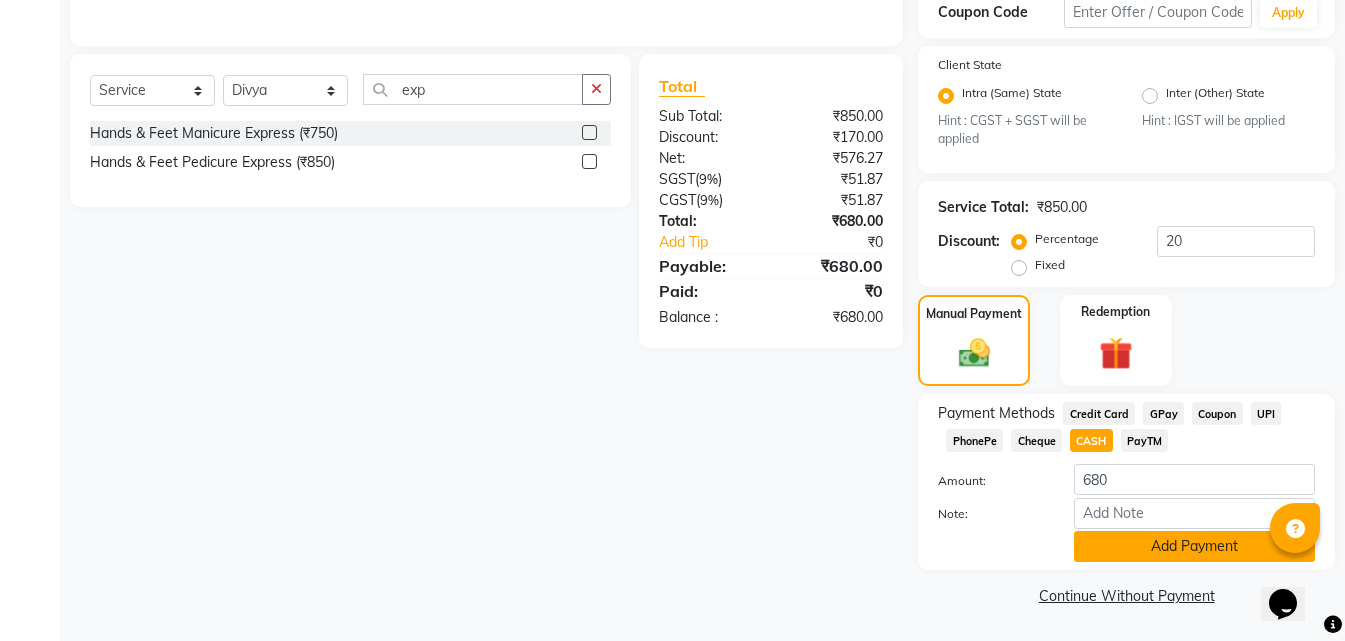 click on "Add Payment" 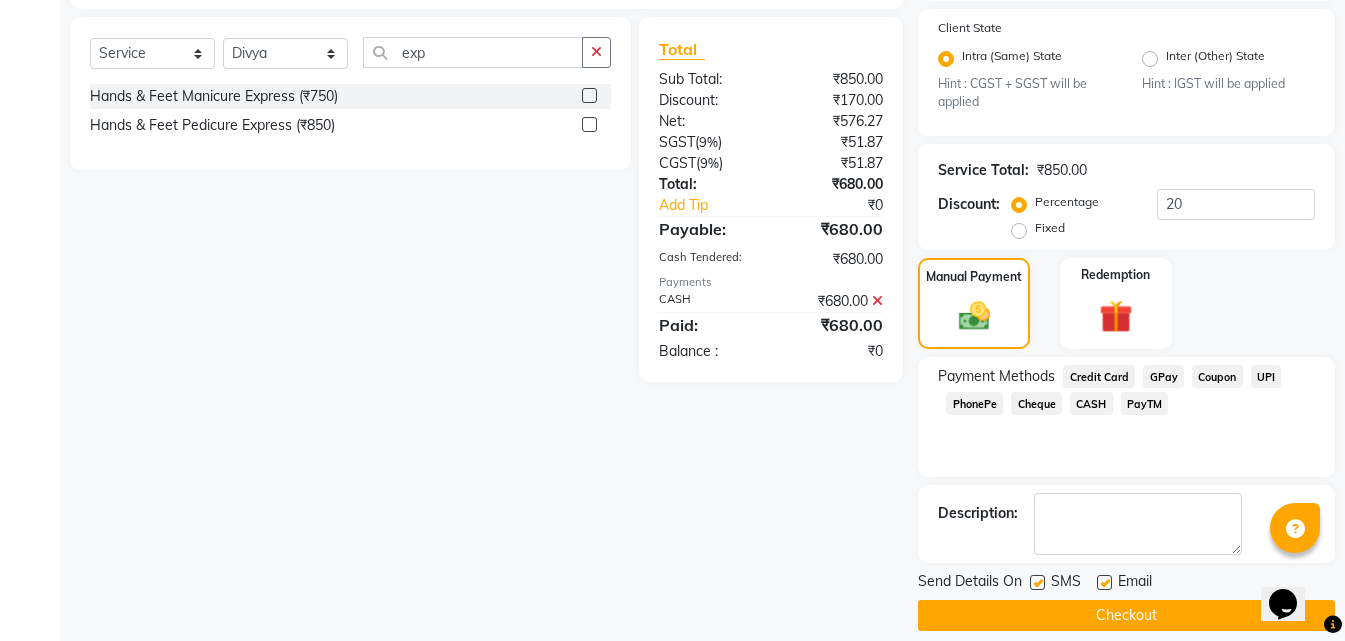 scroll, scrollTop: 479, scrollLeft: 0, axis: vertical 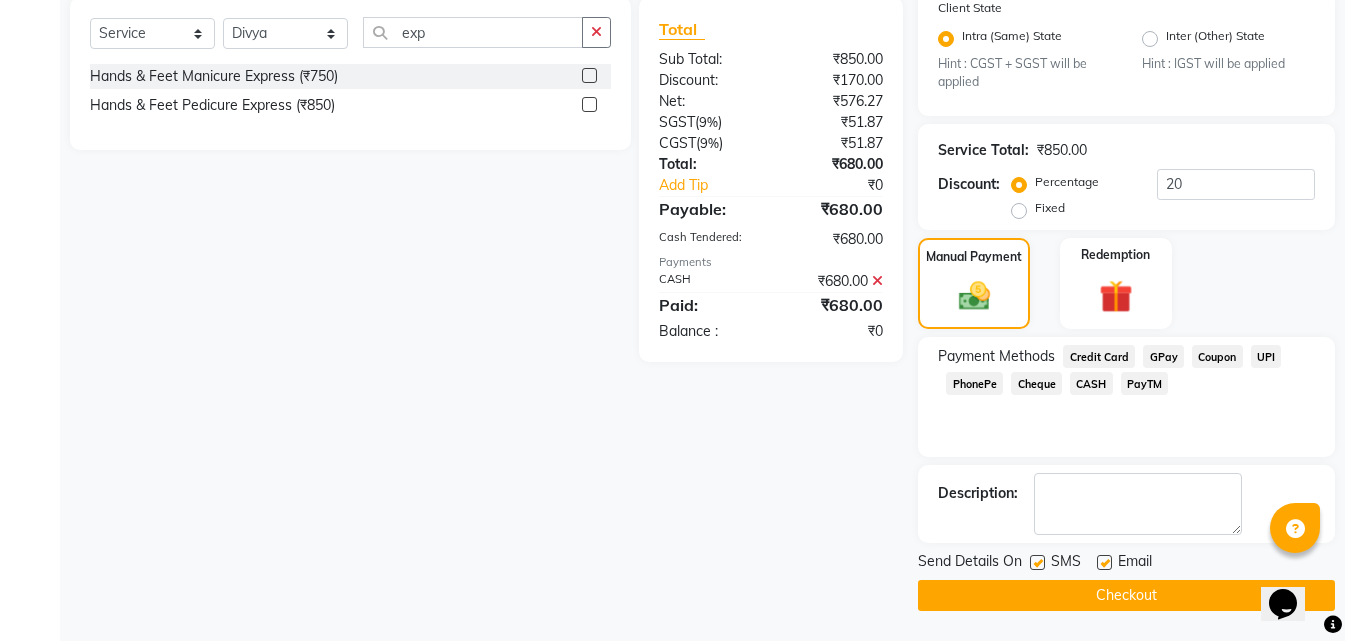 click on "Checkout" 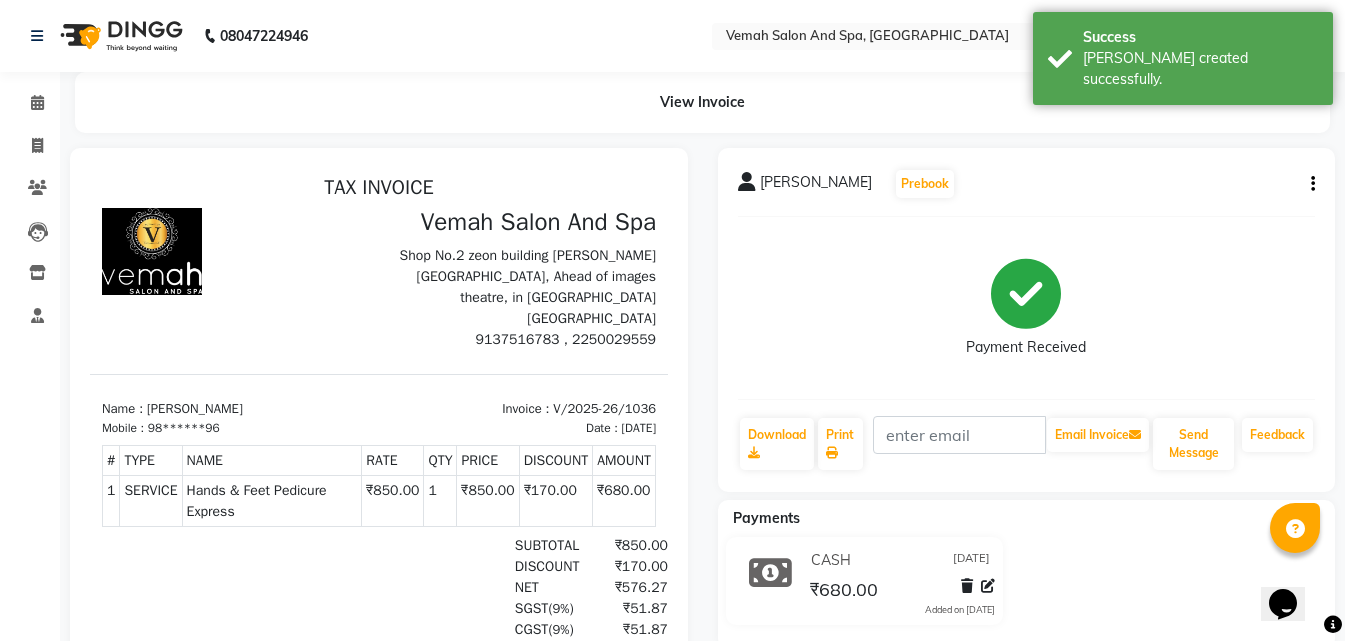 scroll, scrollTop: 0, scrollLeft: 0, axis: both 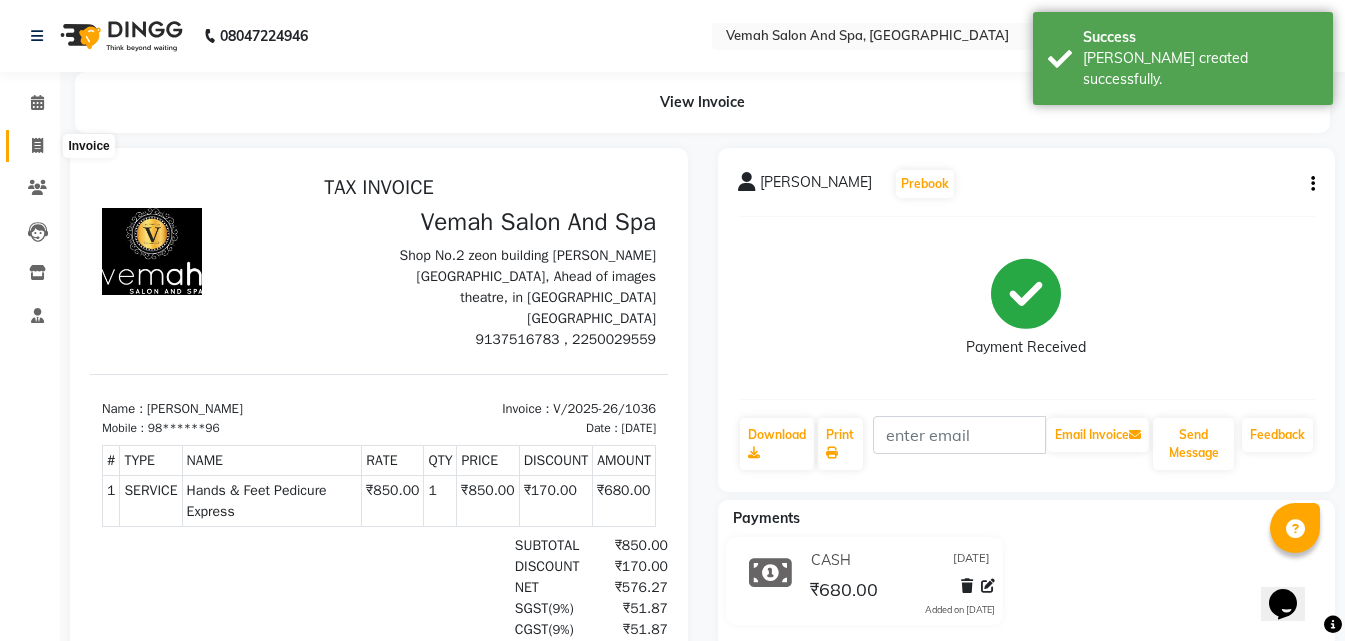 click 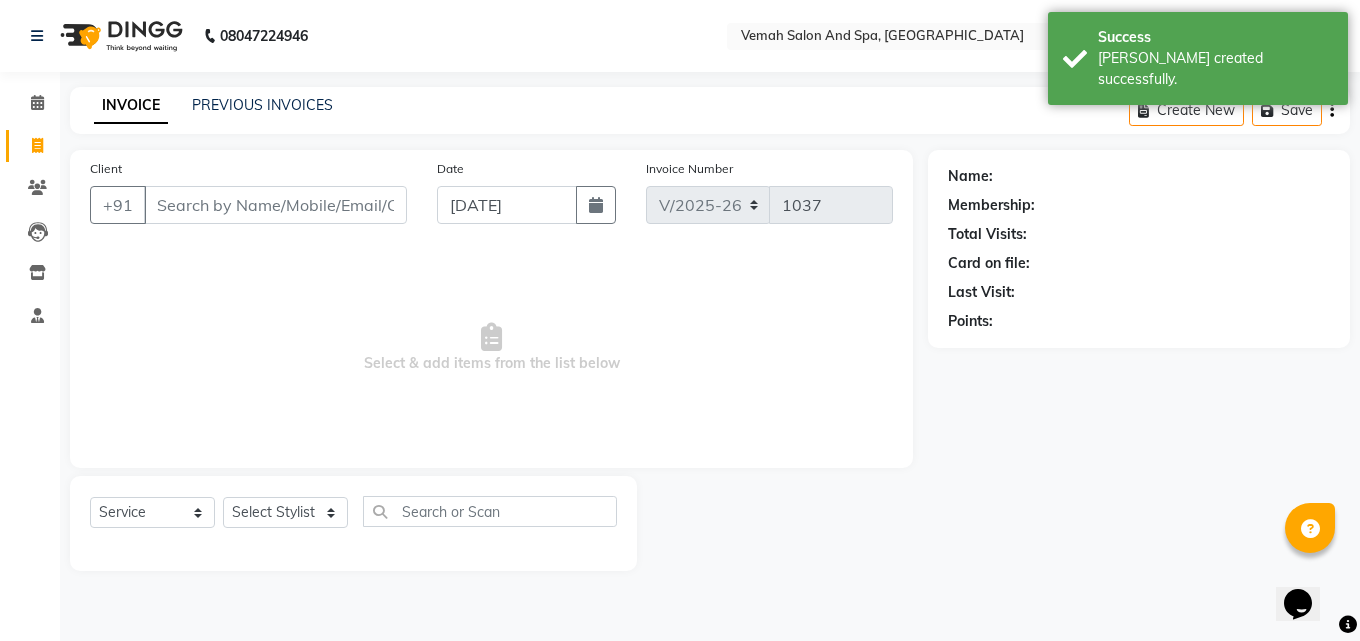 click on "Client" at bounding box center [275, 205] 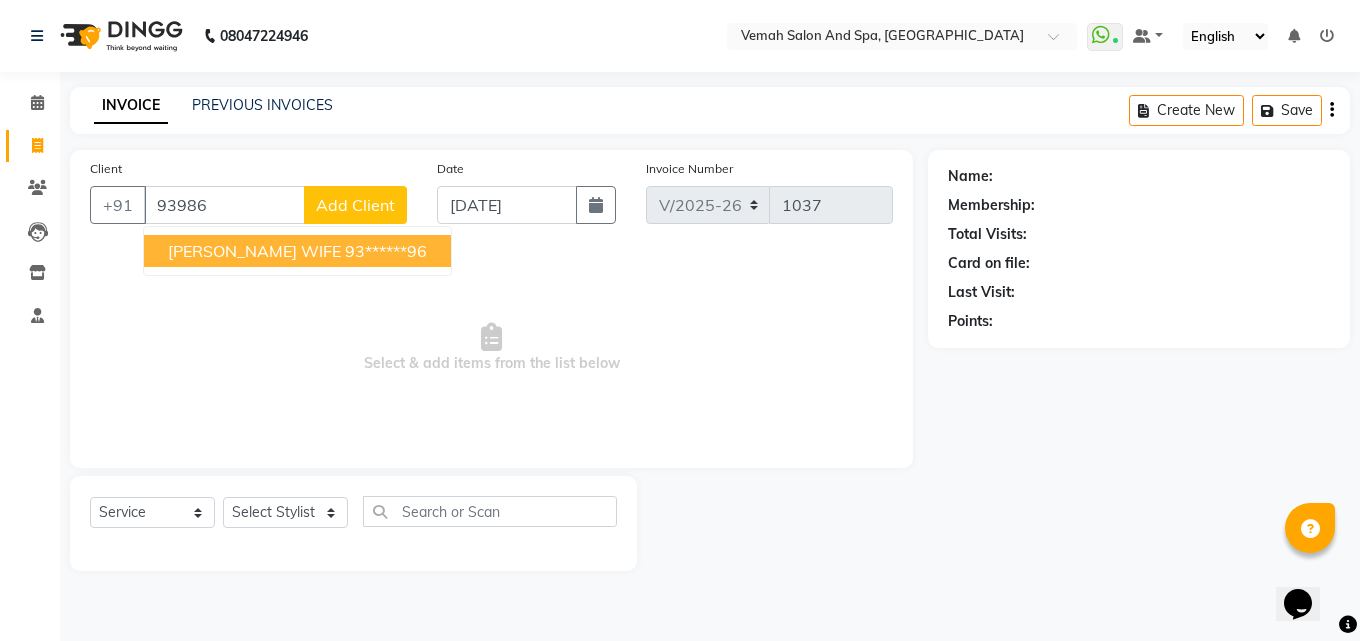 click on "[PERSON_NAME] WIFE" at bounding box center [254, 251] 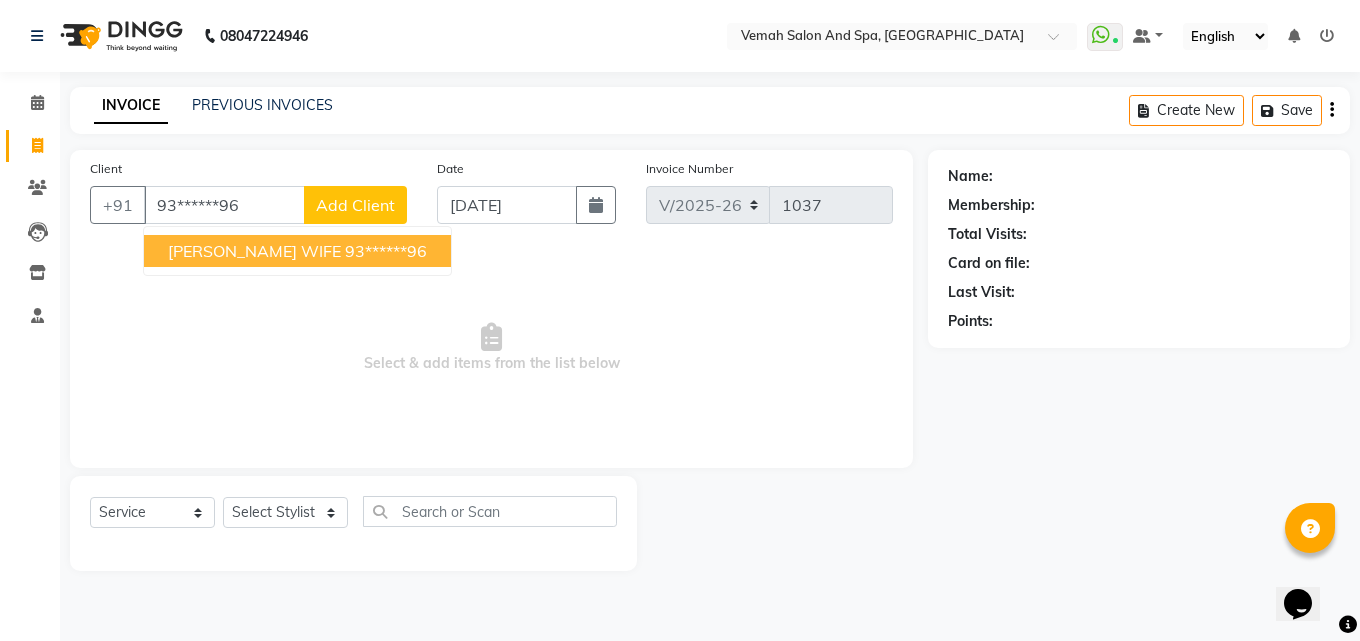 type on "93******96" 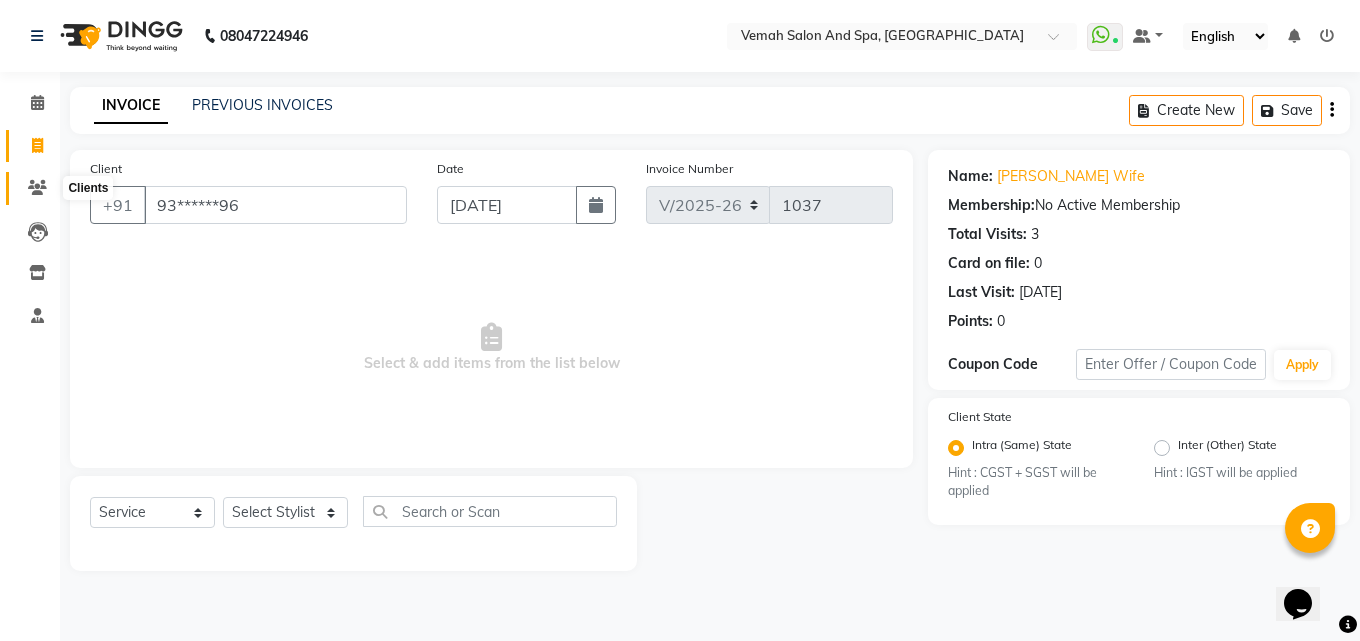 click 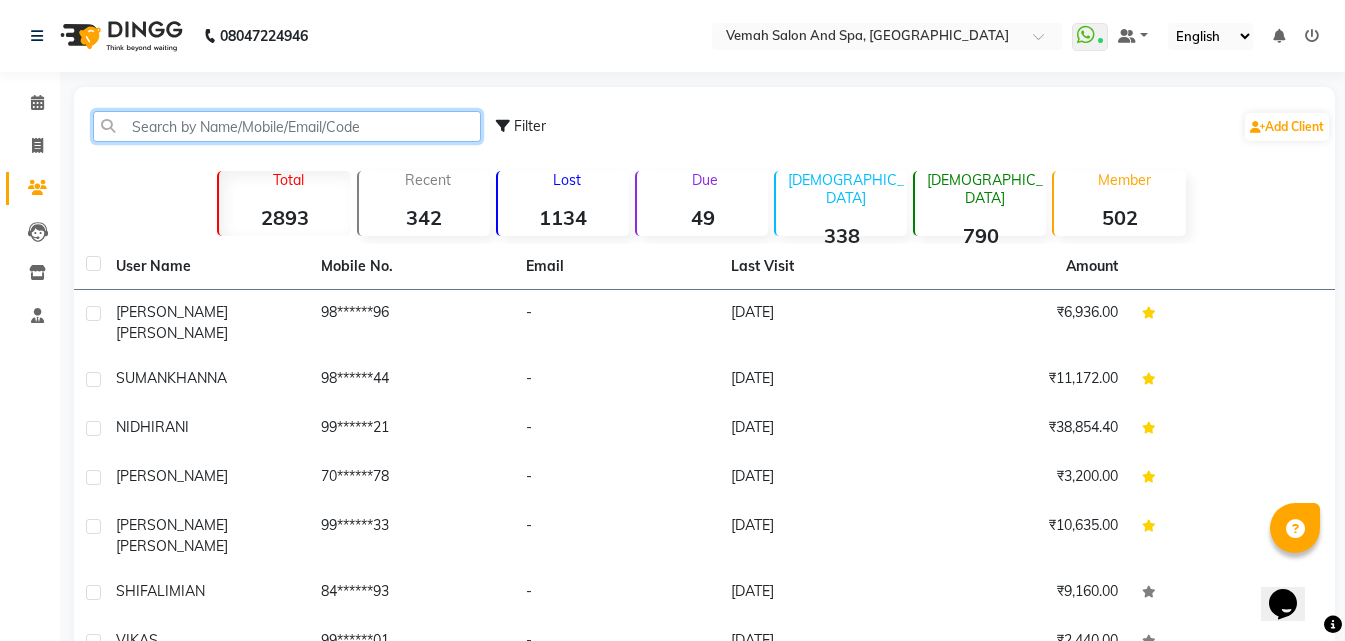 click 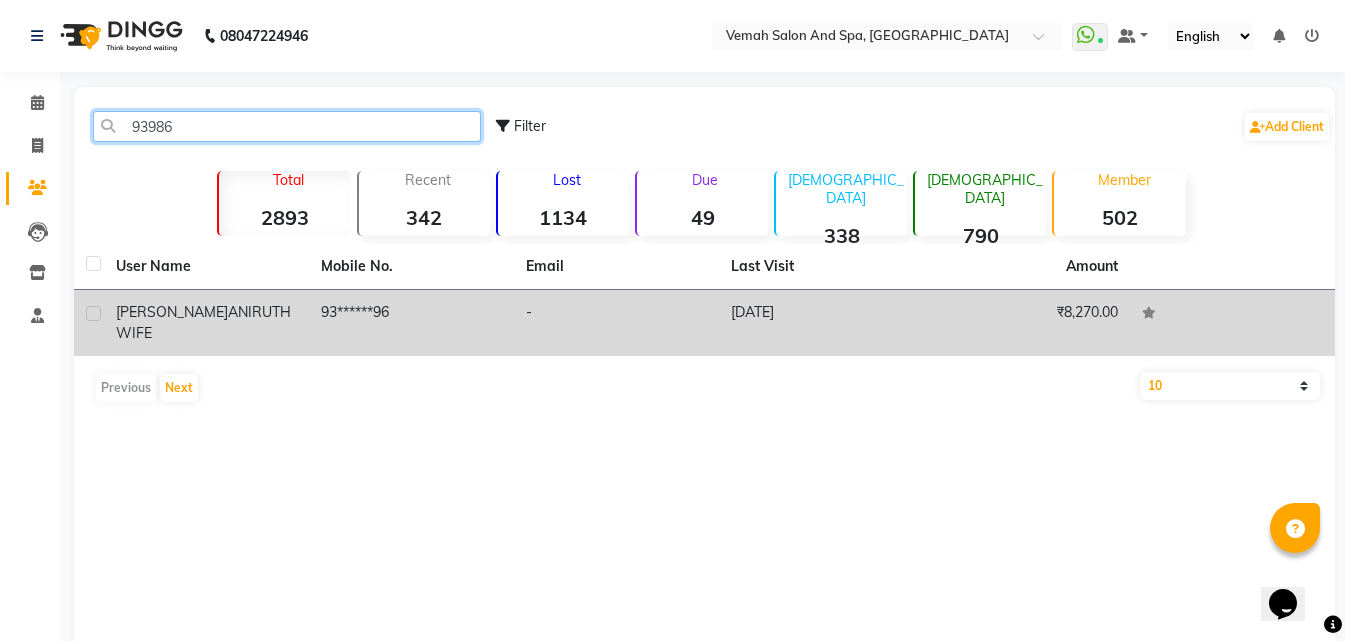 type on "93986" 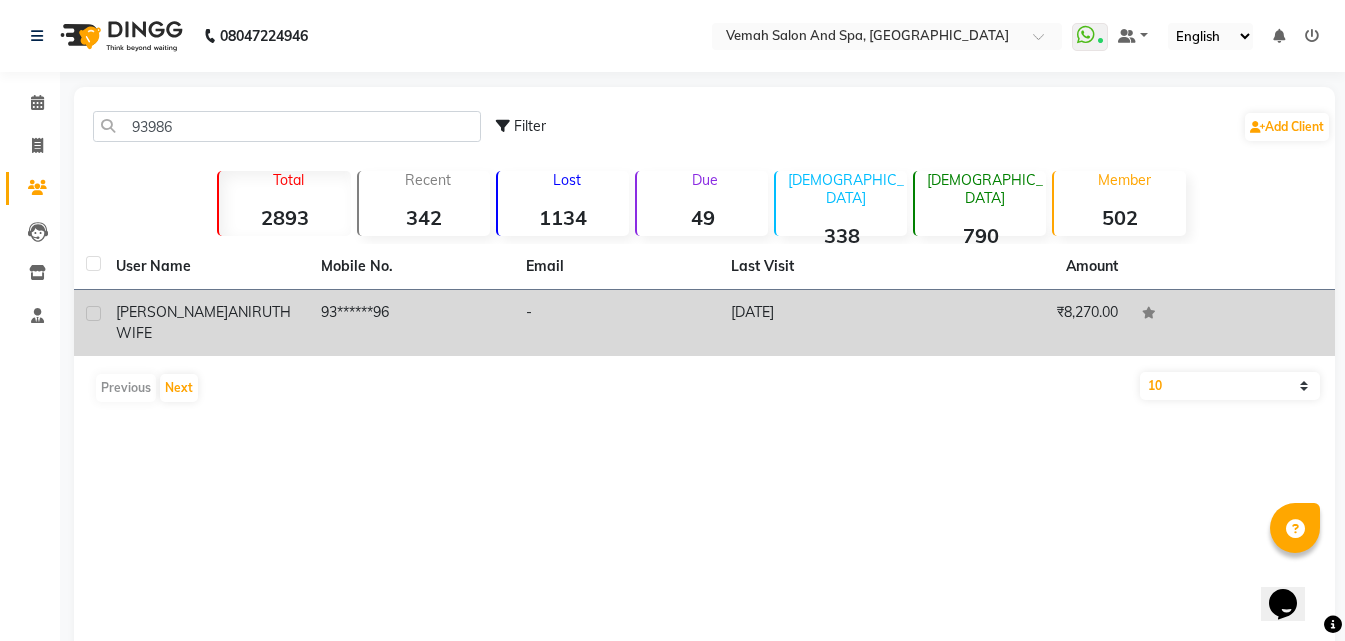 click on "ANIRUTH WIFE" 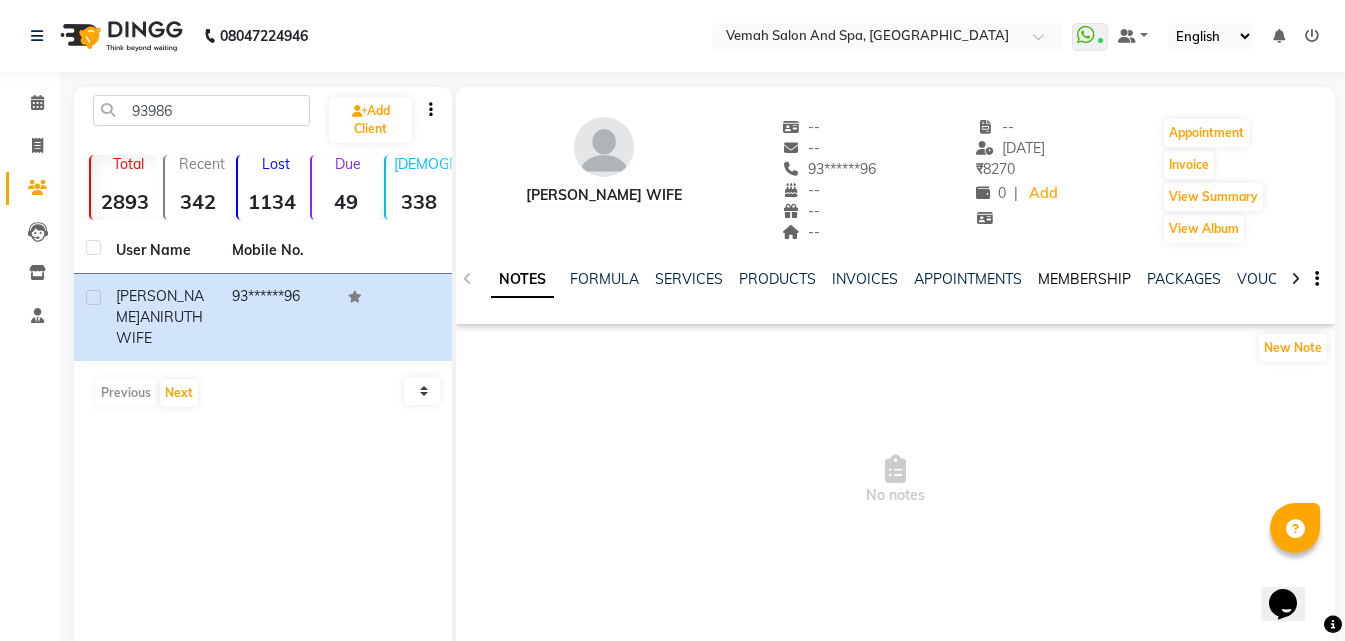 click on "MEMBERSHIP" 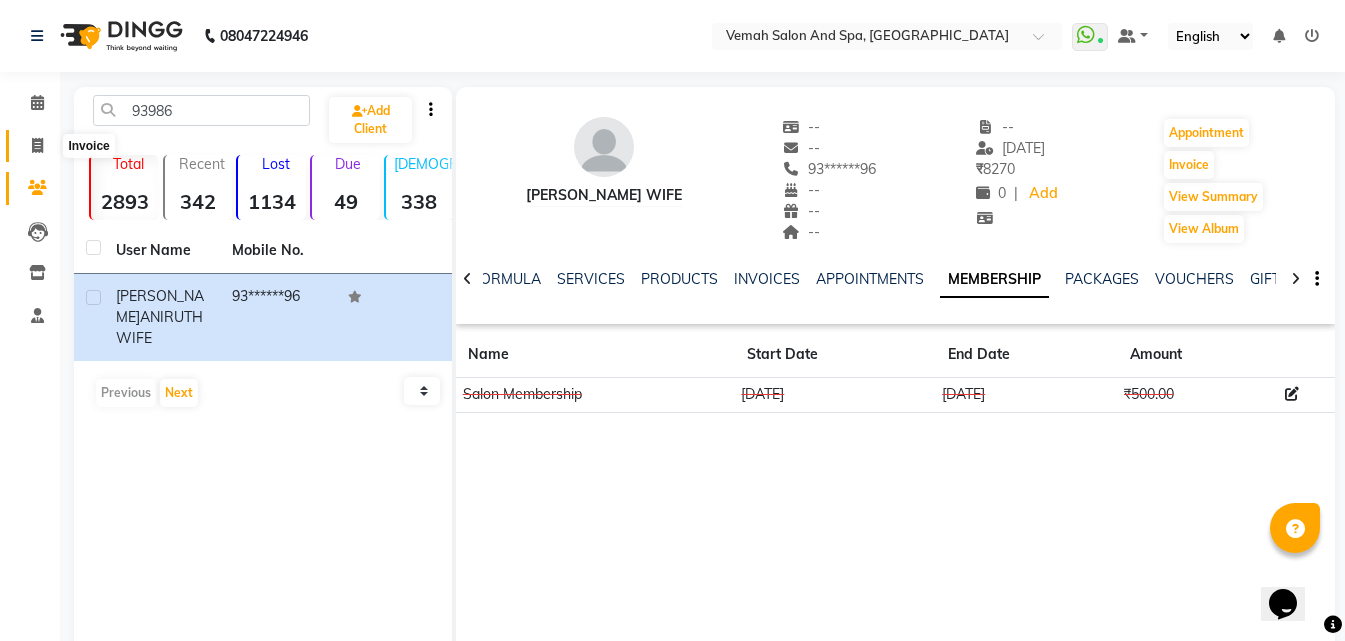 click 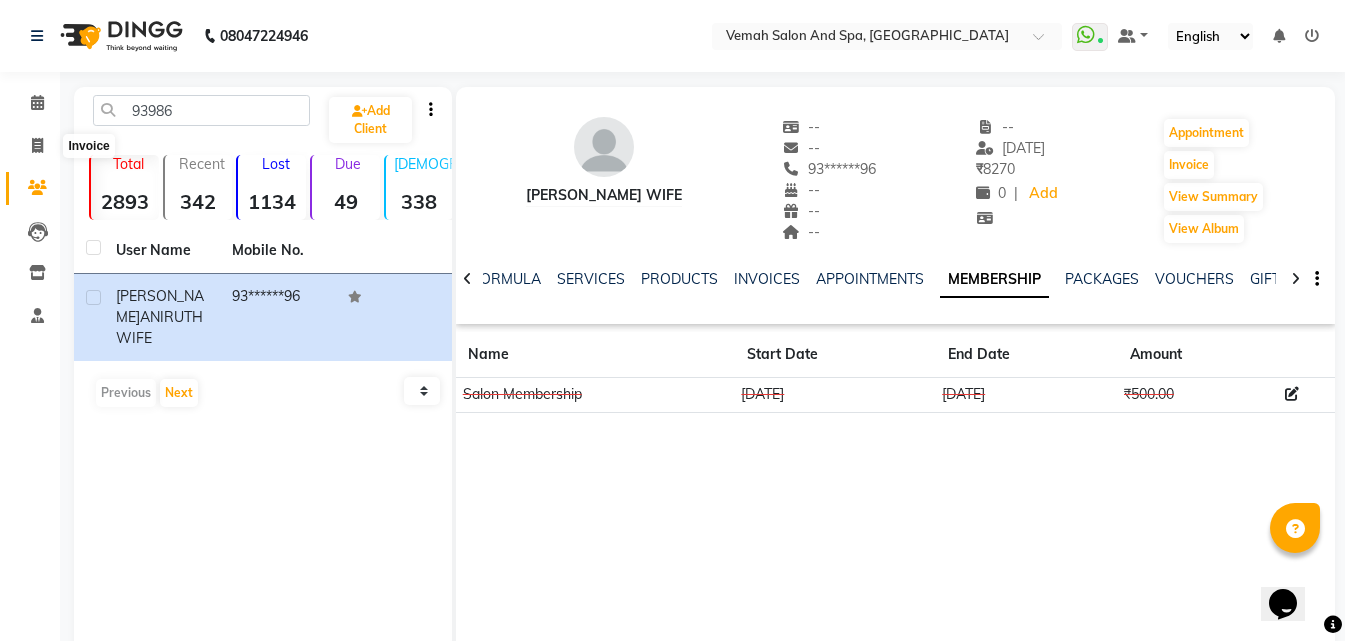 select on "service" 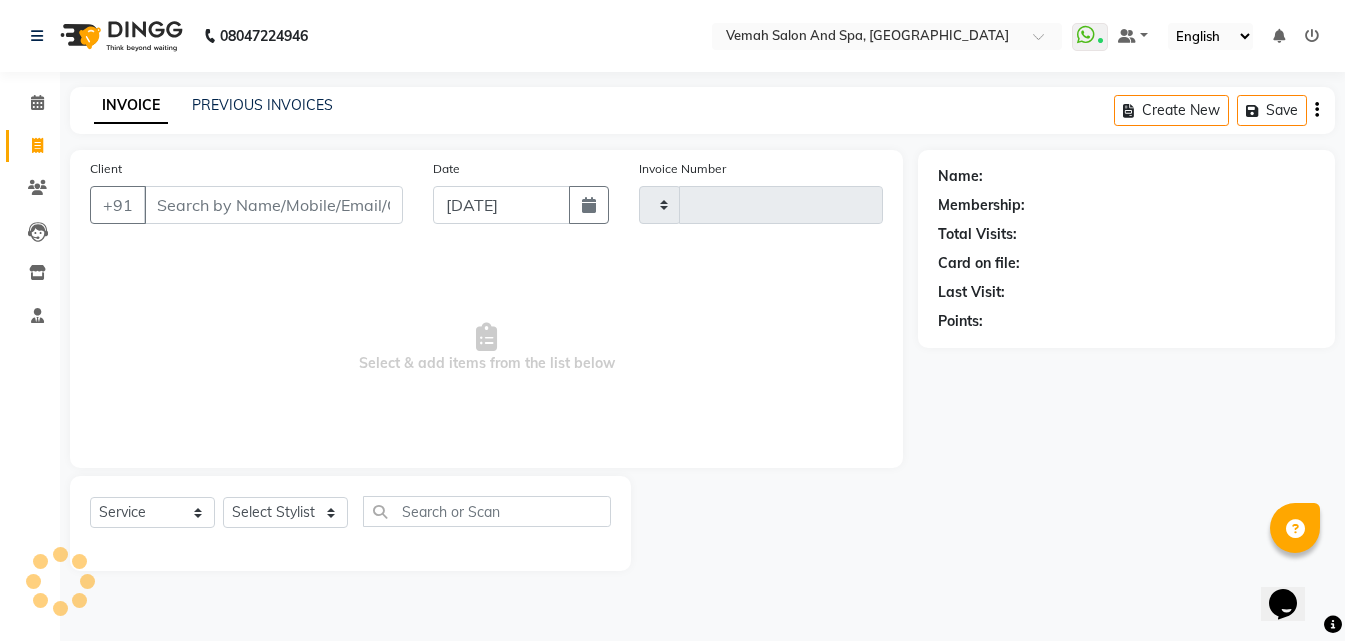type on "1037" 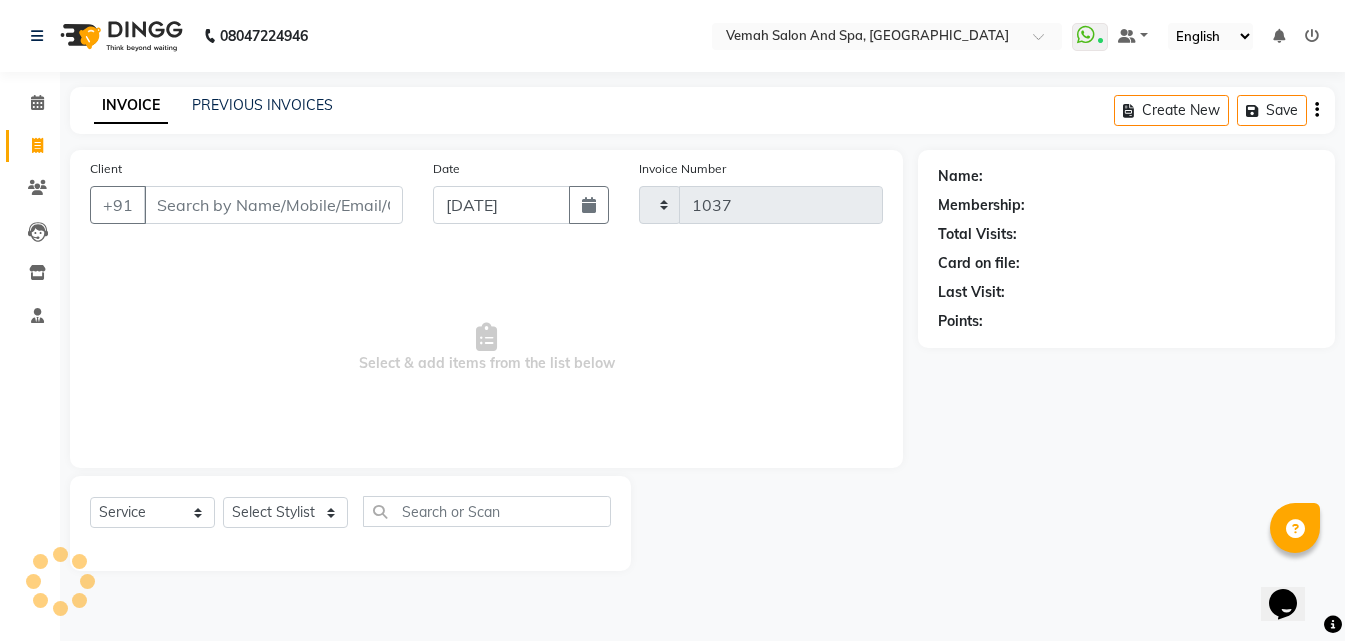 select on "7315" 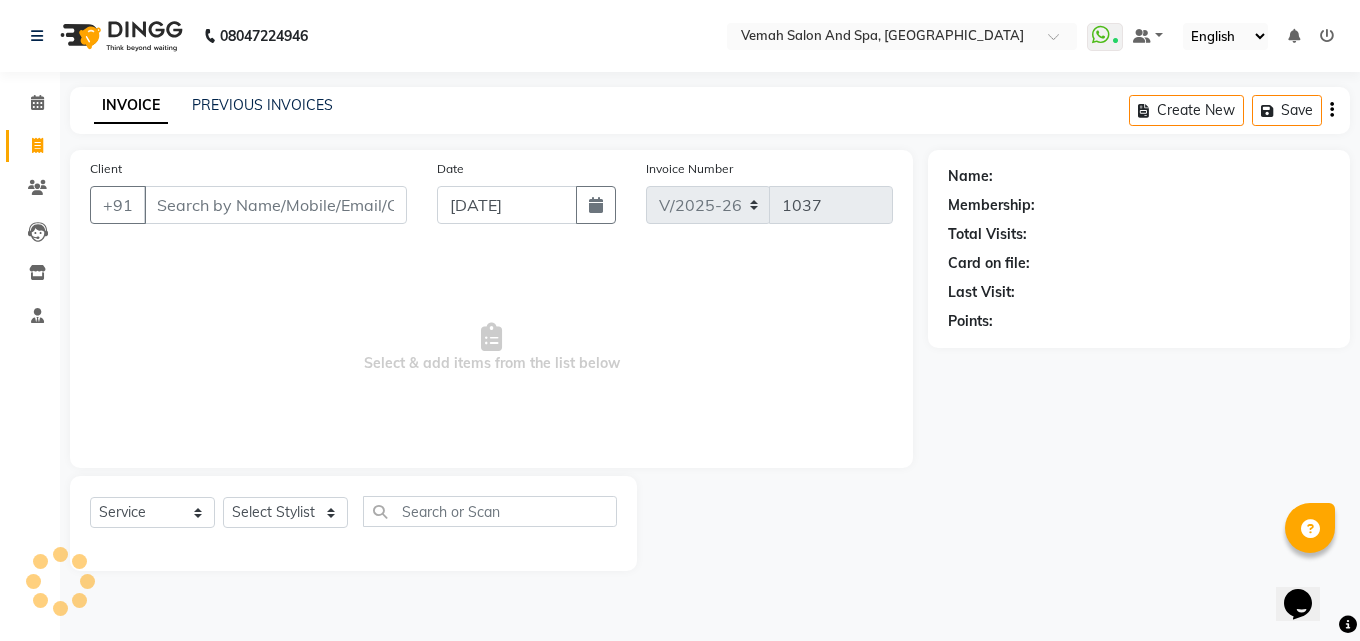 click on "Client" at bounding box center [275, 205] 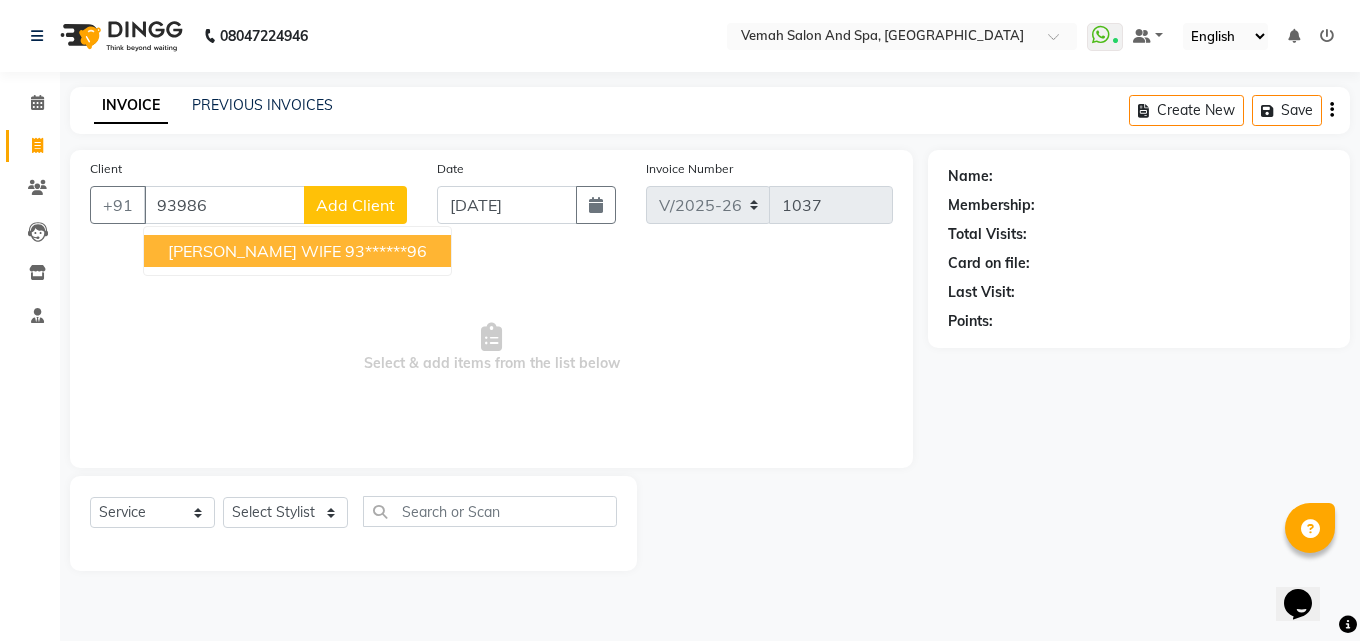 click on "[PERSON_NAME] WIFE" at bounding box center (254, 251) 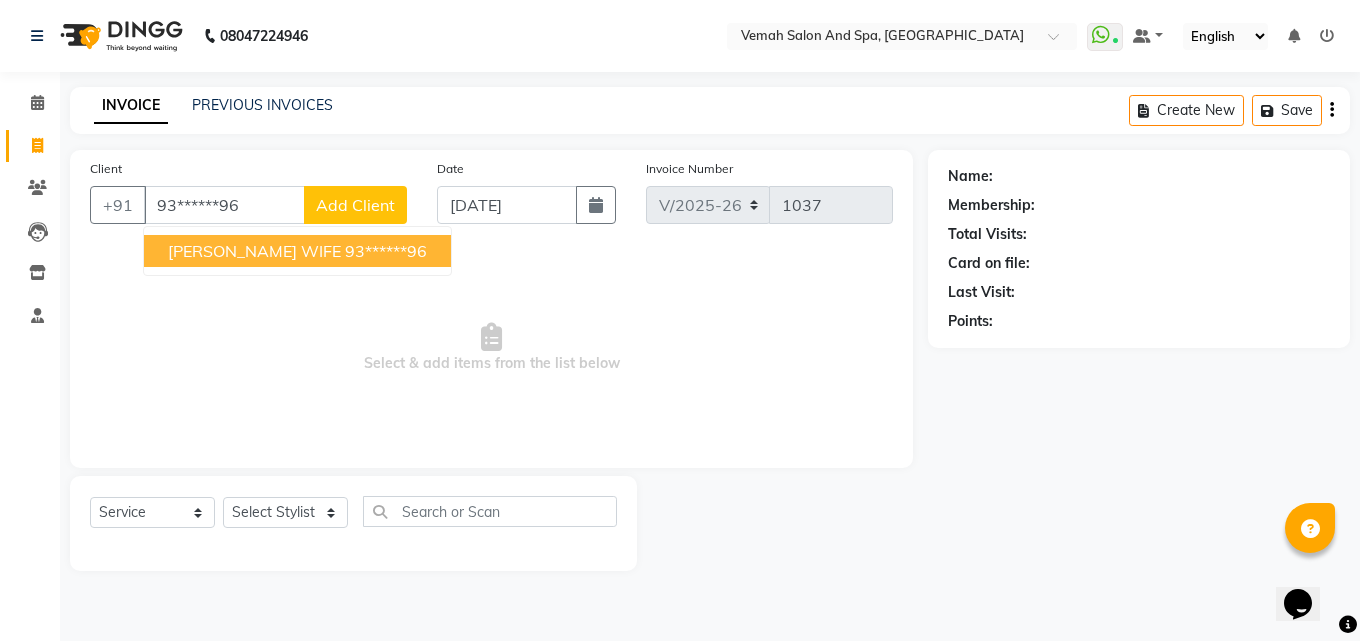 type on "93******96" 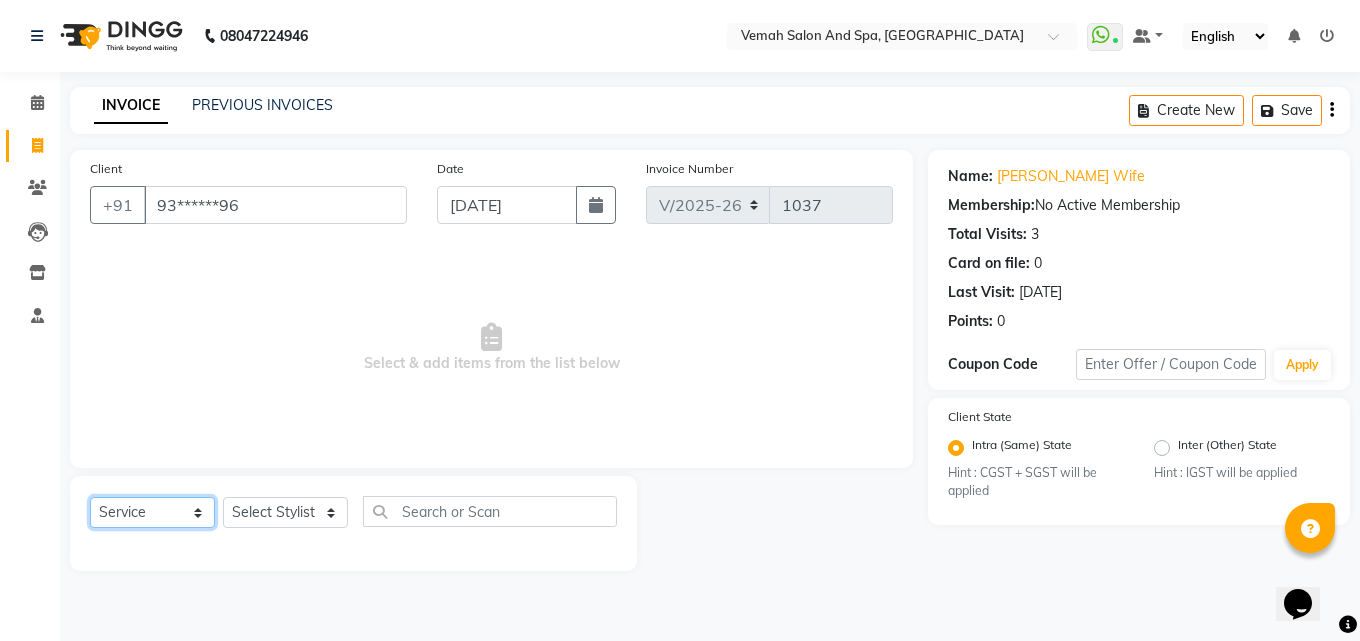 click on "Select  Service  Product  Membership  Package Voucher Prepaid Gift Card" 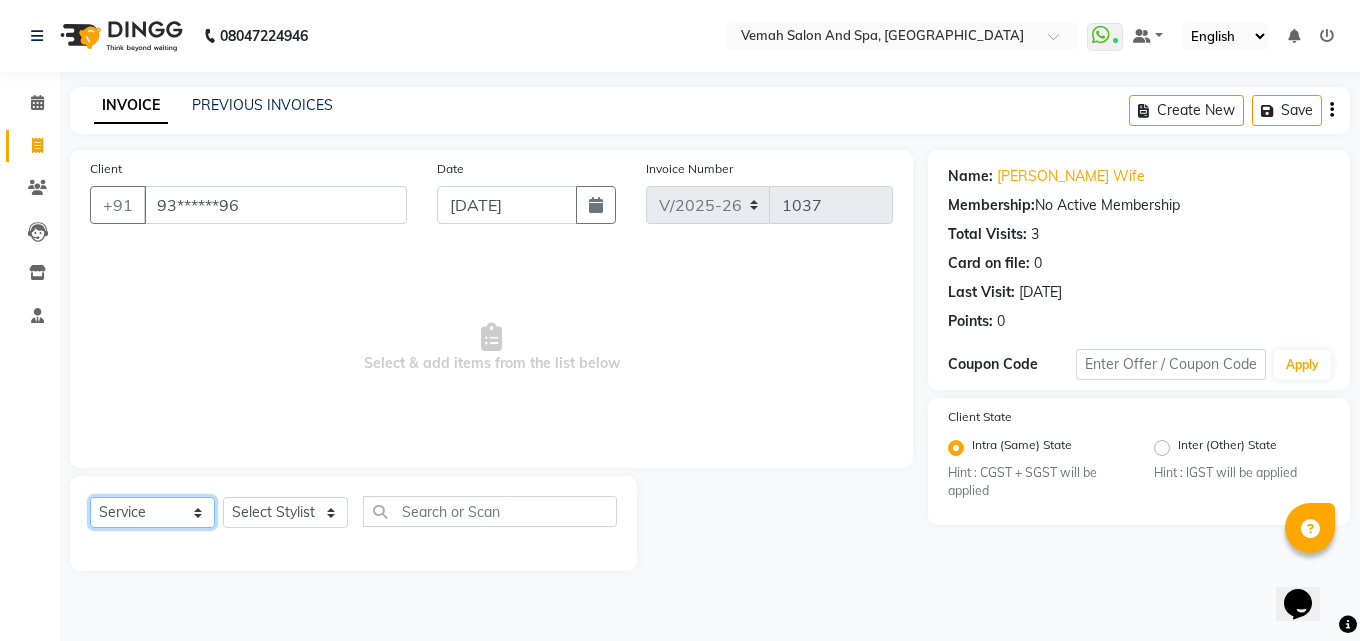 select on "membership" 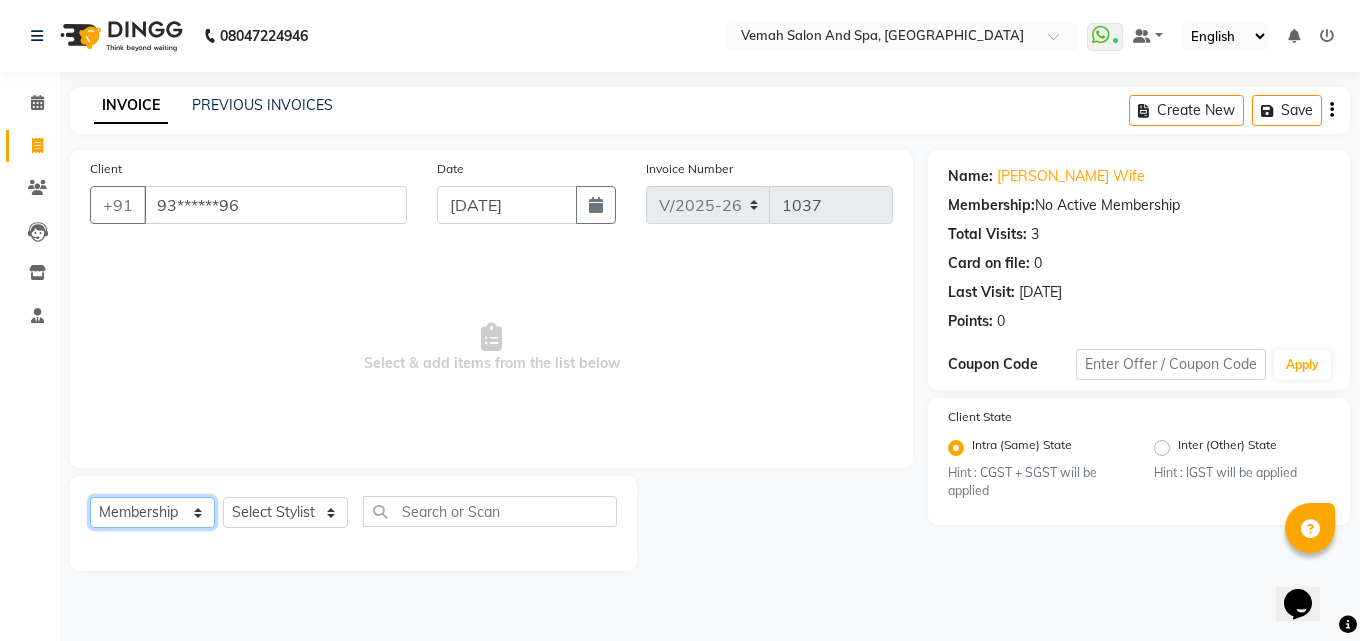 click on "Select  Service  Product  Membership  Package Voucher Prepaid Gift Card" 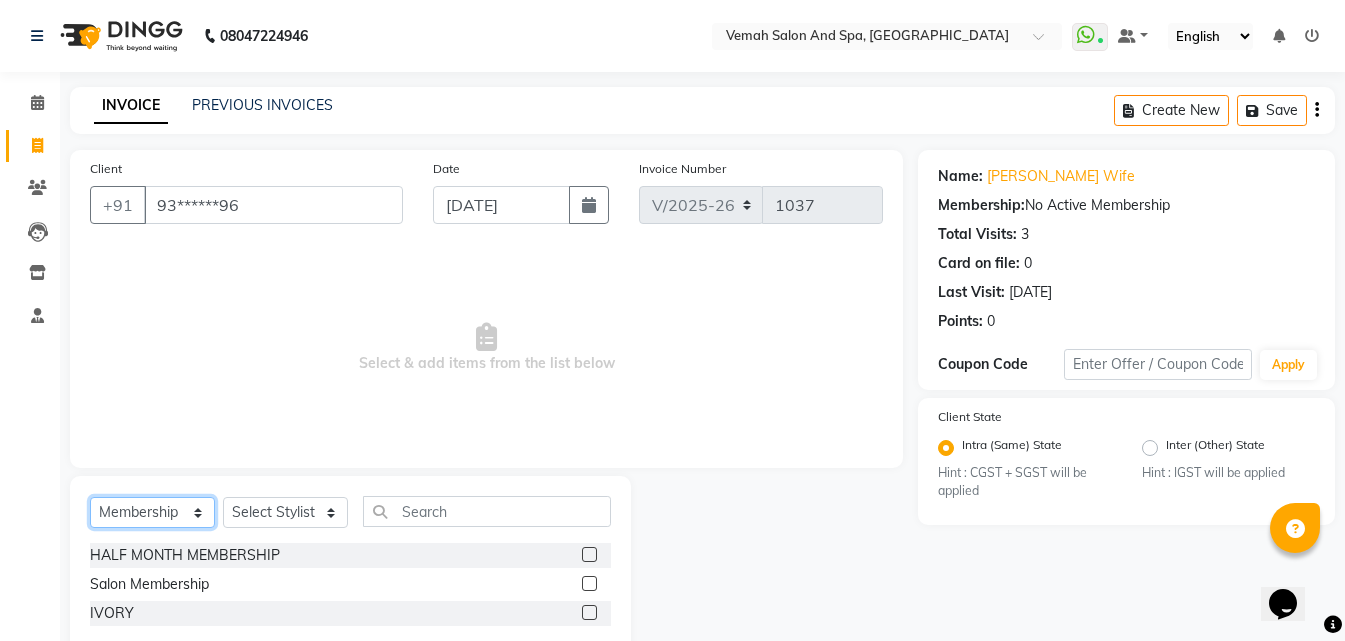 scroll, scrollTop: 47, scrollLeft: 0, axis: vertical 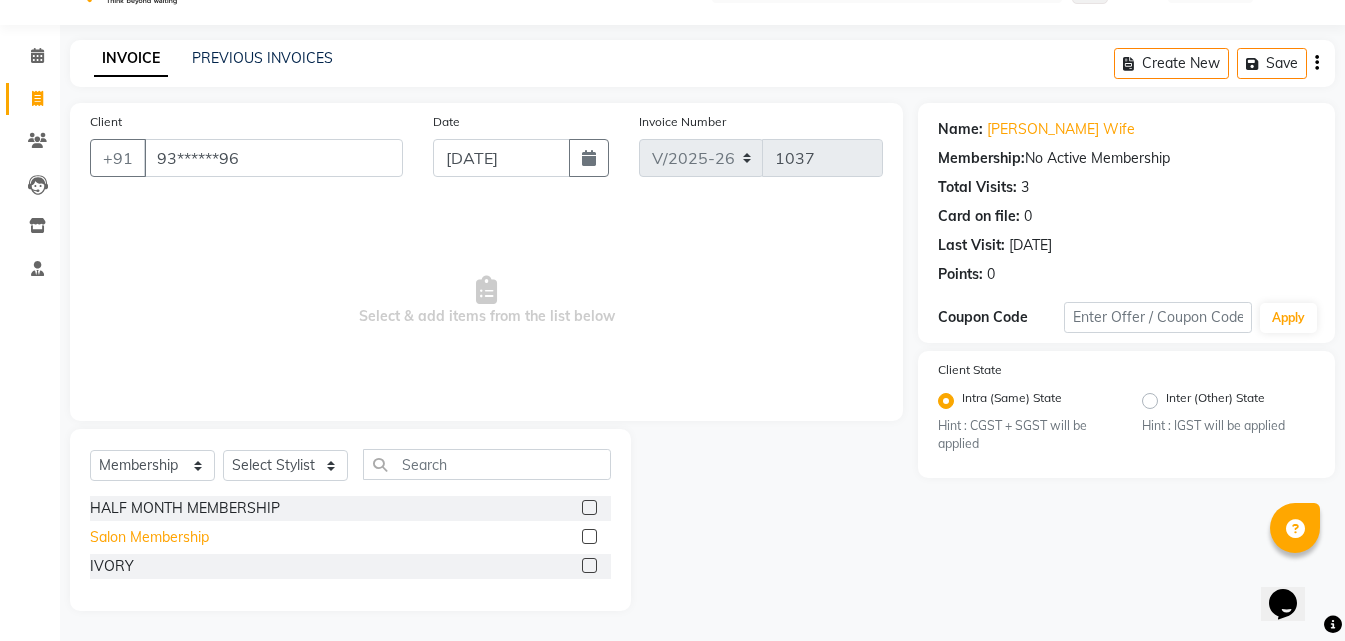 click on "Salon Membership" 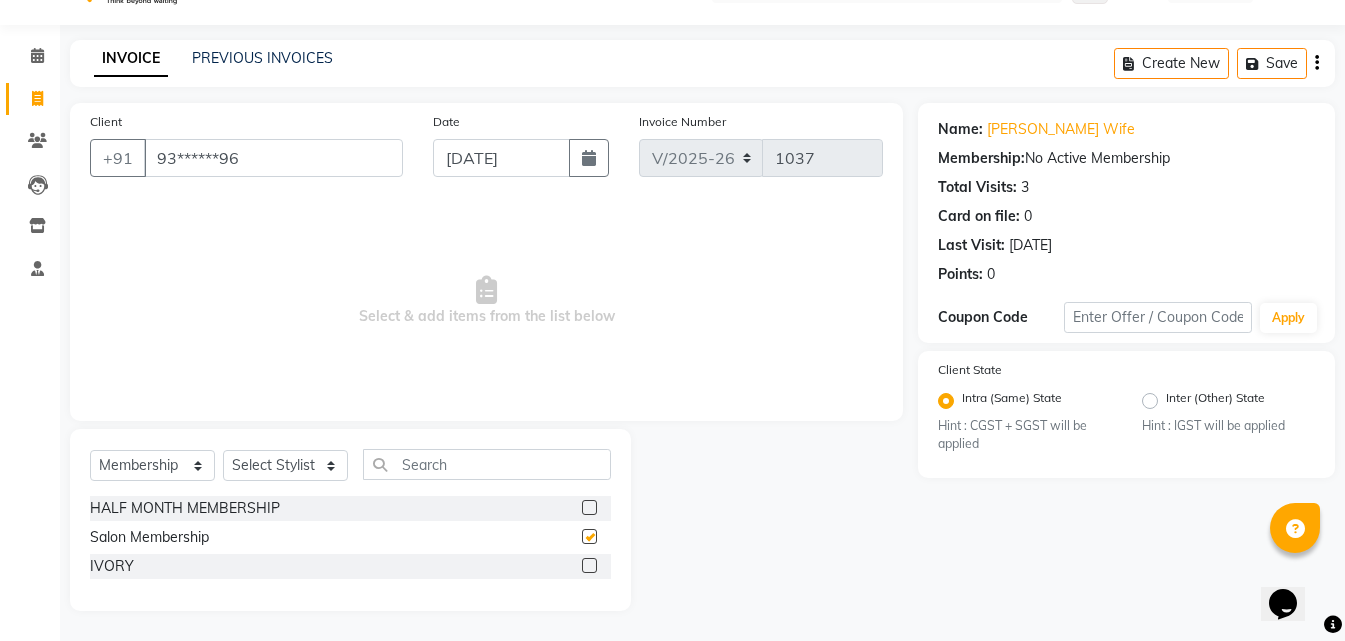 checkbox on "false" 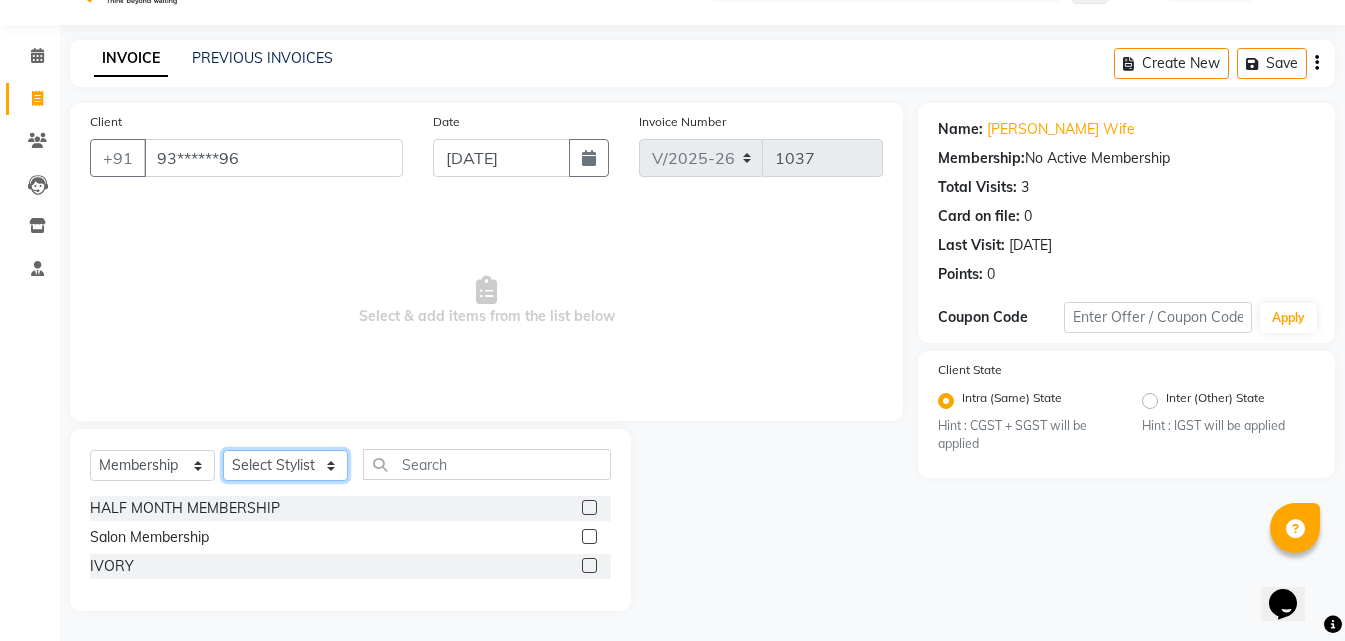 click on "Select Stylist Bhoomi Chahat [PERSON_NAME] Divya [PERSON_NAME] [PERSON_NAME] Salon Manager [PERSON_NAME] [PERSON_NAME]" 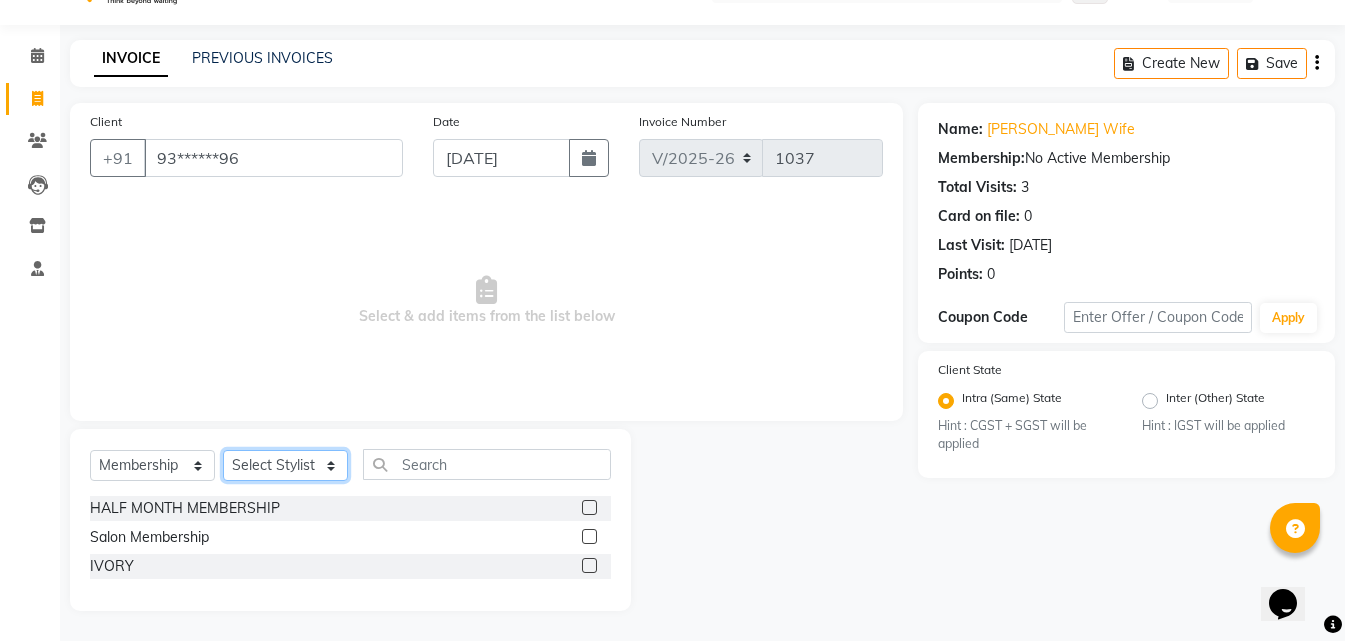 select on "66300" 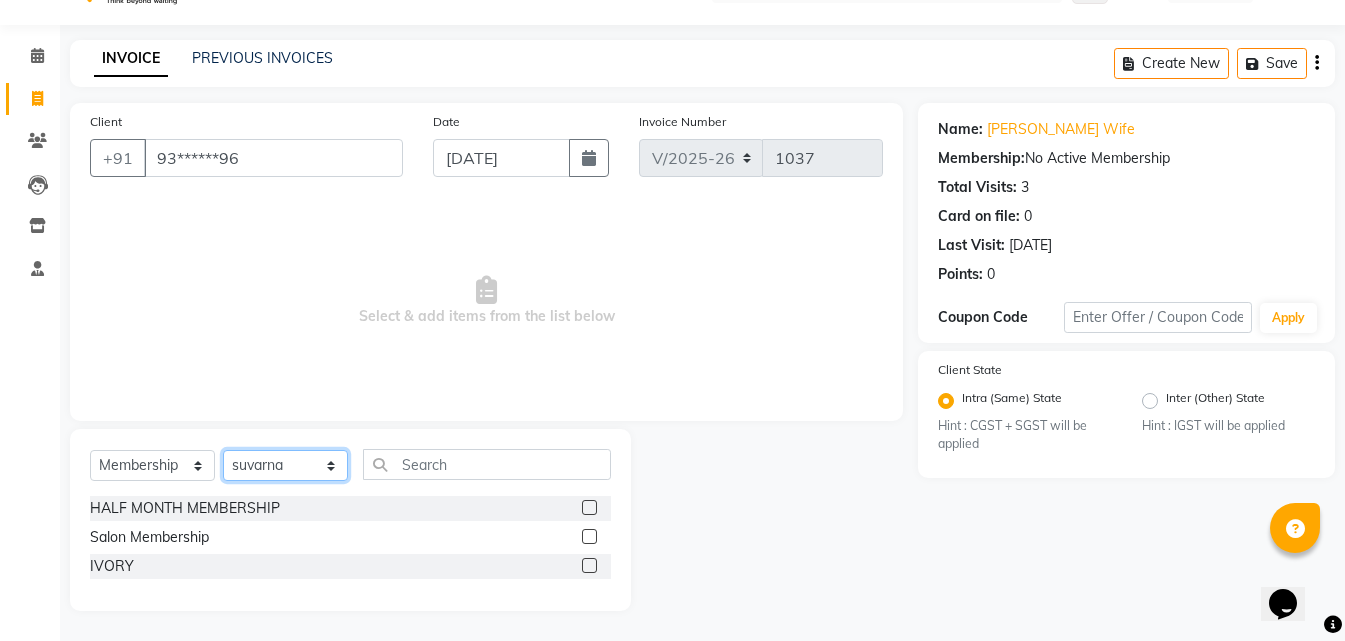 click on "Select Stylist Bhoomi Chahat [PERSON_NAME] Divya [PERSON_NAME] [PERSON_NAME] Salon Manager [PERSON_NAME] [PERSON_NAME]" 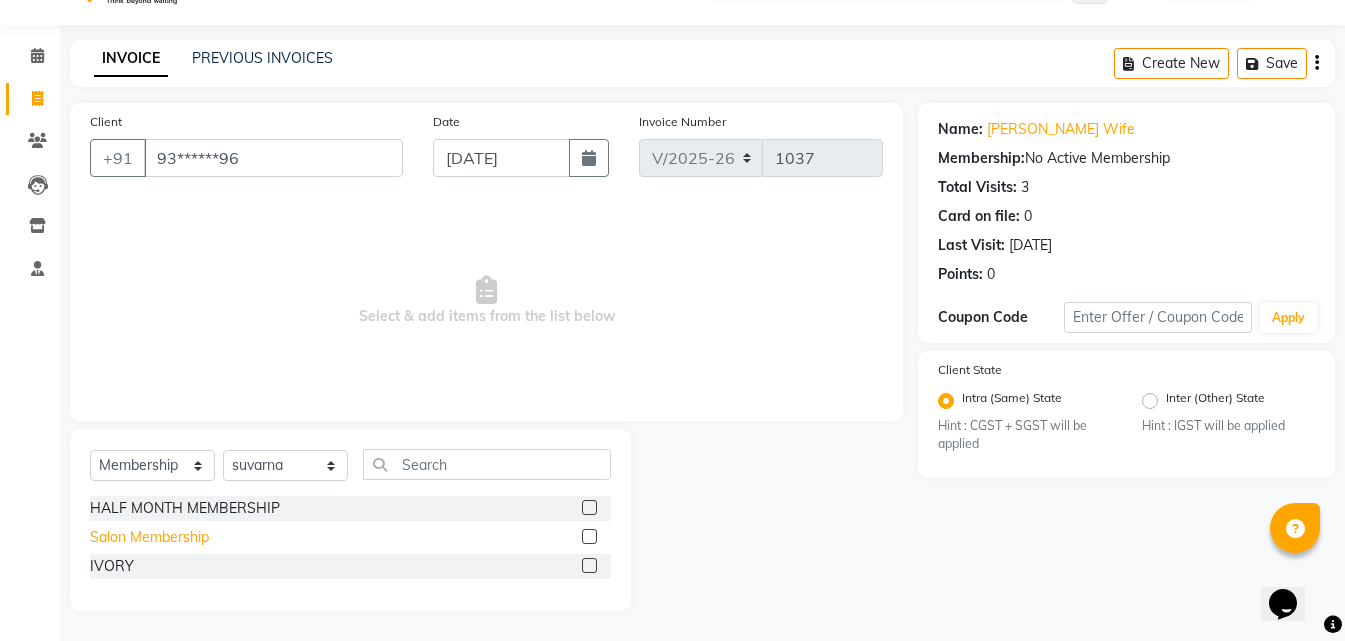 click on "Salon Membership" 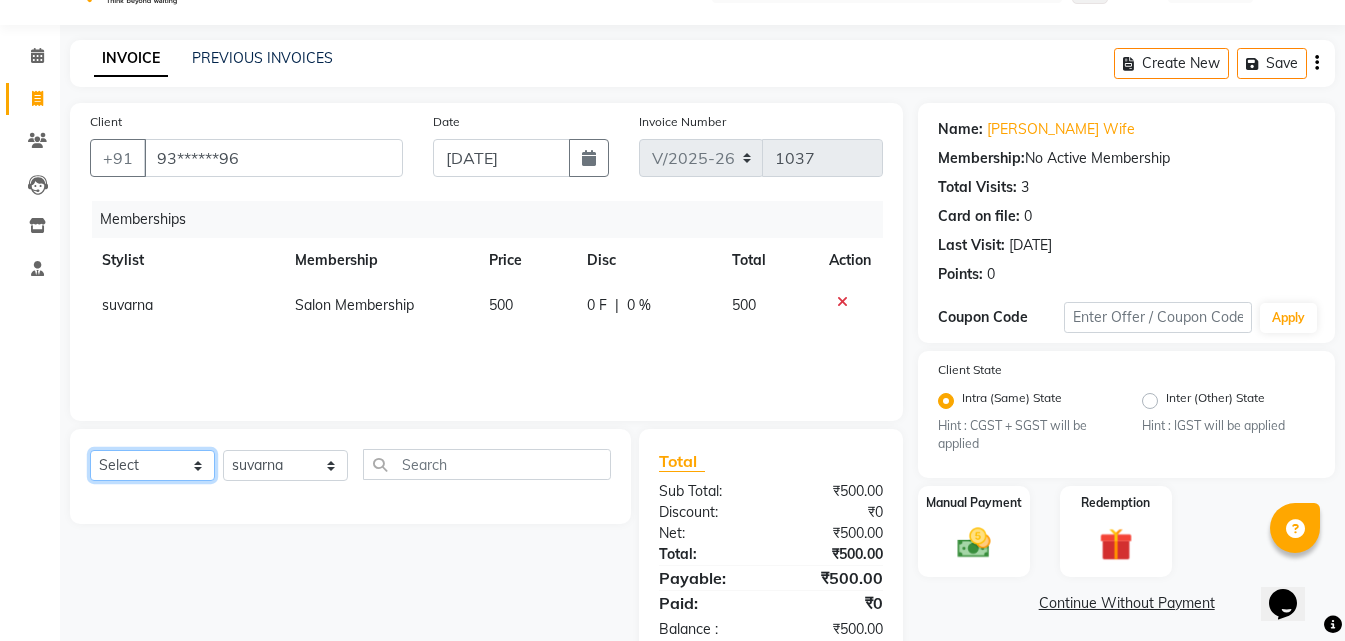 click on "Select  Service  Product  Package Voucher Prepaid Gift Card" 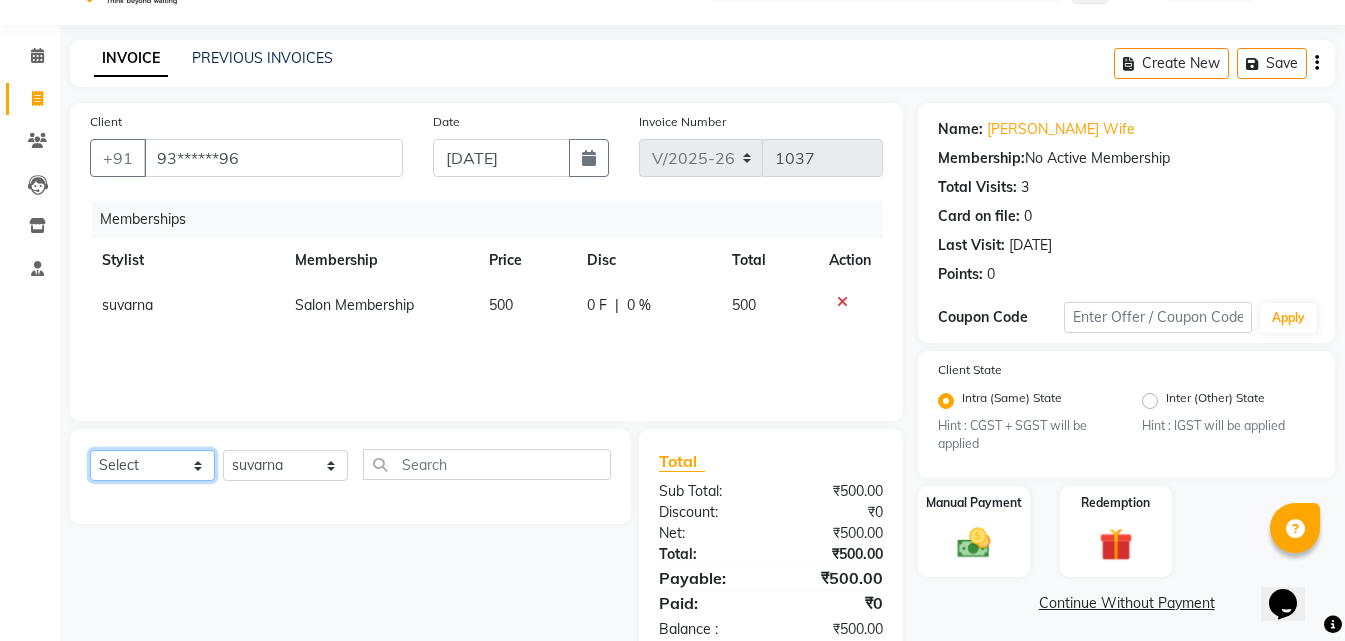 select on "service" 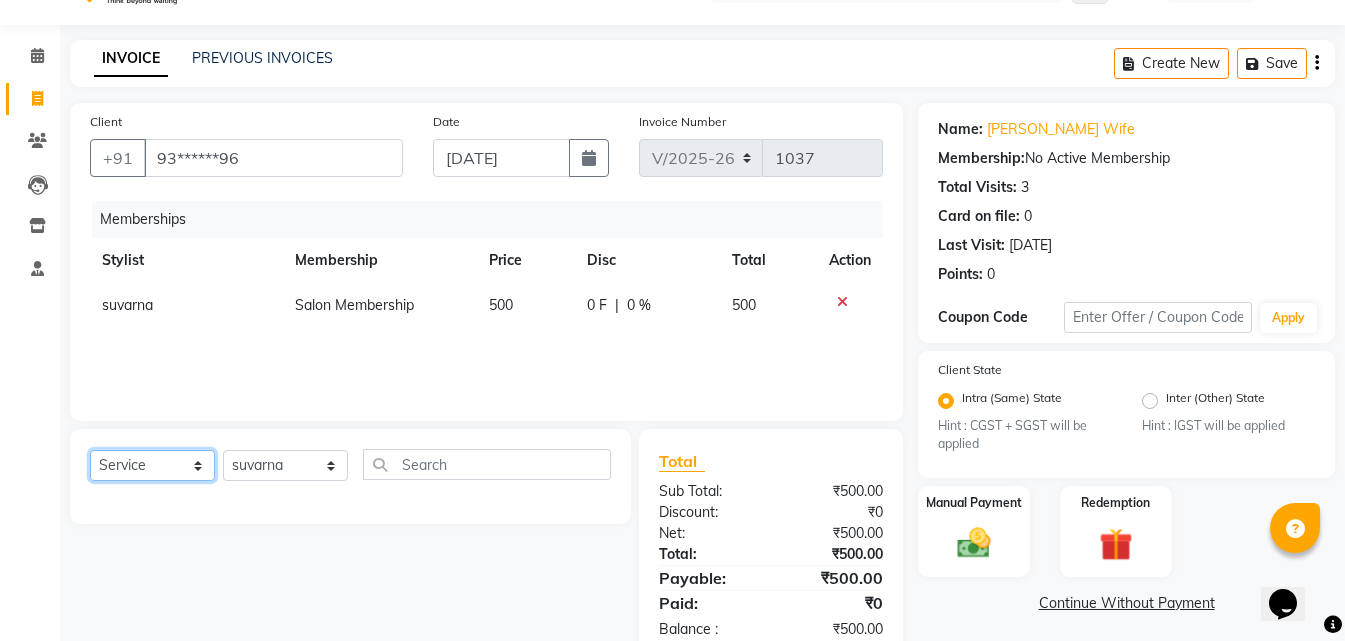 click on "Select  Service  Product  Package Voucher Prepaid Gift Card" 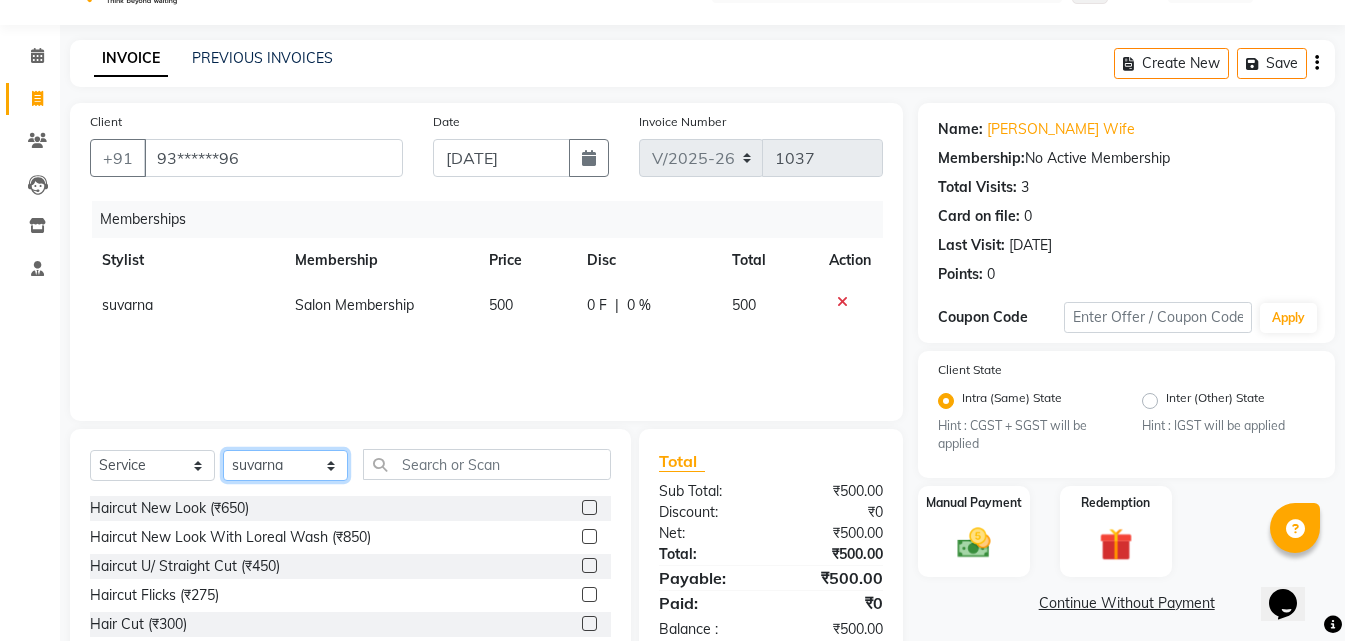 click on "Select Stylist Bhoomi Chahat [PERSON_NAME] Divya [PERSON_NAME] [PERSON_NAME] Salon Manager [PERSON_NAME] [PERSON_NAME]" 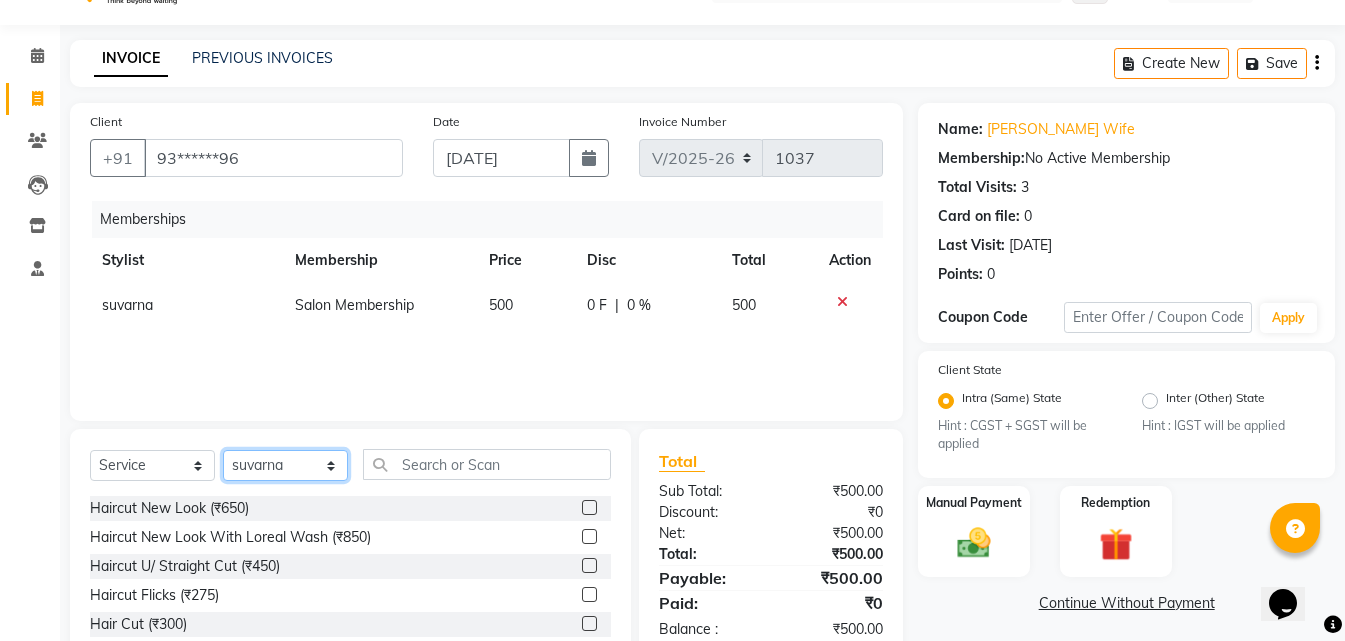select on "62754" 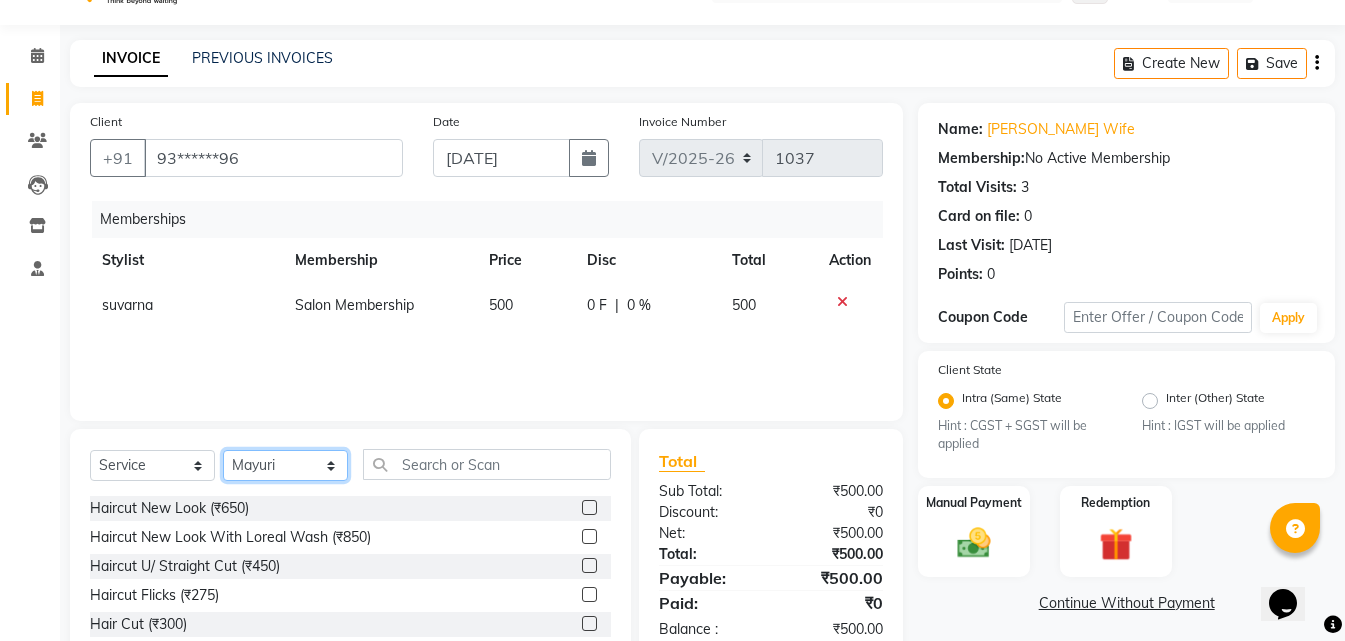 click on "Select Stylist Bhoomi Chahat [PERSON_NAME] Divya [PERSON_NAME] [PERSON_NAME] Salon Manager [PERSON_NAME] [PERSON_NAME]" 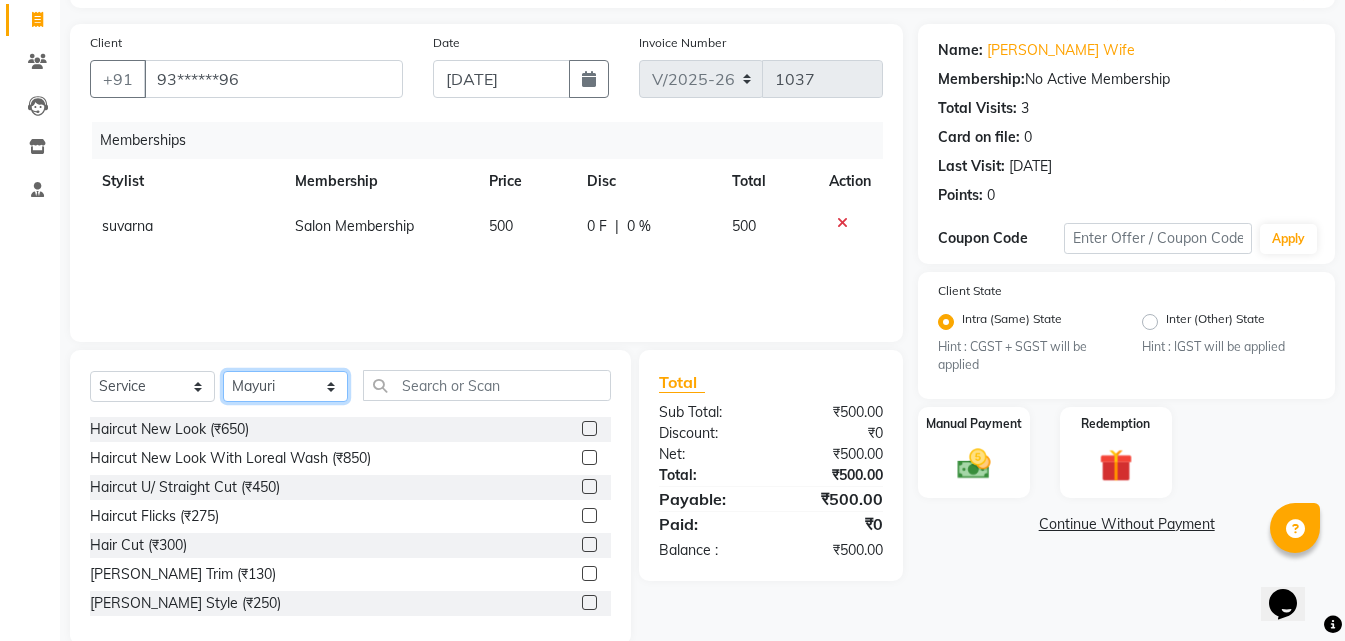 scroll, scrollTop: 160, scrollLeft: 0, axis: vertical 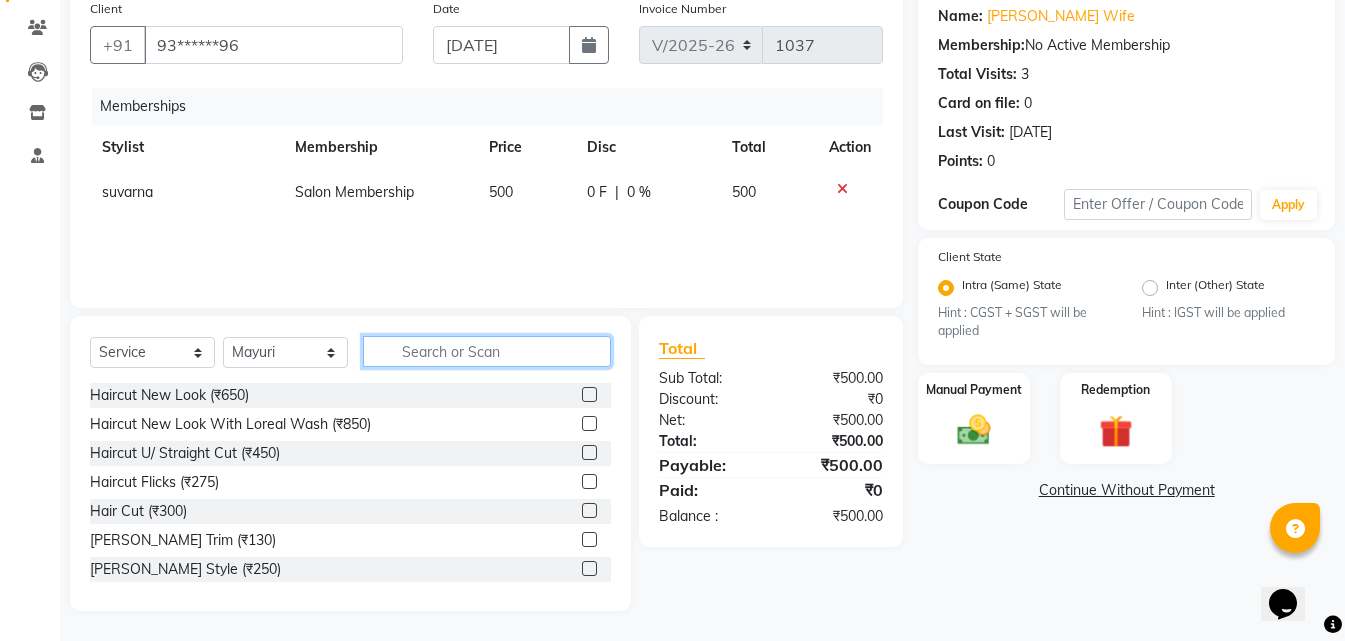 click 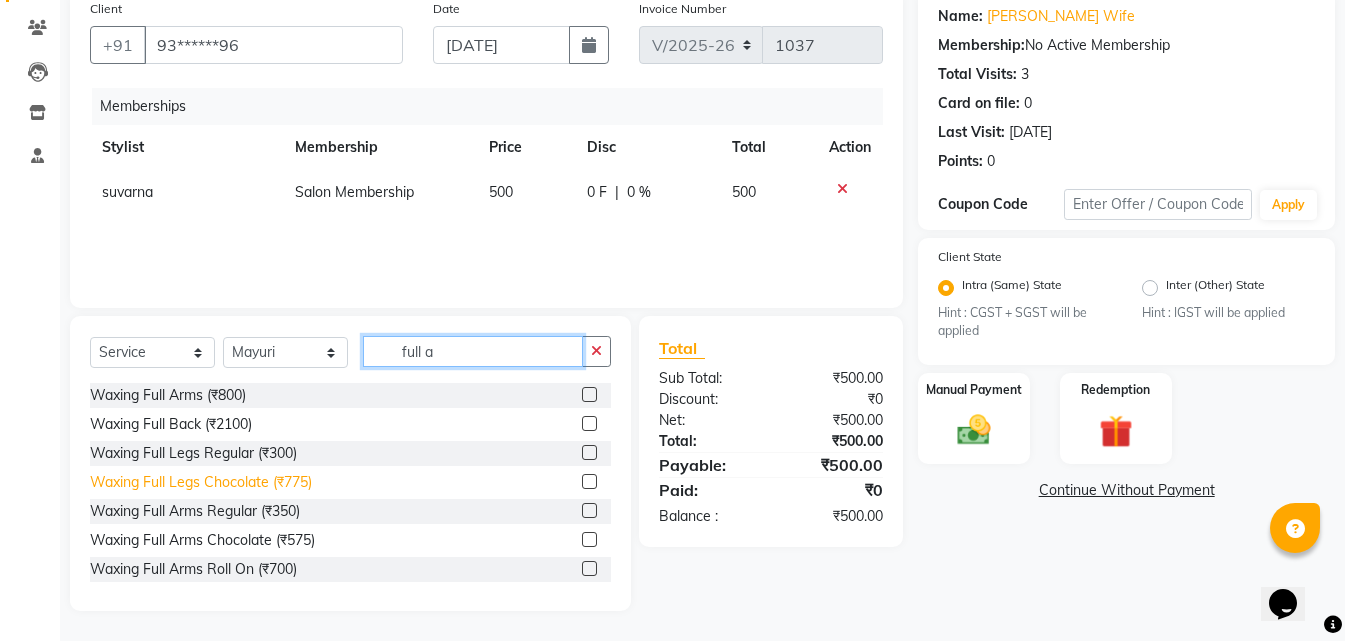 type on "full a" 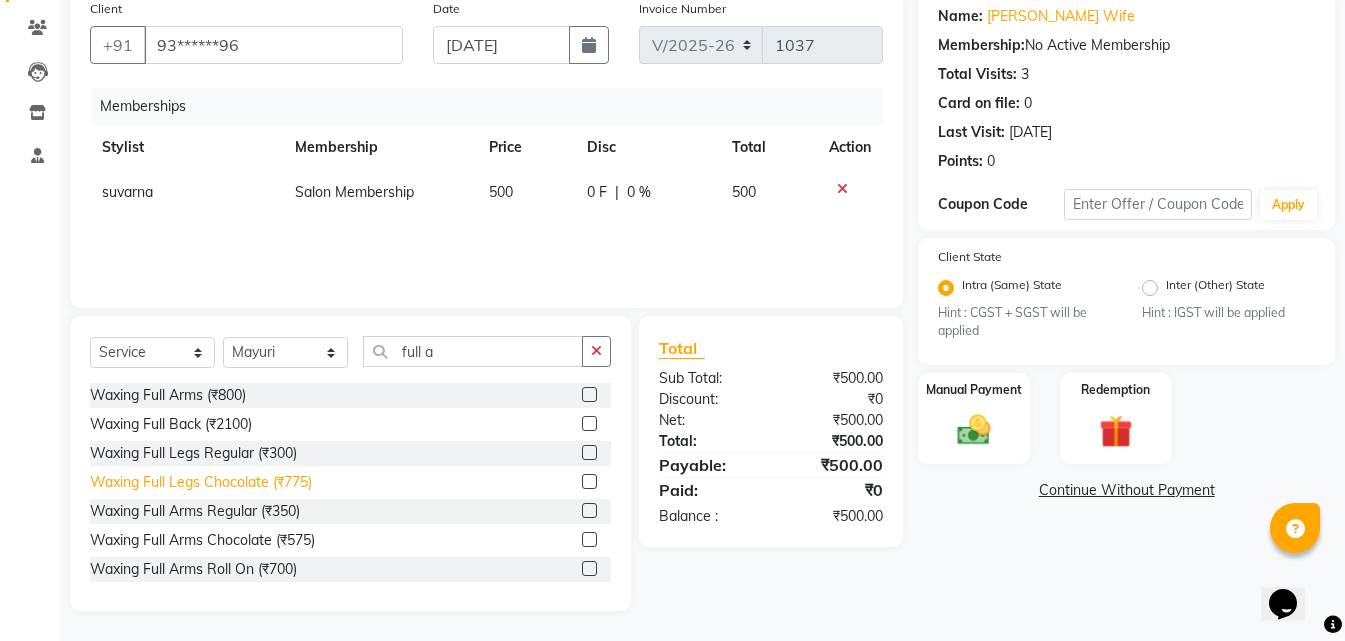 click on "Waxing Full Legs Chocolate (₹775)" 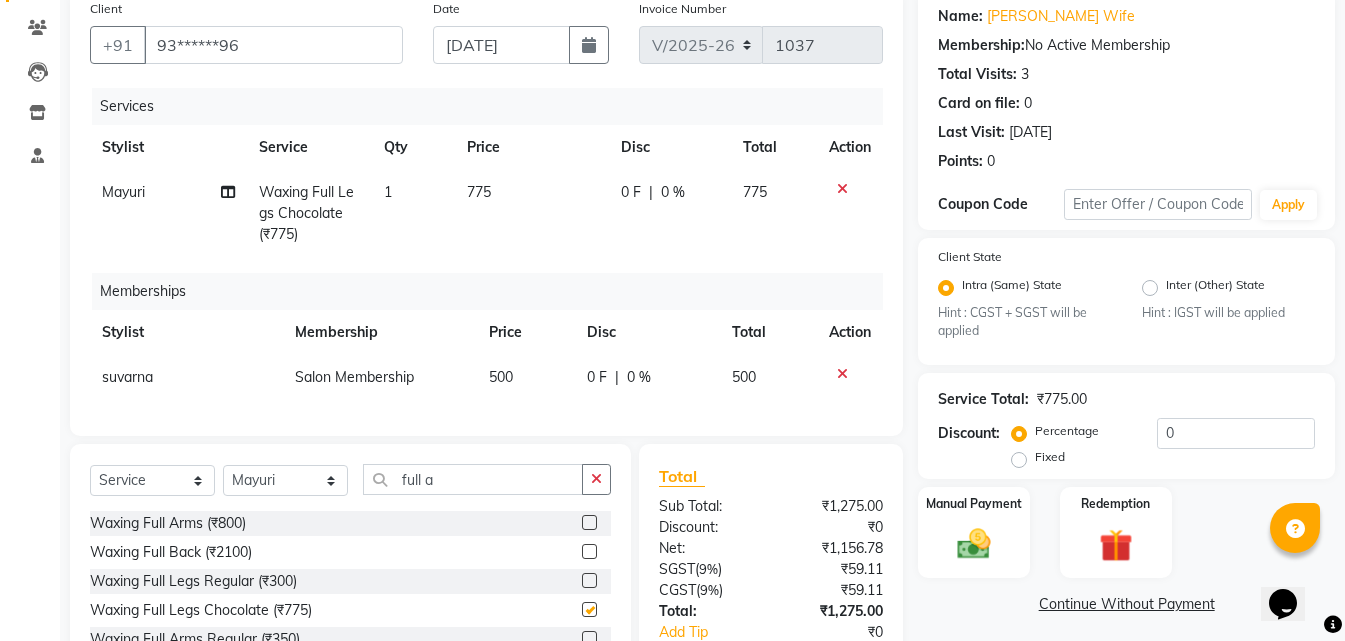 checkbox on "false" 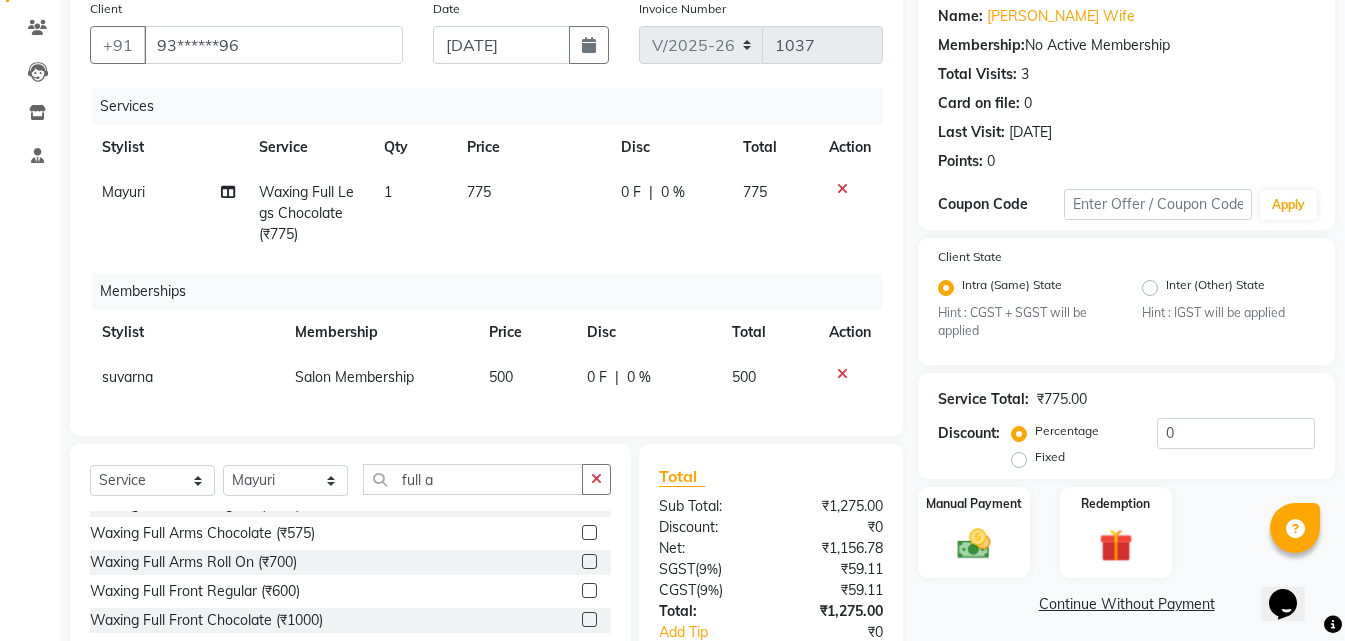 scroll, scrollTop: 100, scrollLeft: 0, axis: vertical 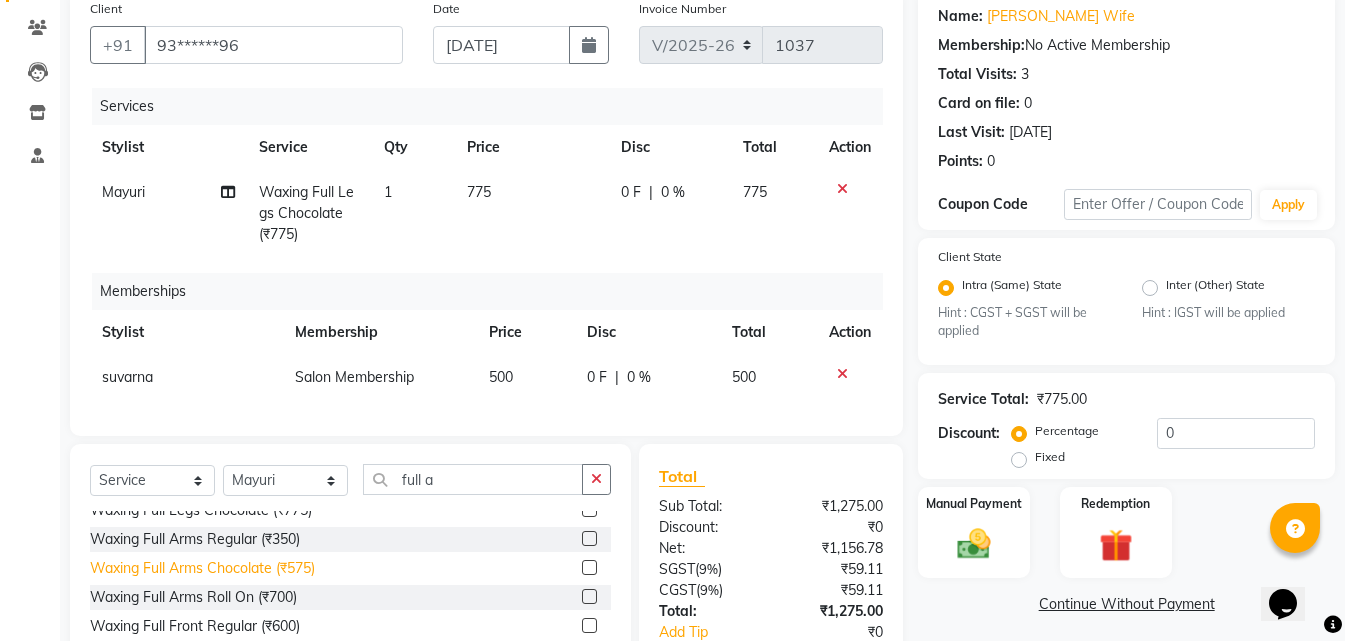click on "Waxing Full Arms Chocolate (₹575)" 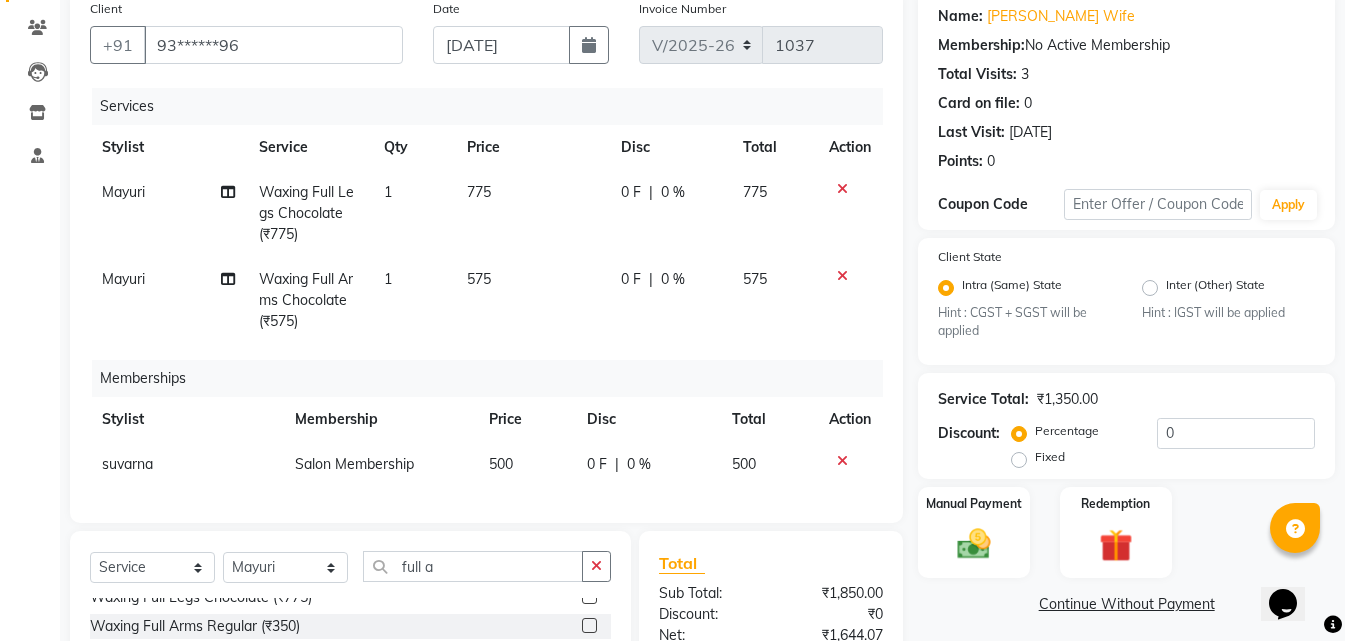 checkbox on "false" 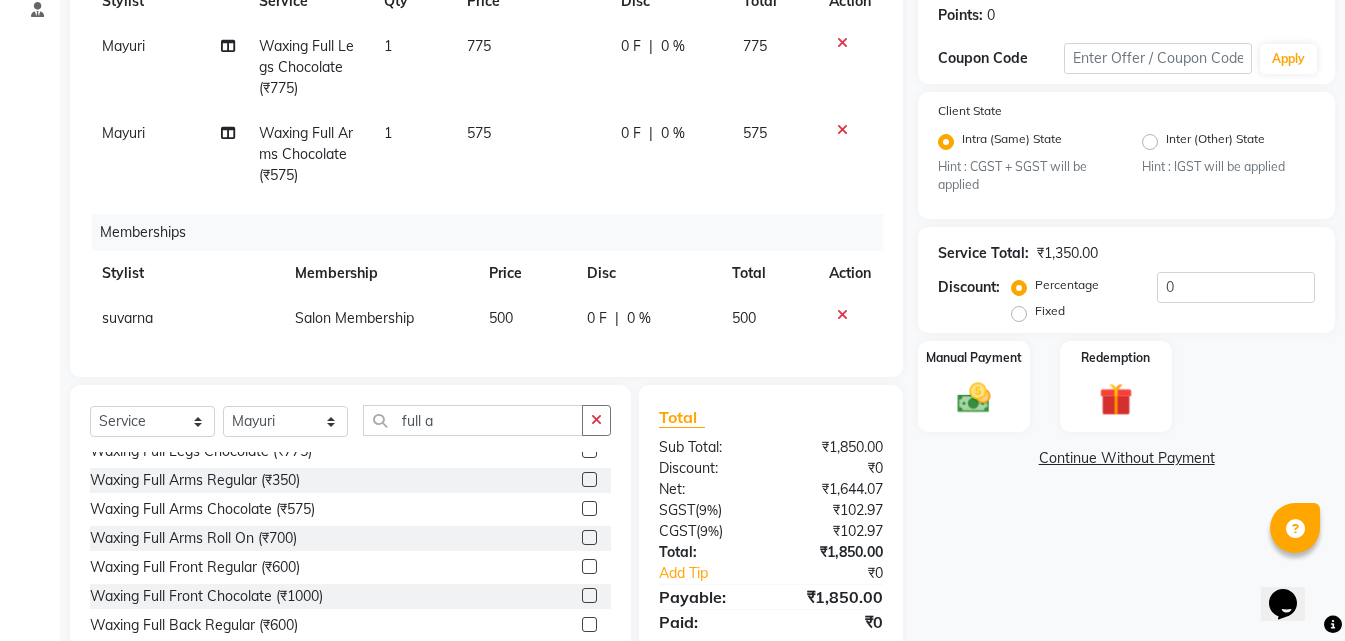 scroll, scrollTop: 390, scrollLeft: 0, axis: vertical 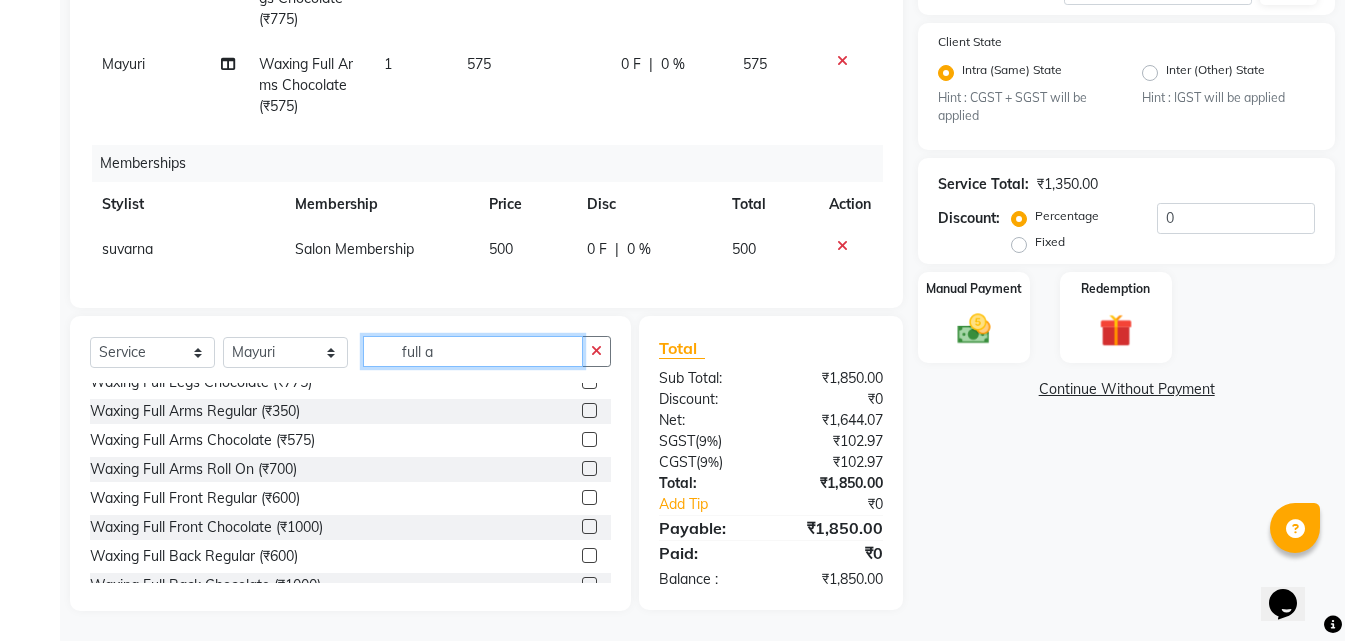 drag, startPoint x: 458, startPoint y: 359, endPoint x: 186, endPoint y: 350, distance: 272.14886 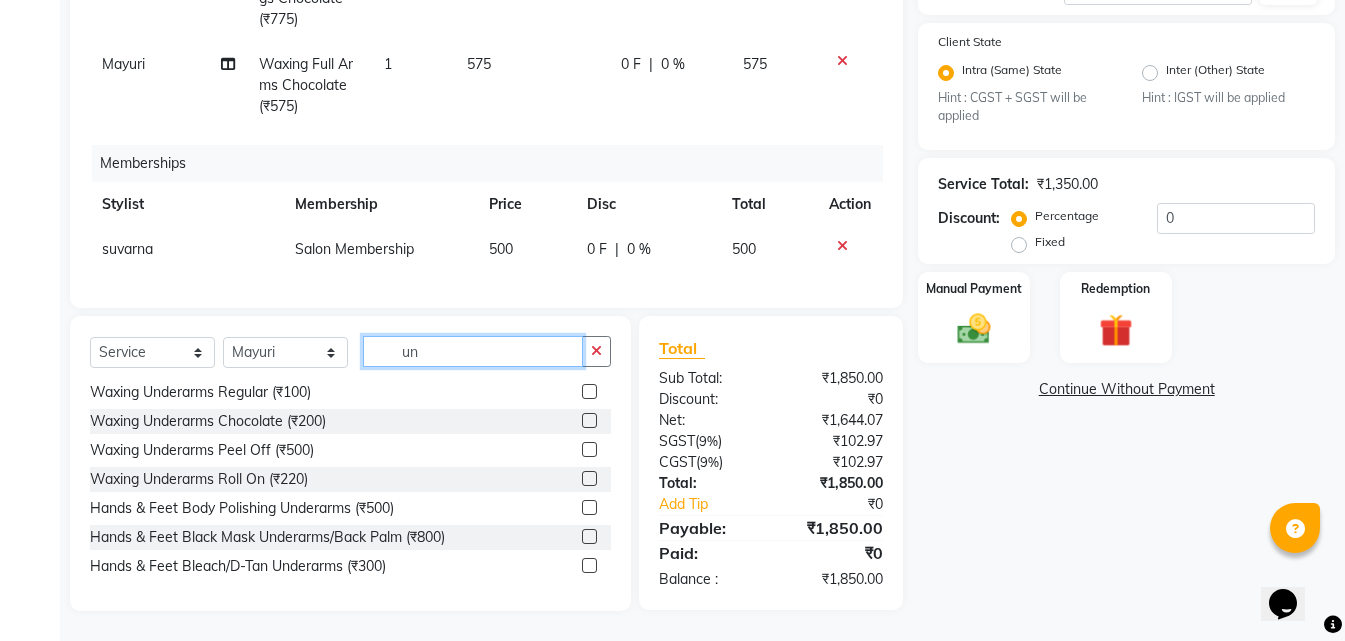 scroll, scrollTop: 32, scrollLeft: 0, axis: vertical 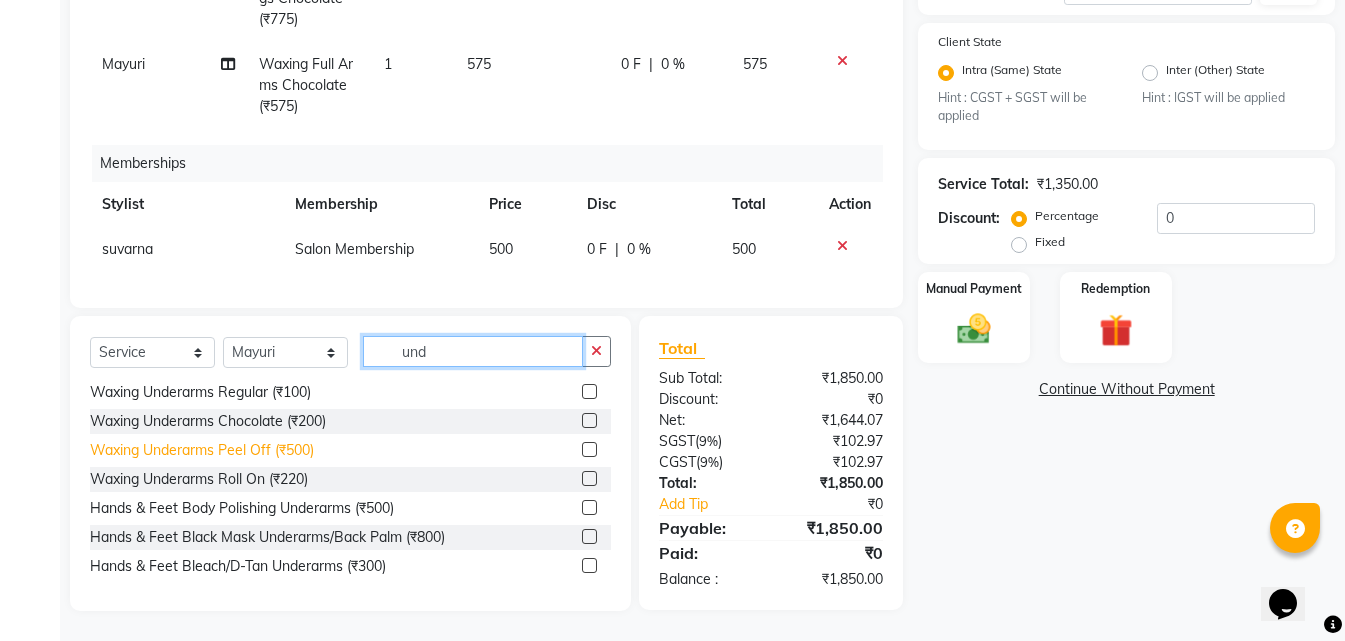 type on "und" 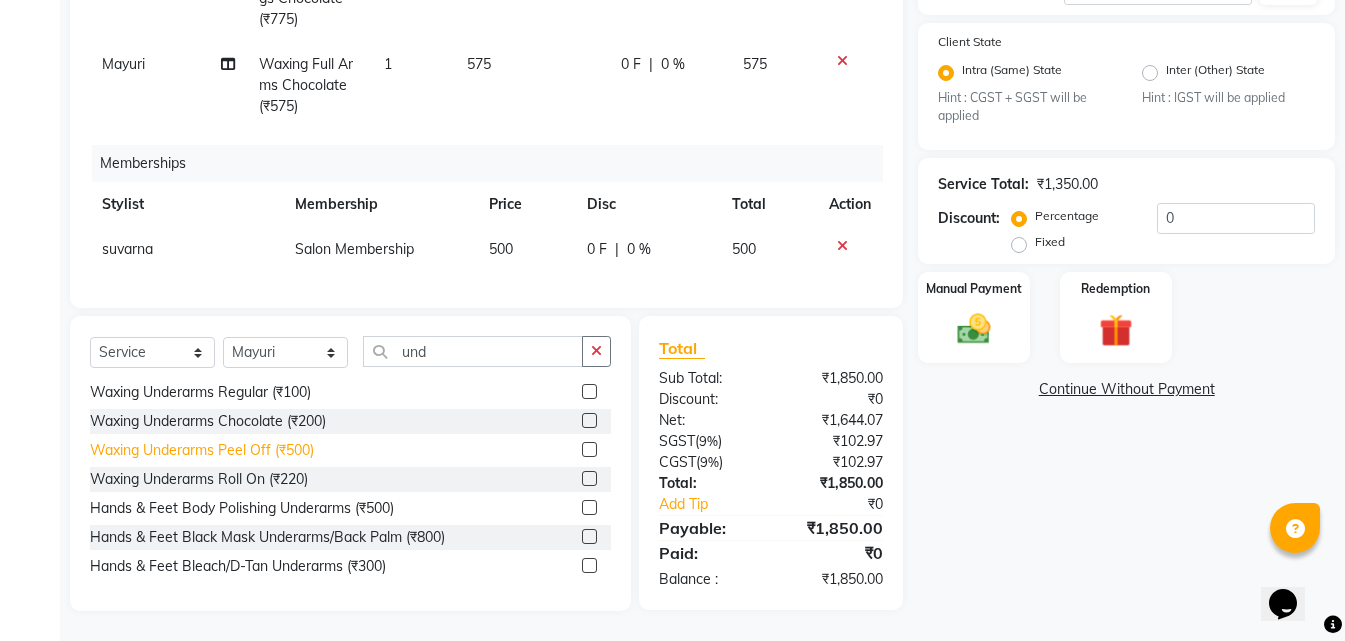 click on "Waxing Underarms Peel Off (₹500)" 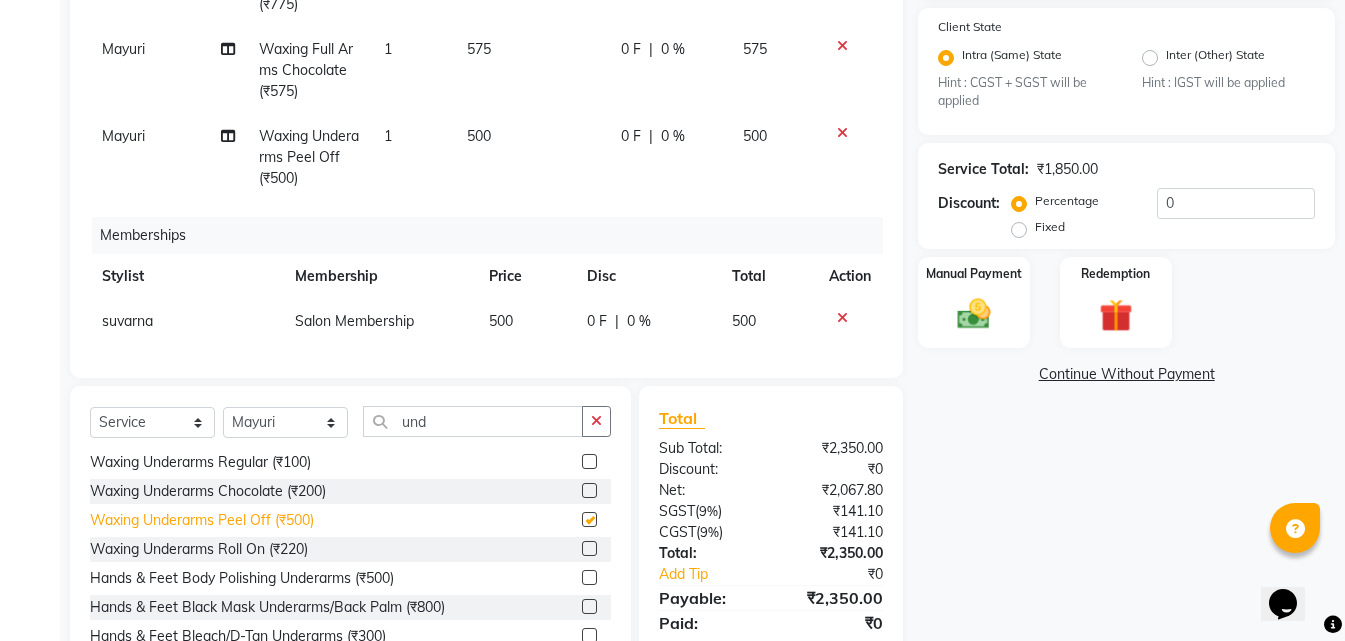 checkbox on "false" 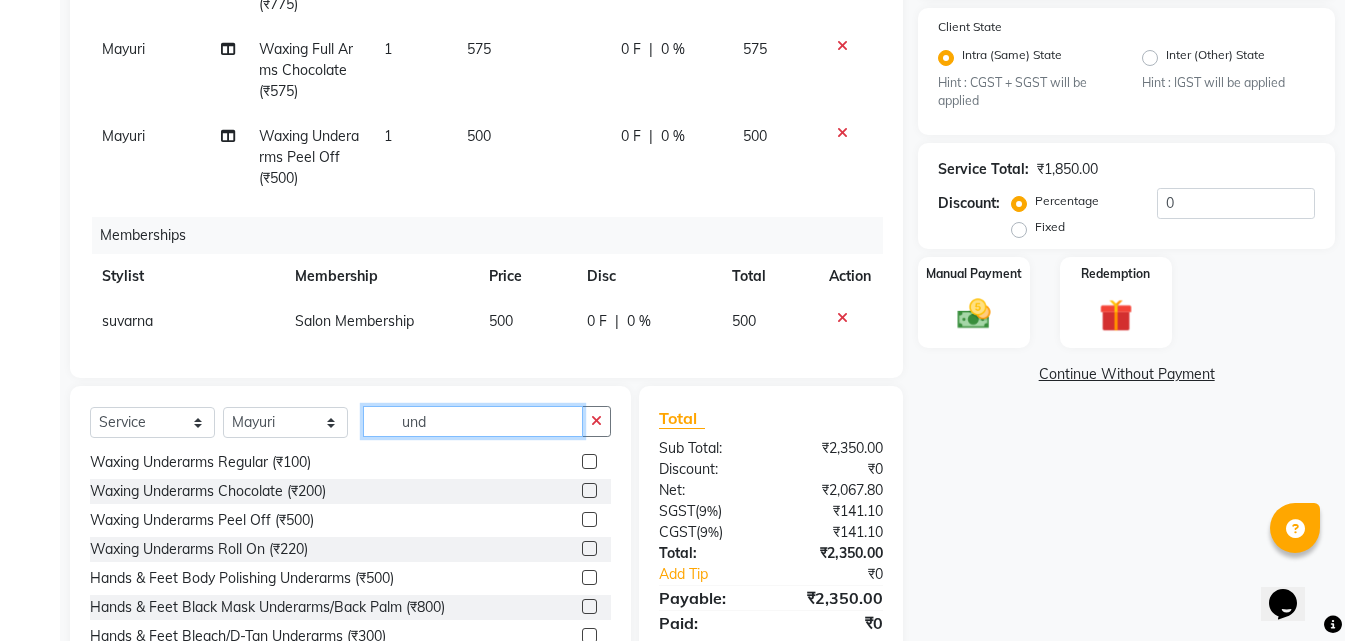 drag, startPoint x: 437, startPoint y: 428, endPoint x: 232, endPoint y: 424, distance: 205.03902 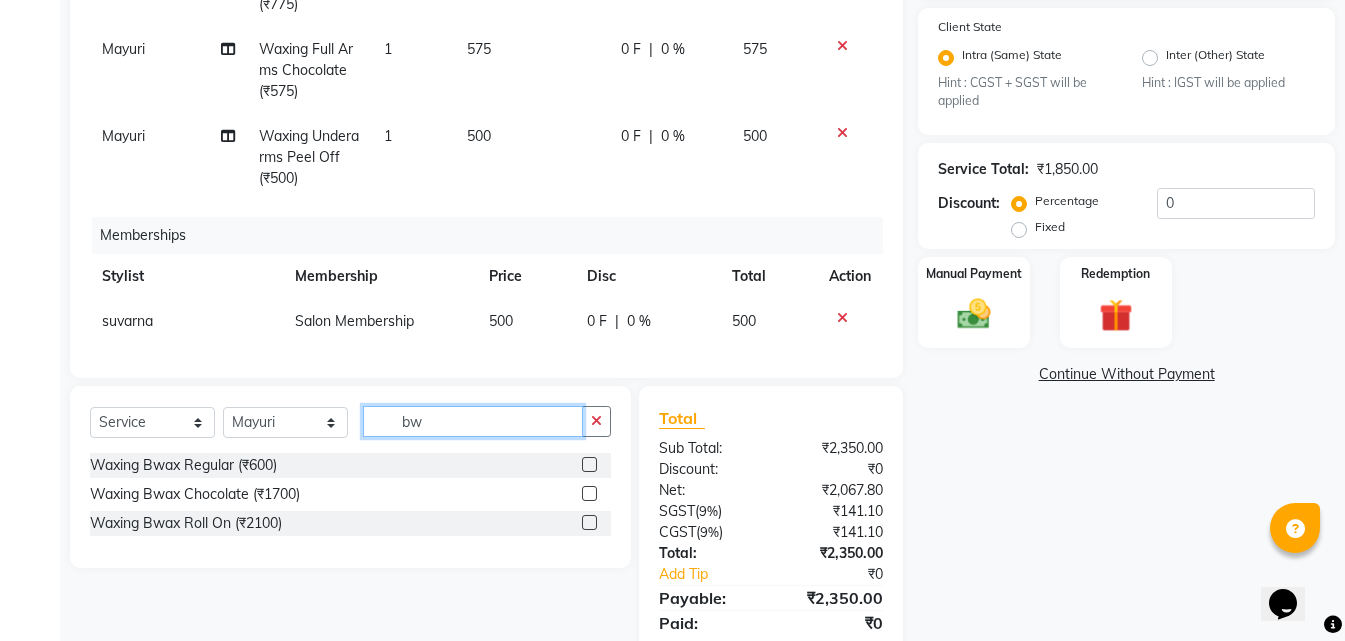 scroll, scrollTop: 0, scrollLeft: 0, axis: both 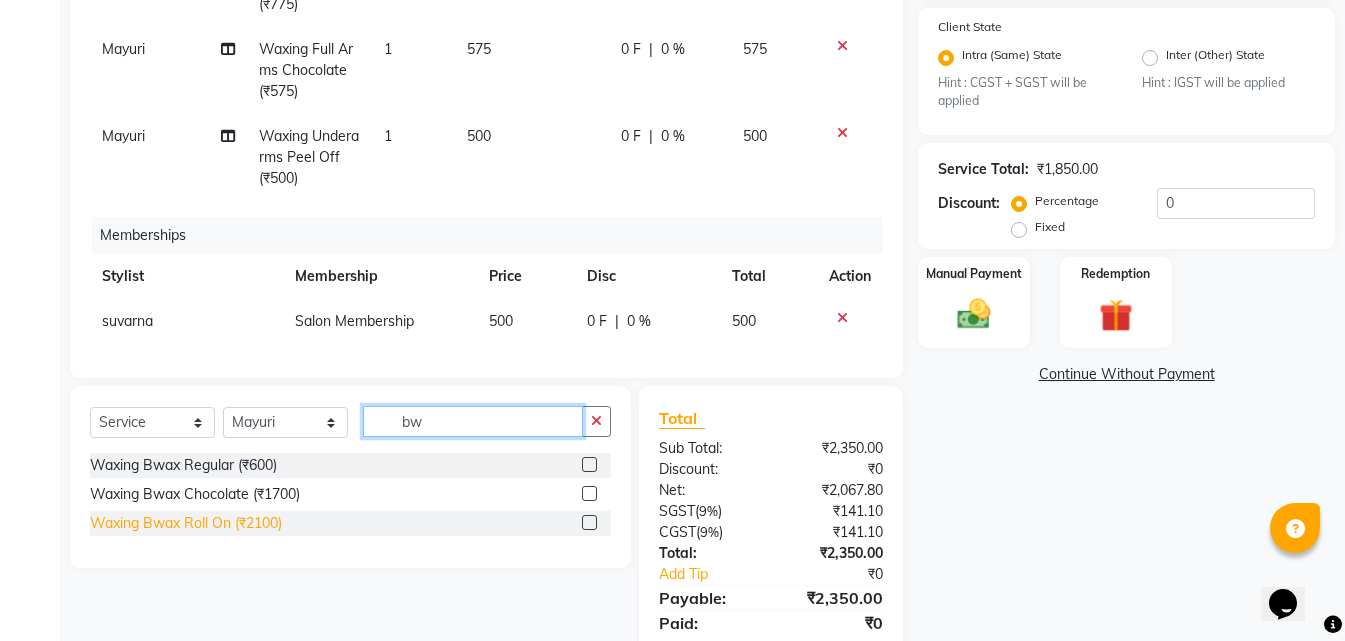 type on "bw" 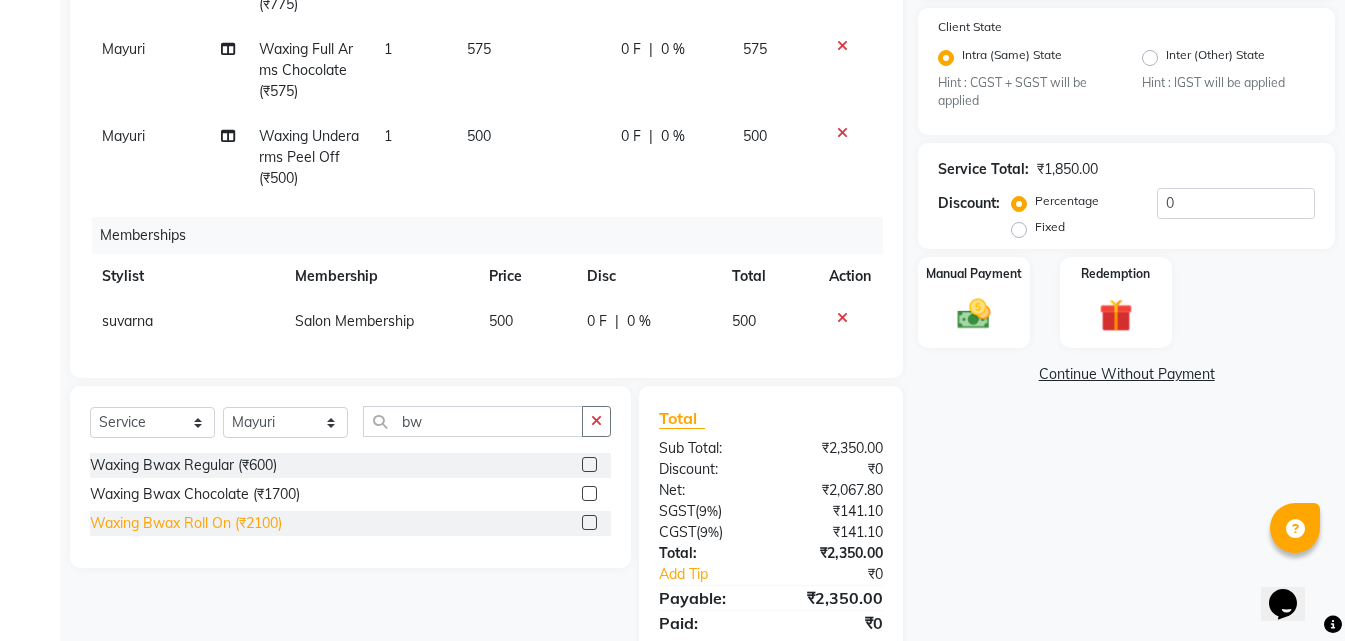 click on "Waxing Bwax Roll On (₹2100)" 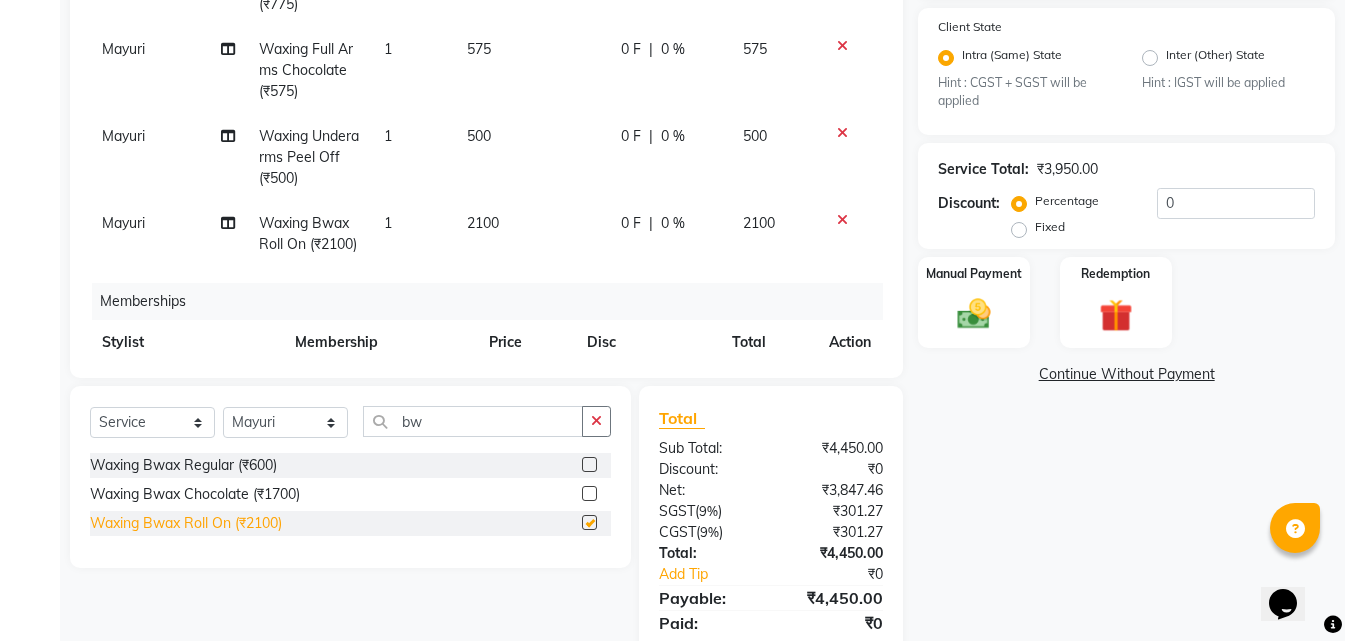 checkbox on "false" 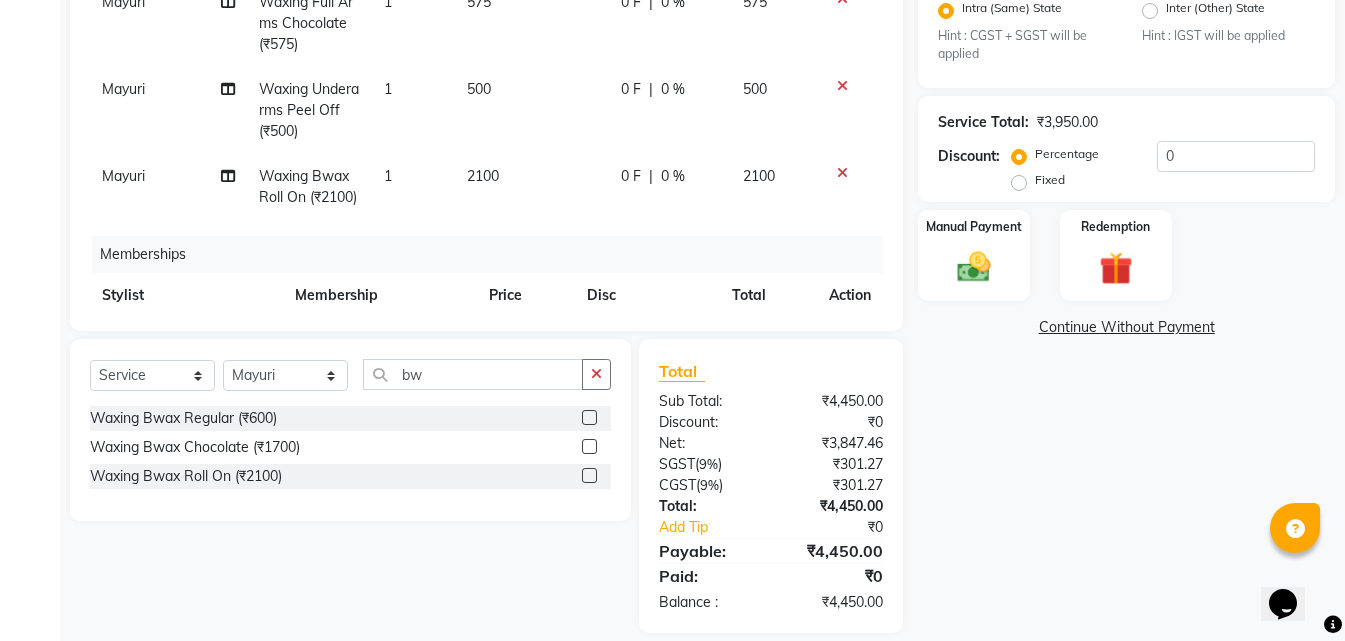 scroll, scrollTop: 459, scrollLeft: 0, axis: vertical 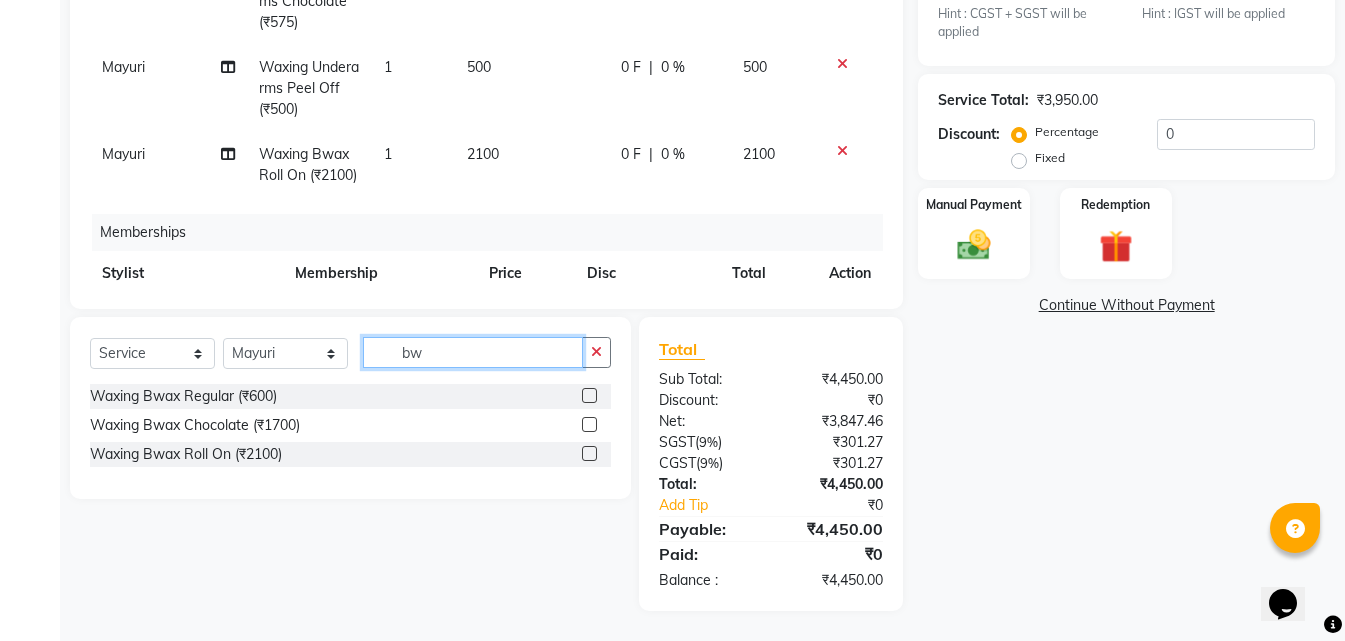drag, startPoint x: 440, startPoint y: 357, endPoint x: 341, endPoint y: 336, distance: 101.20277 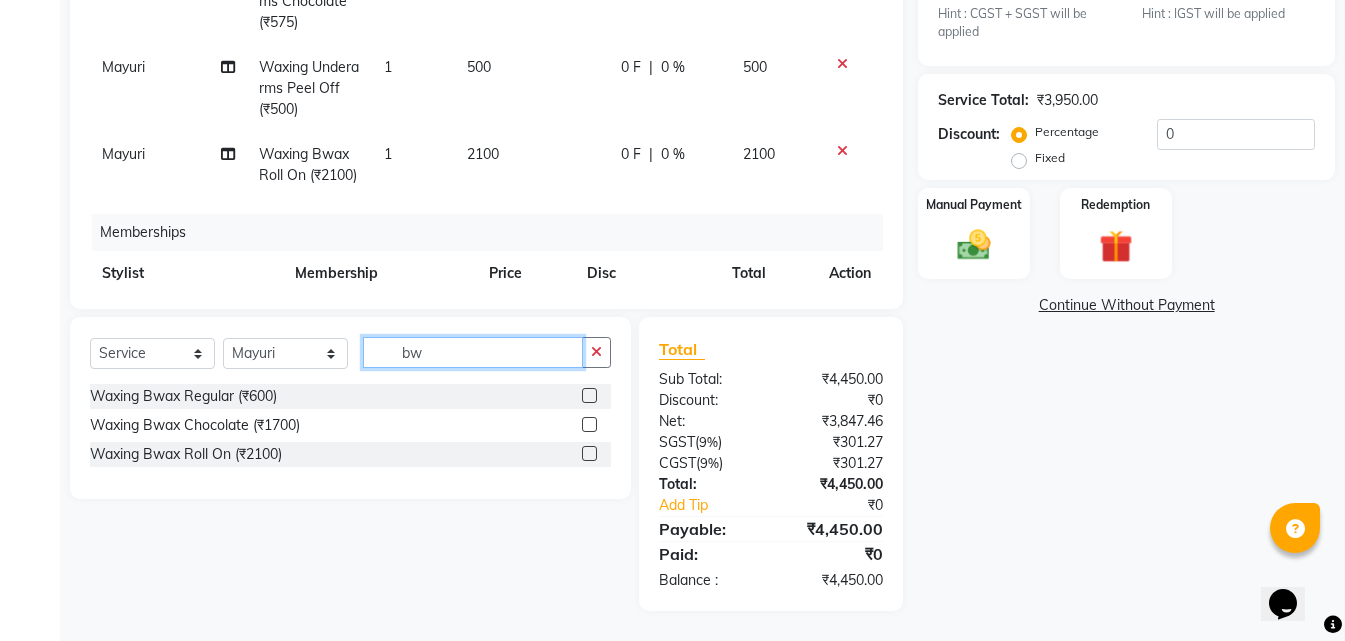 type on "p" 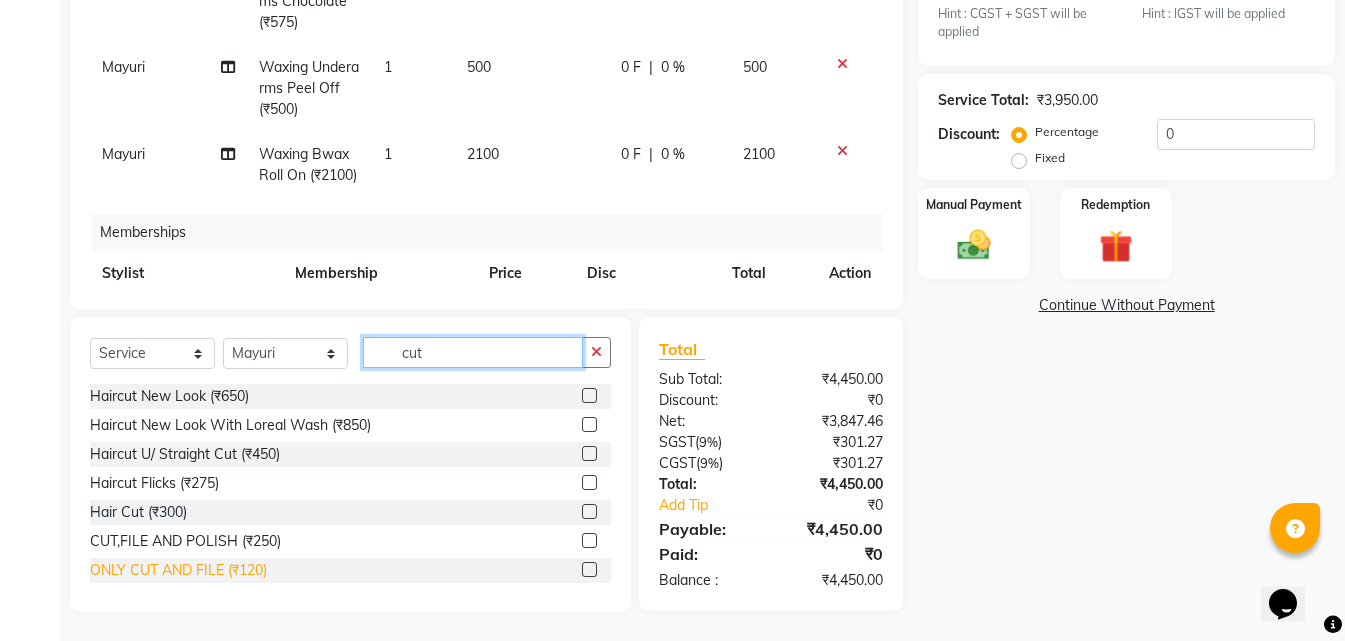 type on "cut" 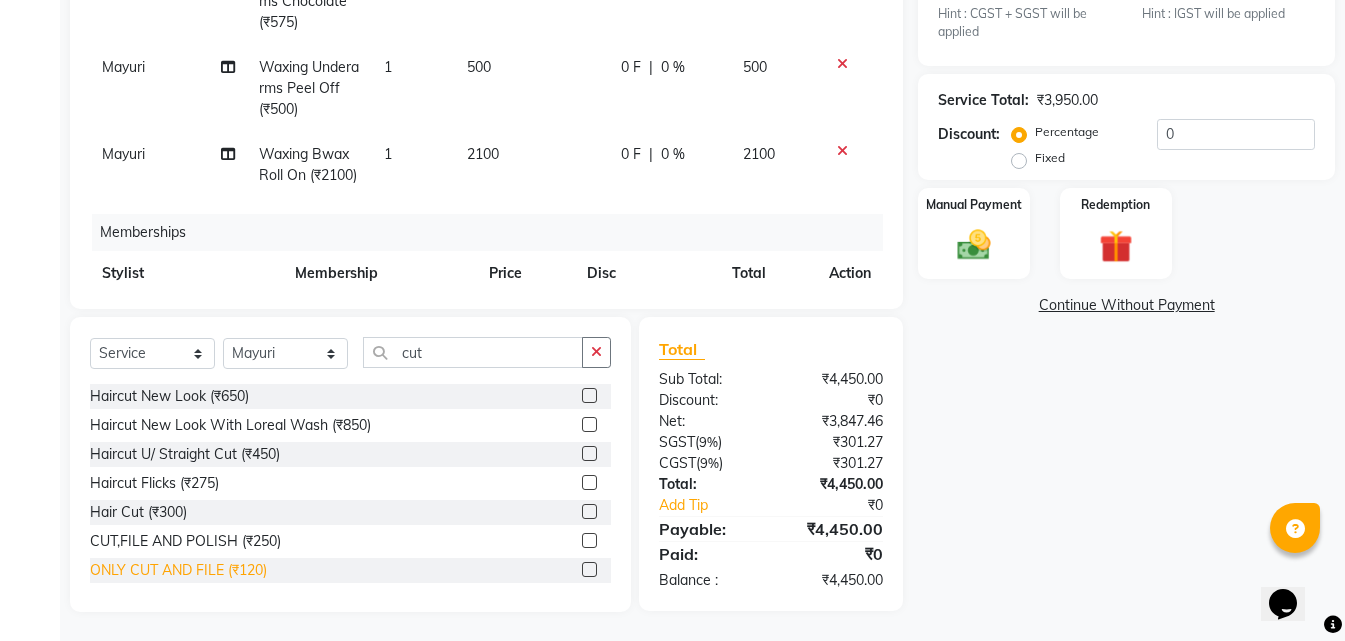 click on "ONLY CUT AND FILE  (₹120)" 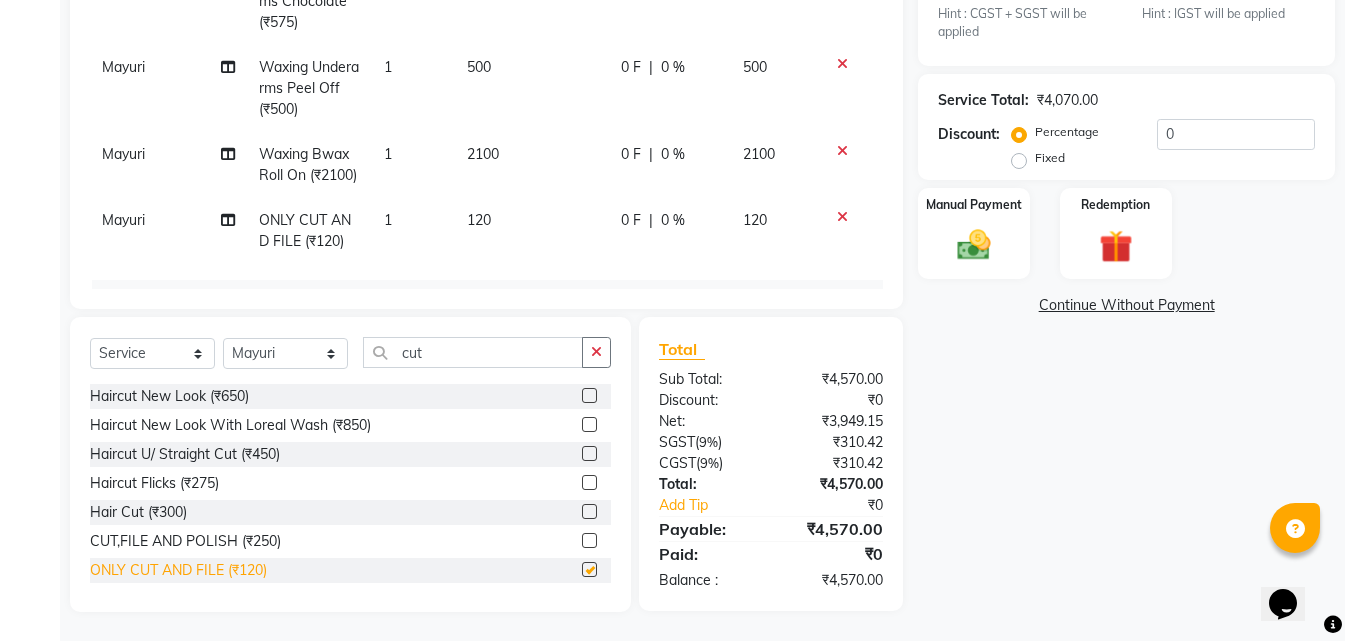 checkbox on "false" 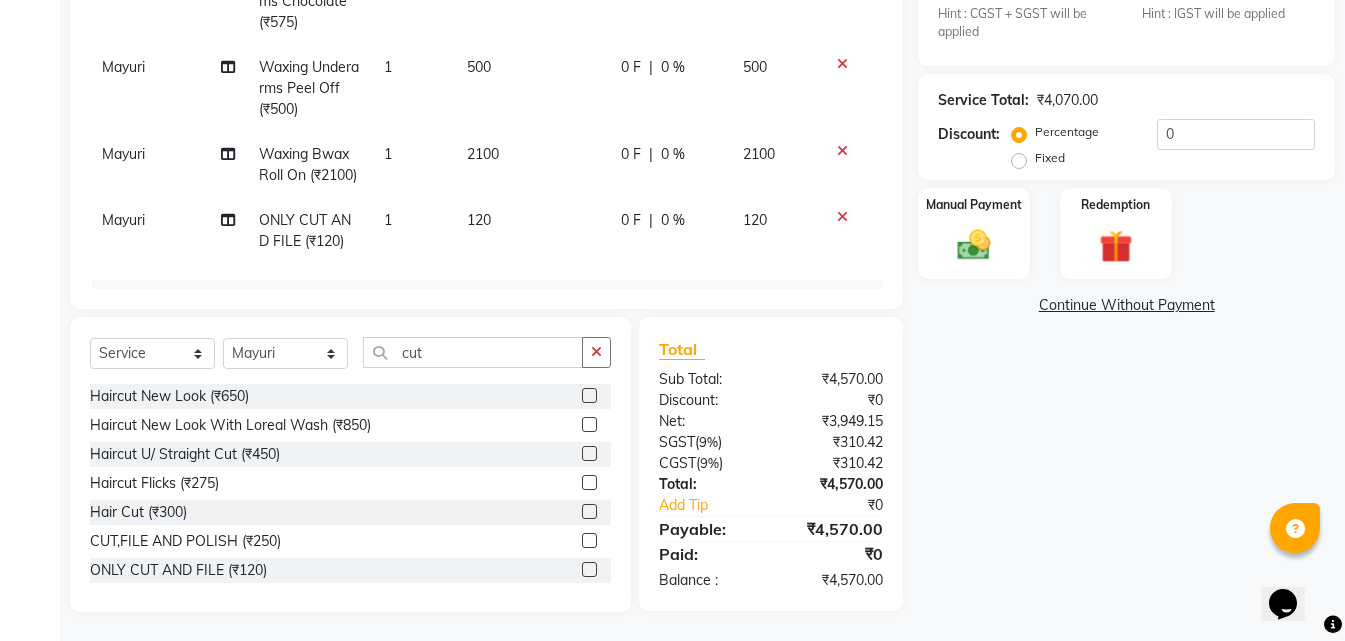 click on "120" 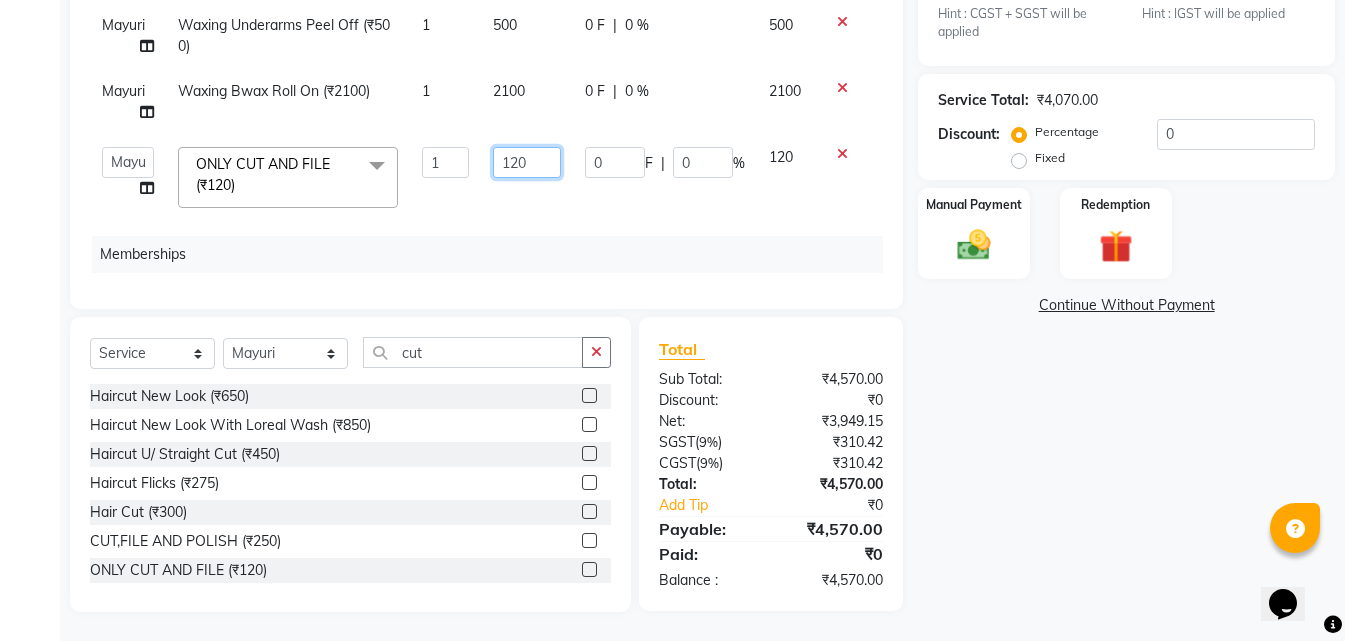 drag, startPoint x: 533, startPoint y: 158, endPoint x: 436, endPoint y: 161, distance: 97.04638 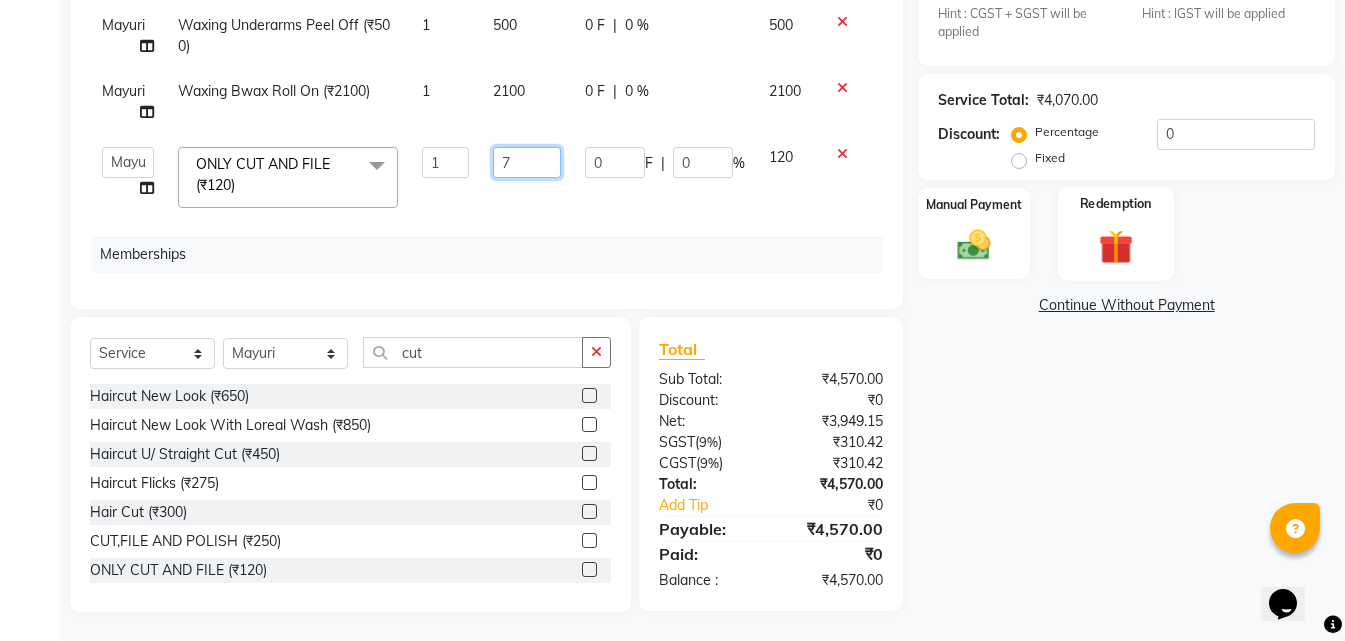type on "70" 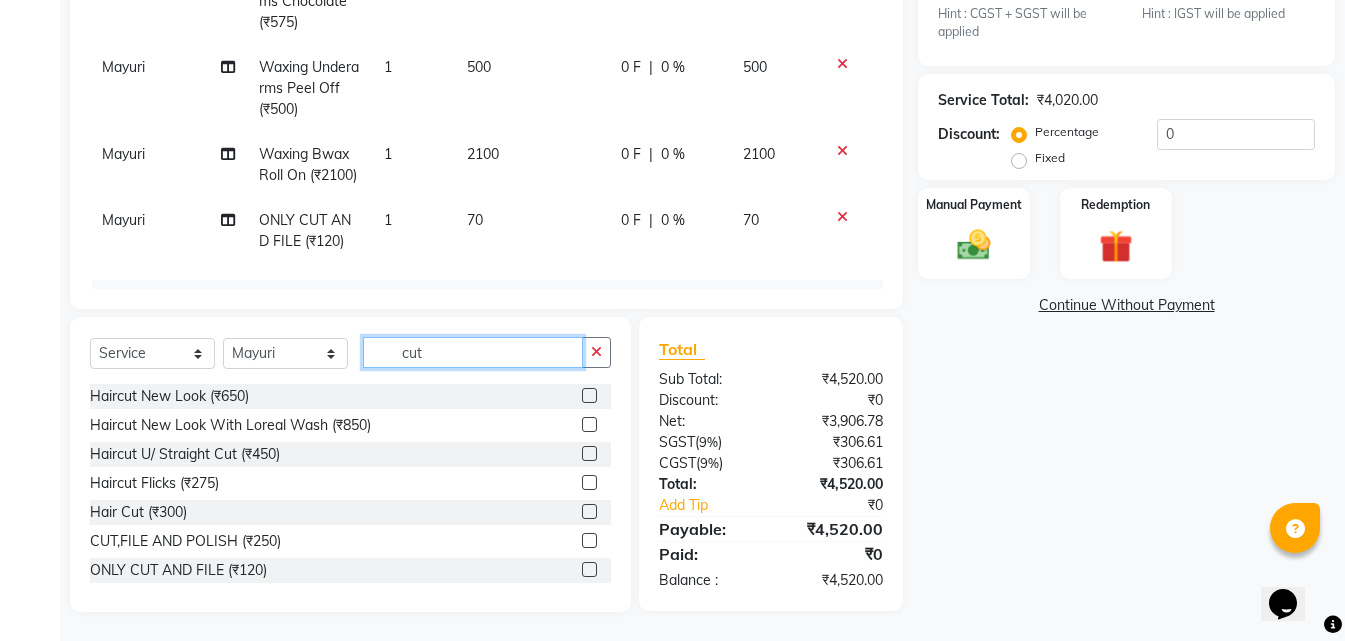 drag, startPoint x: 448, startPoint y: 358, endPoint x: 405, endPoint y: 386, distance: 51.312767 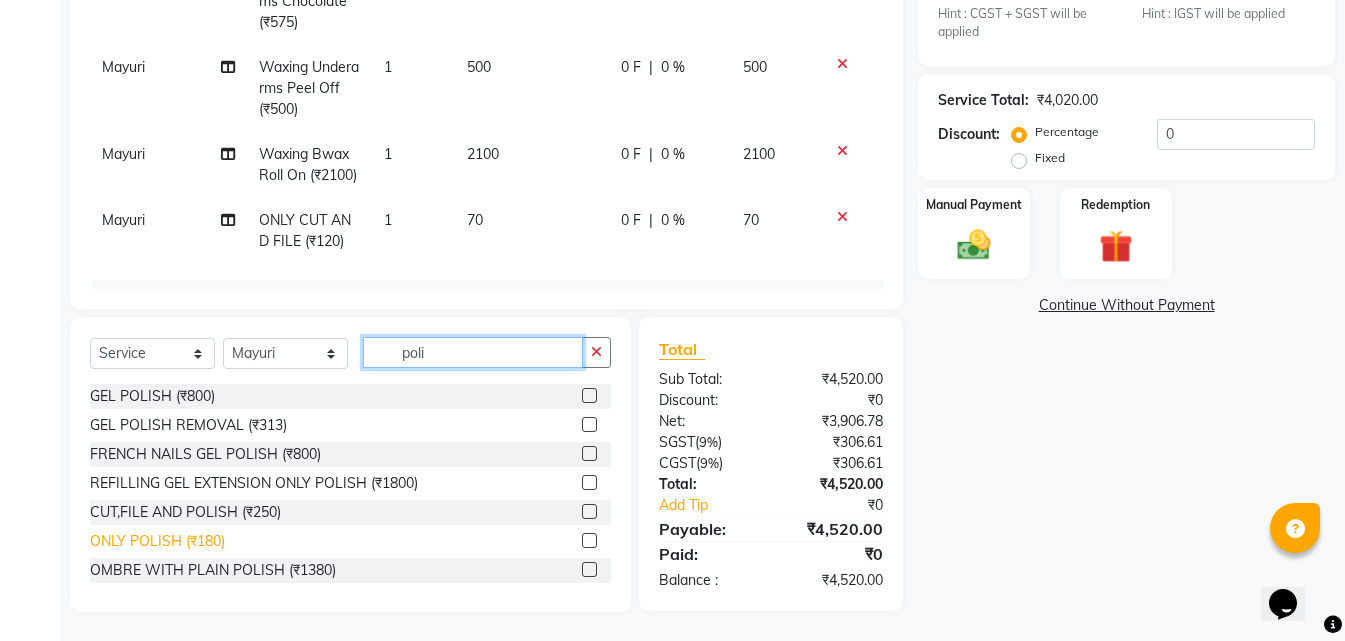 type on "poli" 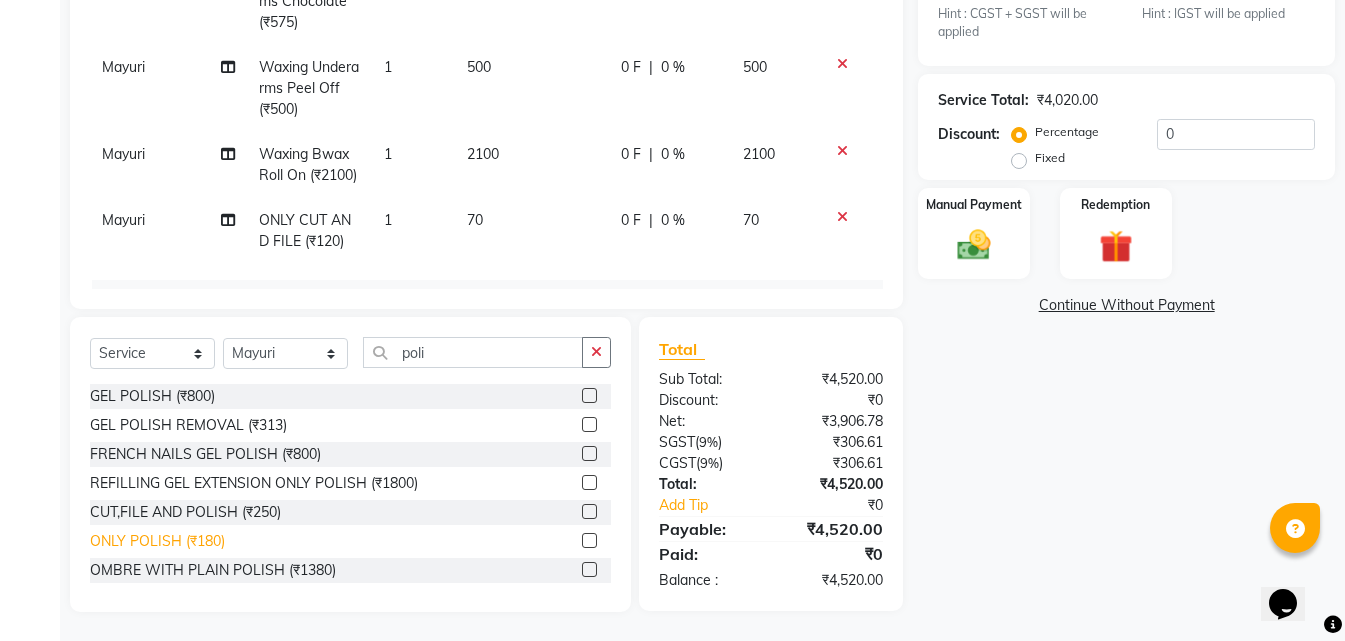click on "ONLY POLISH  (₹180)" 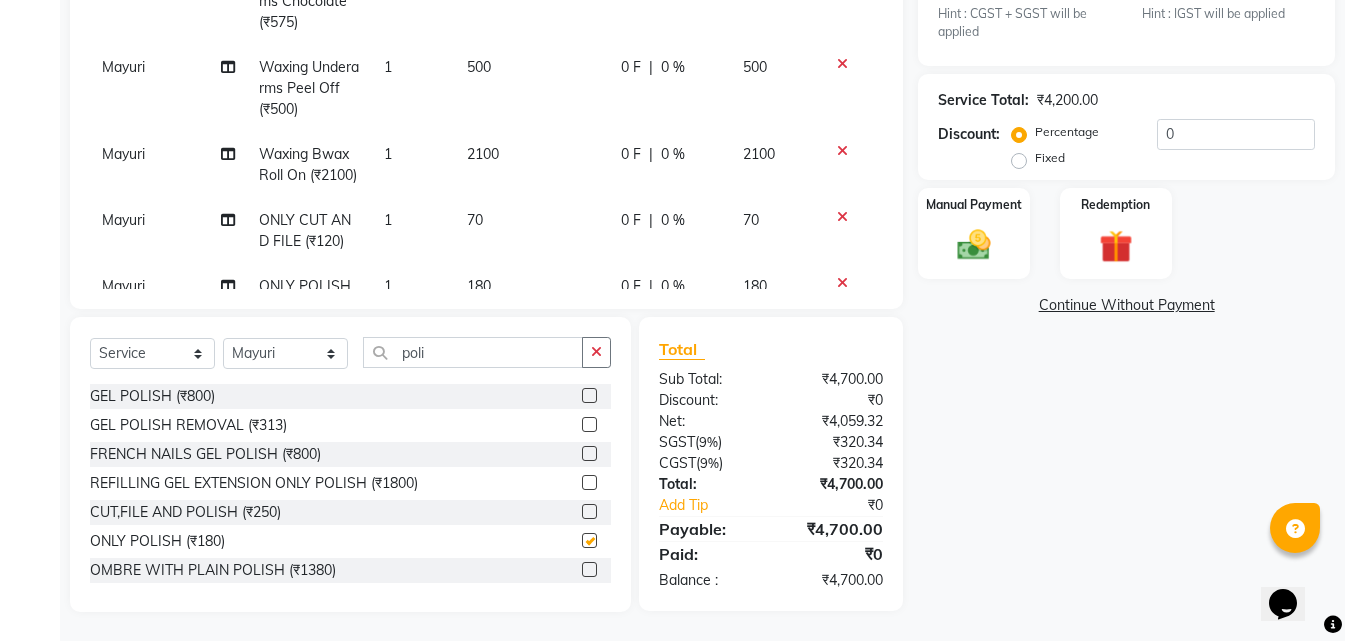 checkbox on "false" 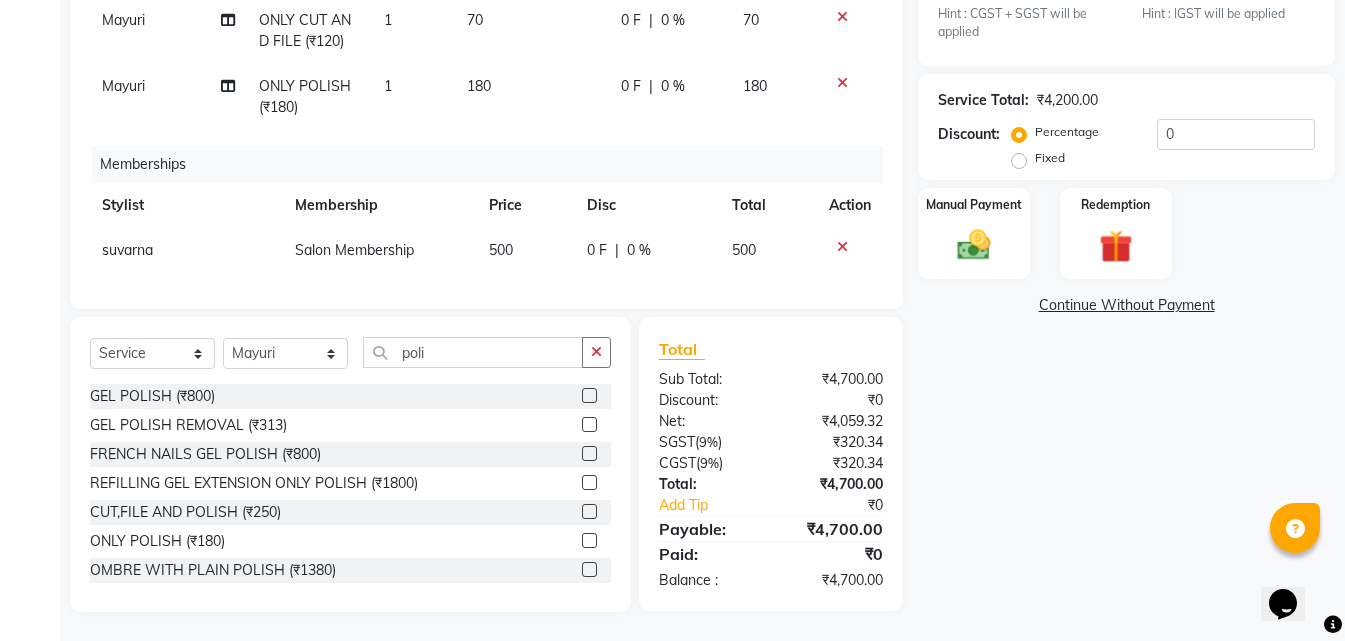 scroll, scrollTop: 236, scrollLeft: 0, axis: vertical 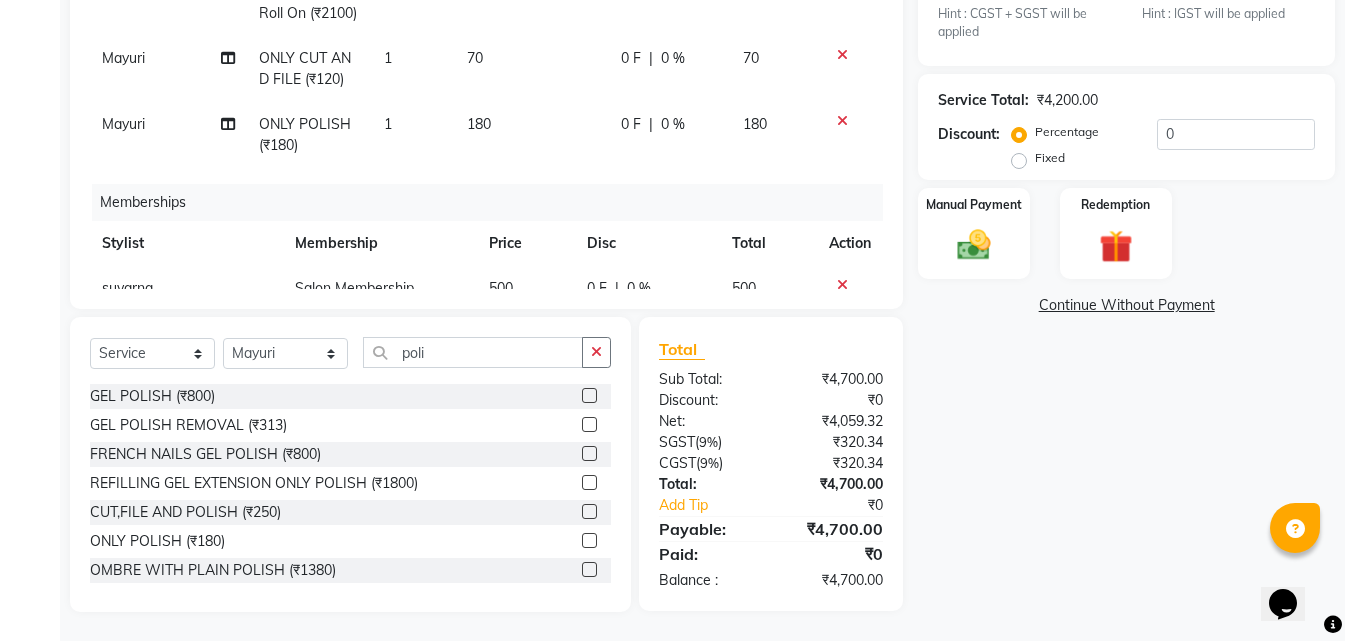 select on "62754" 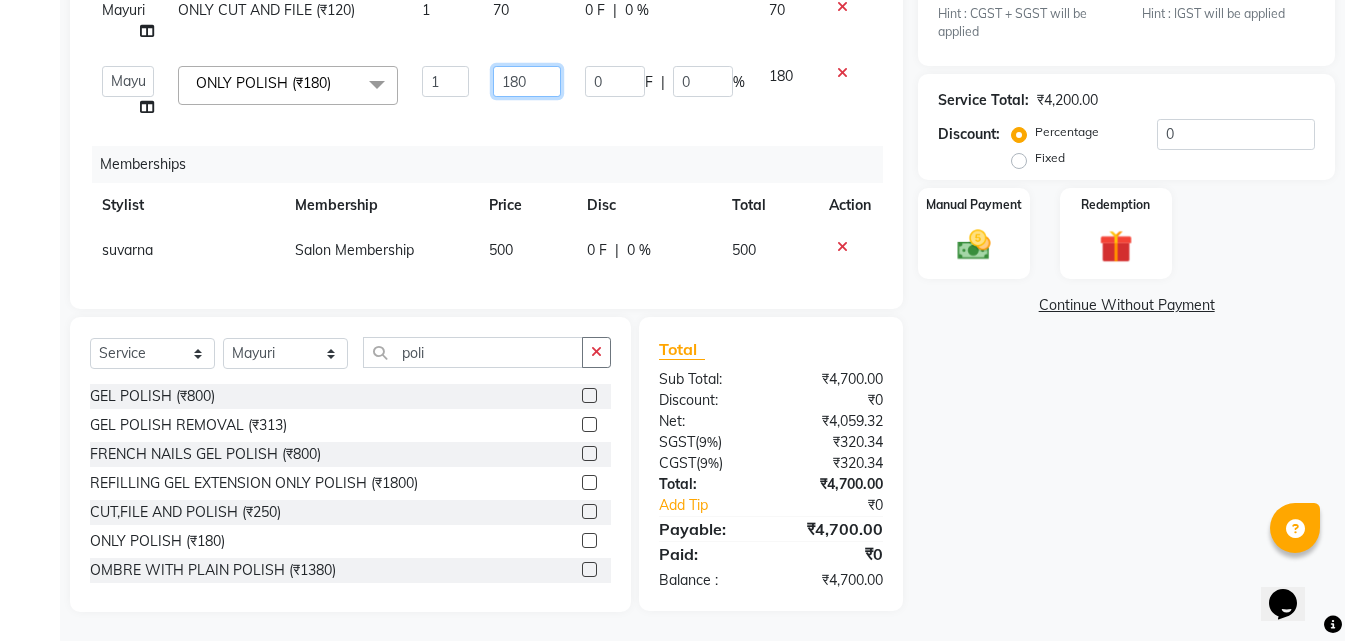 drag, startPoint x: 526, startPoint y: 73, endPoint x: 399, endPoint y: 71, distance: 127.01575 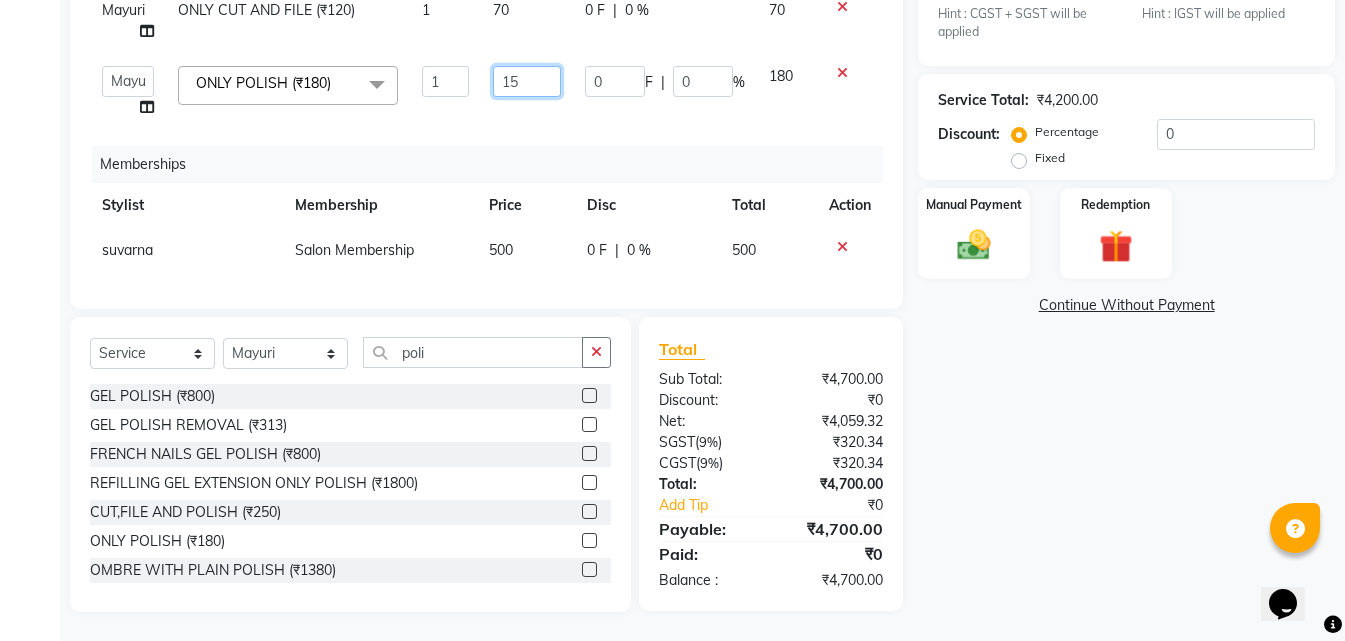 type on "150" 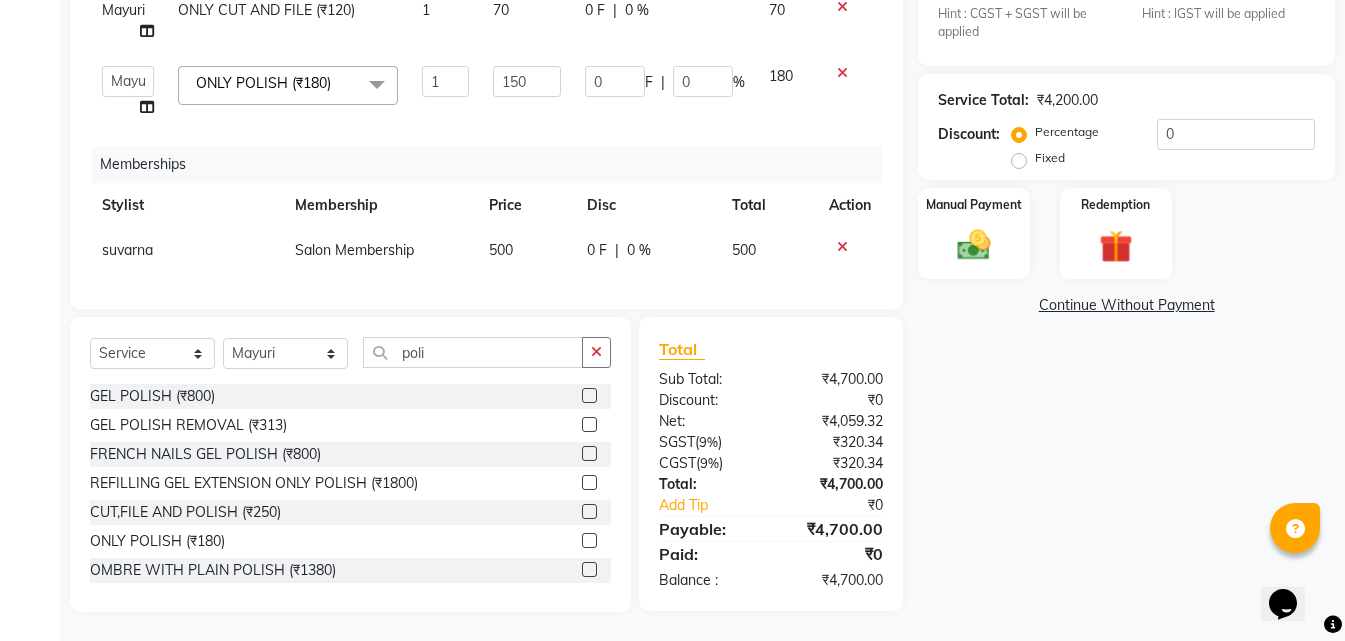scroll, scrollTop: 183, scrollLeft: 0, axis: vertical 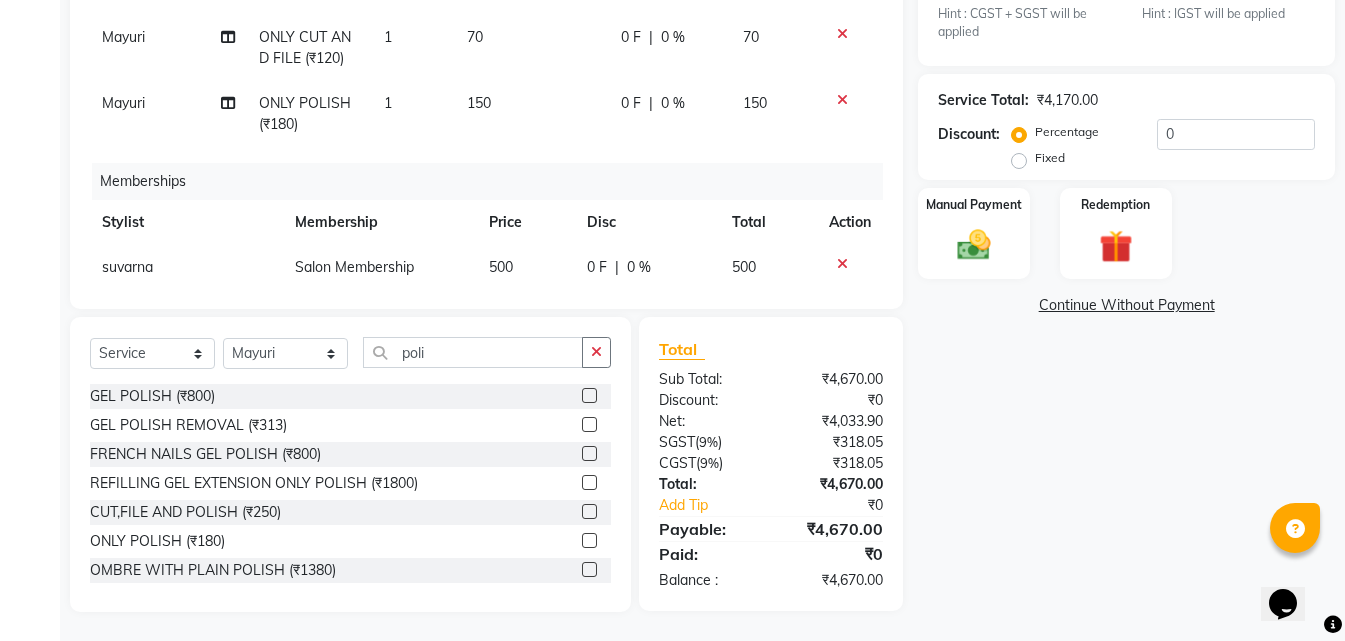 click on "Continue Without Payment" 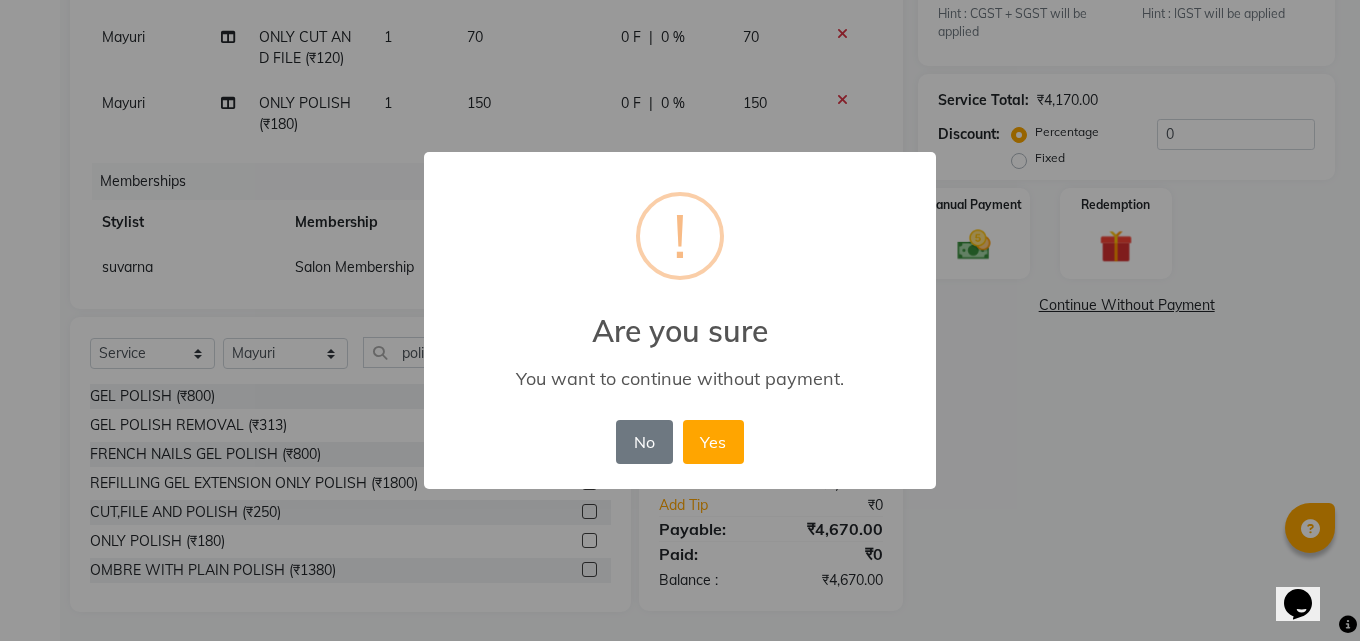 click on "× ! Are you sure You want to continue without payment. No No Yes" at bounding box center (680, 320) 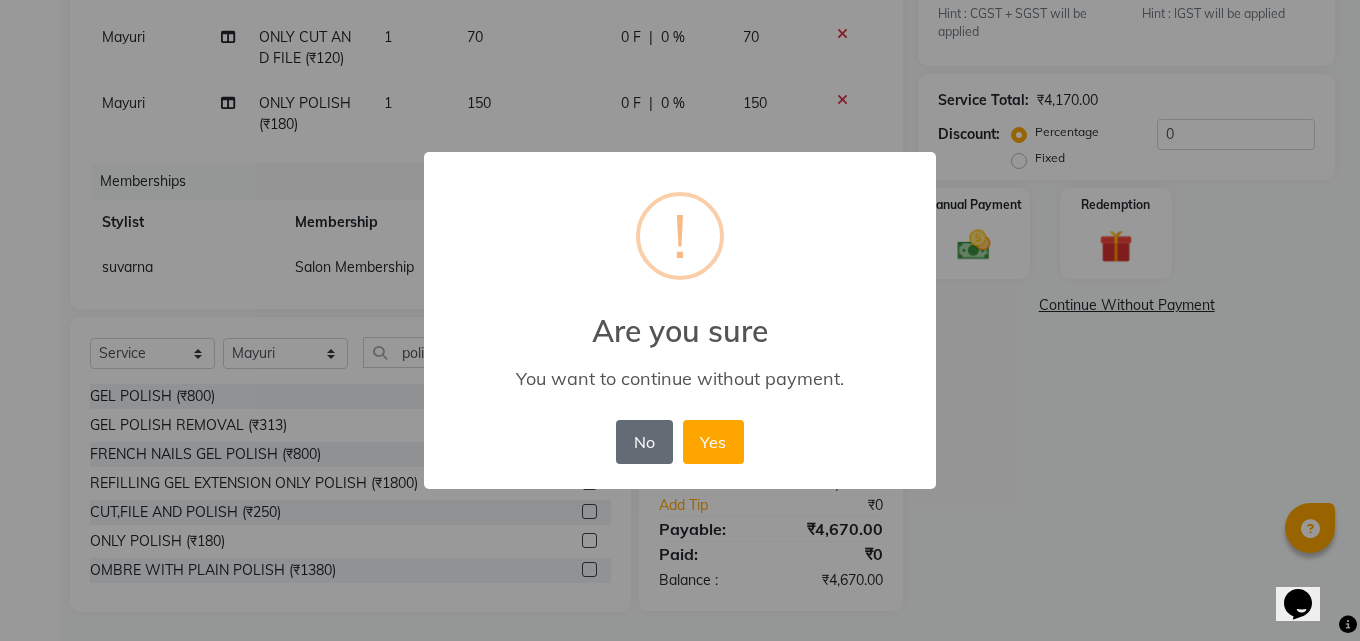 click on "No" at bounding box center [644, 442] 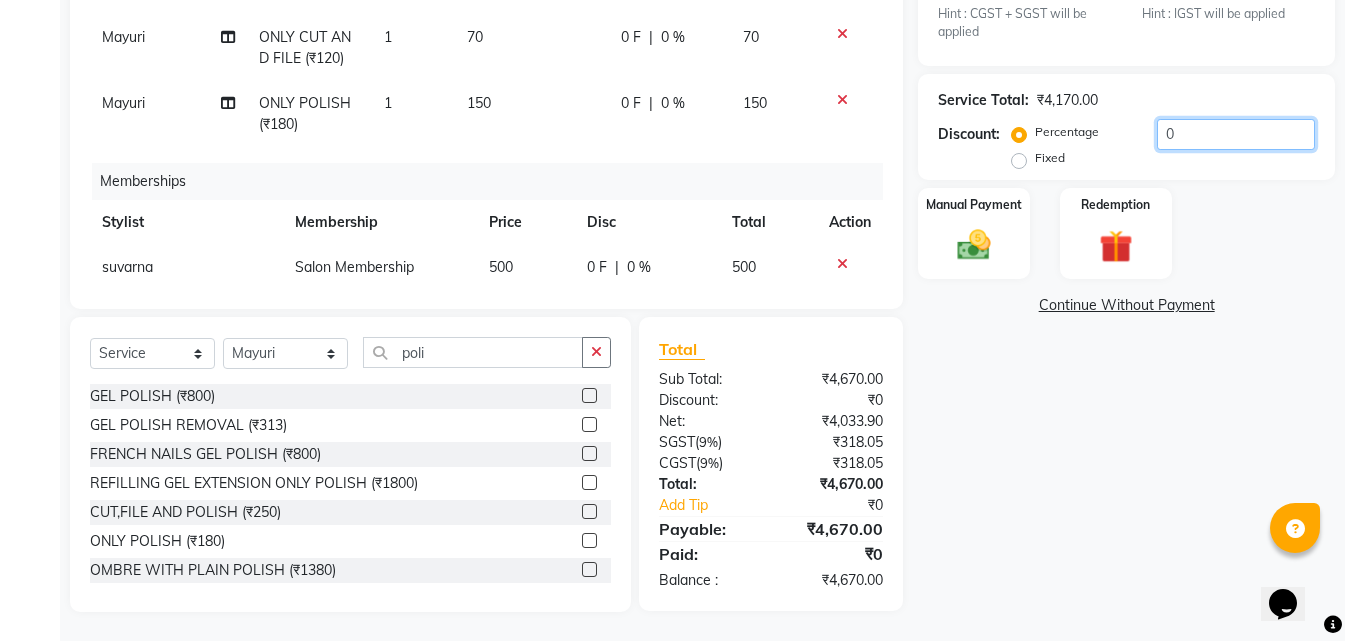 drag, startPoint x: 1193, startPoint y: 141, endPoint x: 1006, endPoint y: 110, distance: 189.55211 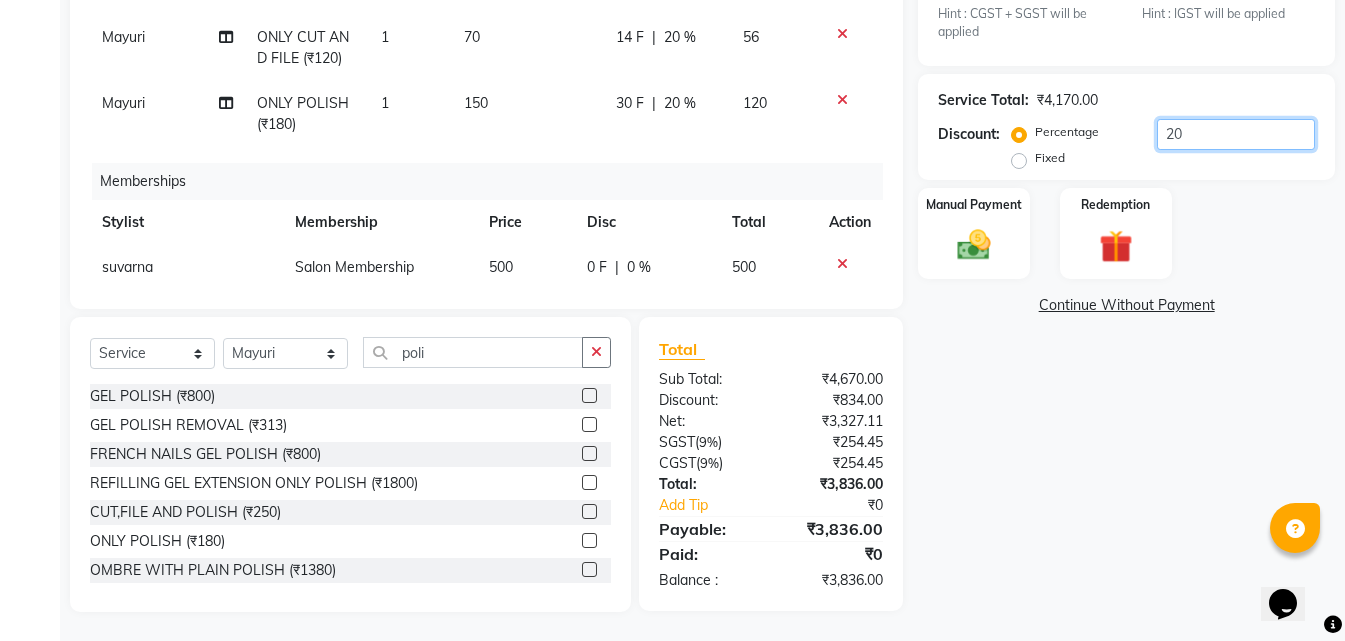 type on "20" 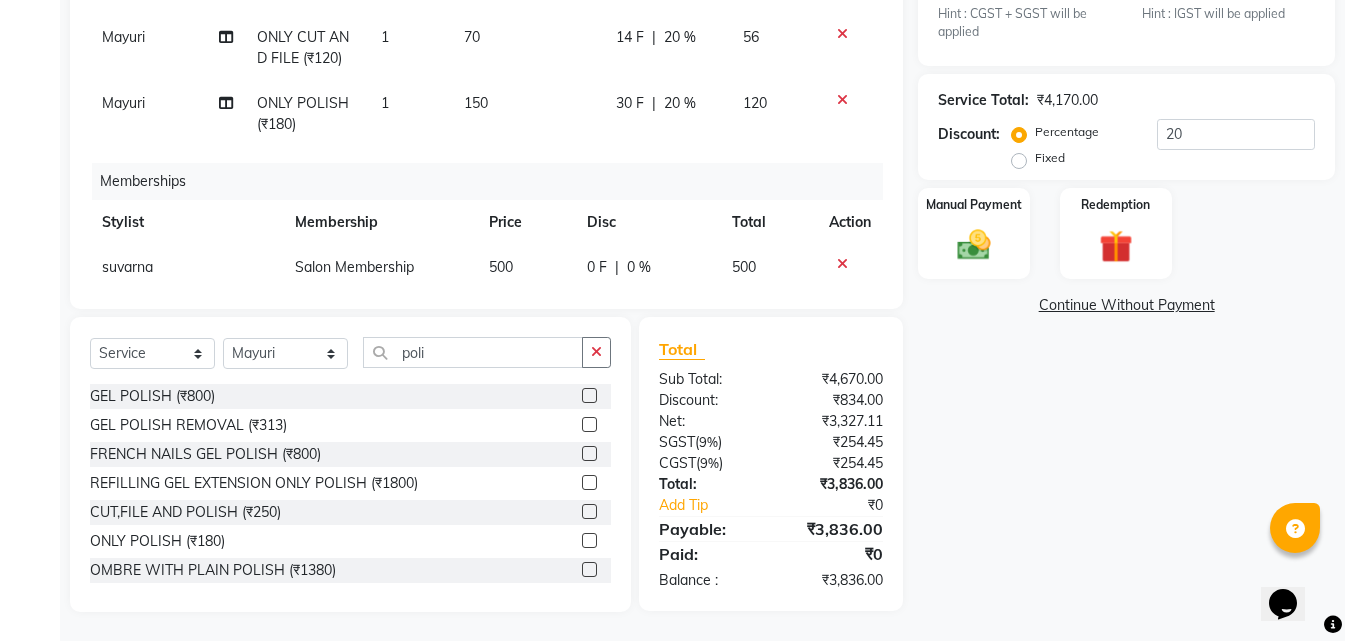 click on "20 %" 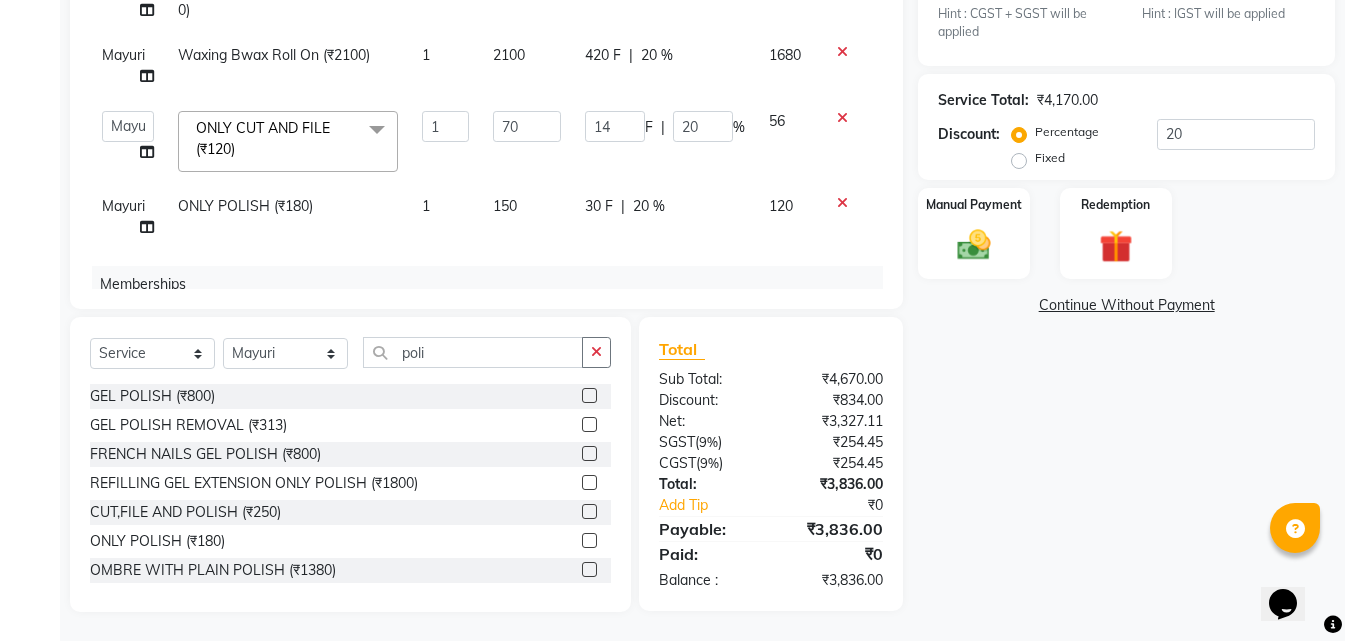 scroll, scrollTop: 0, scrollLeft: 0, axis: both 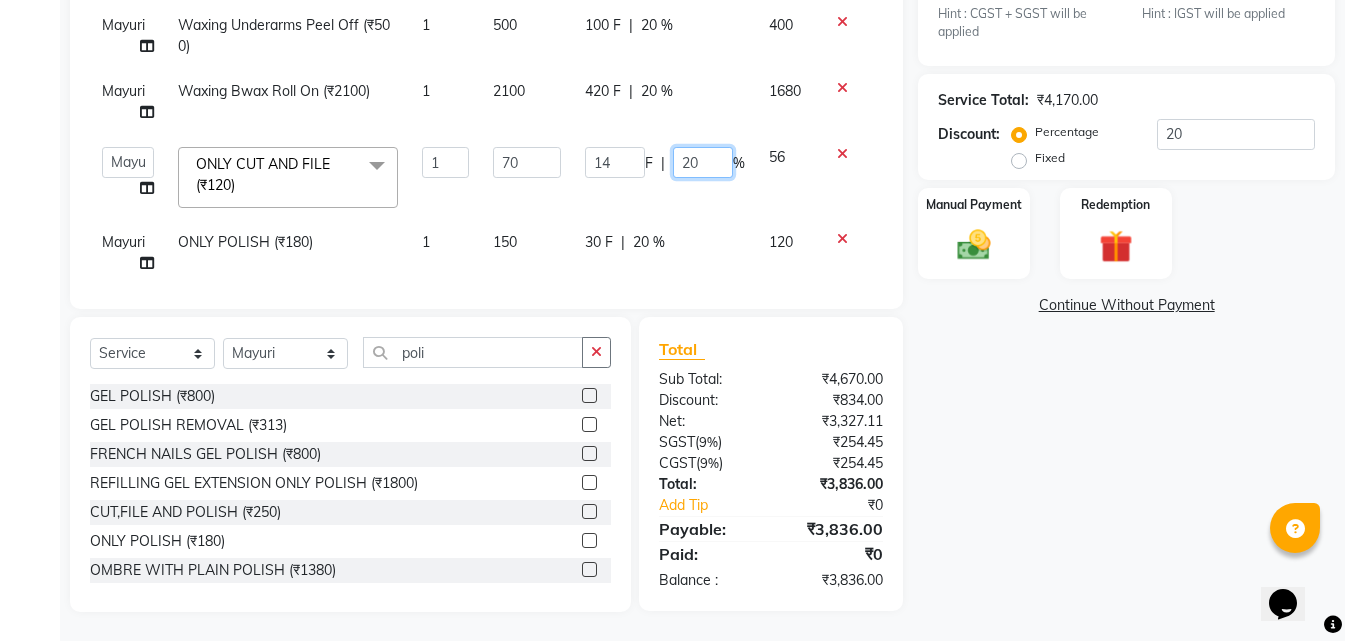 click on "20" 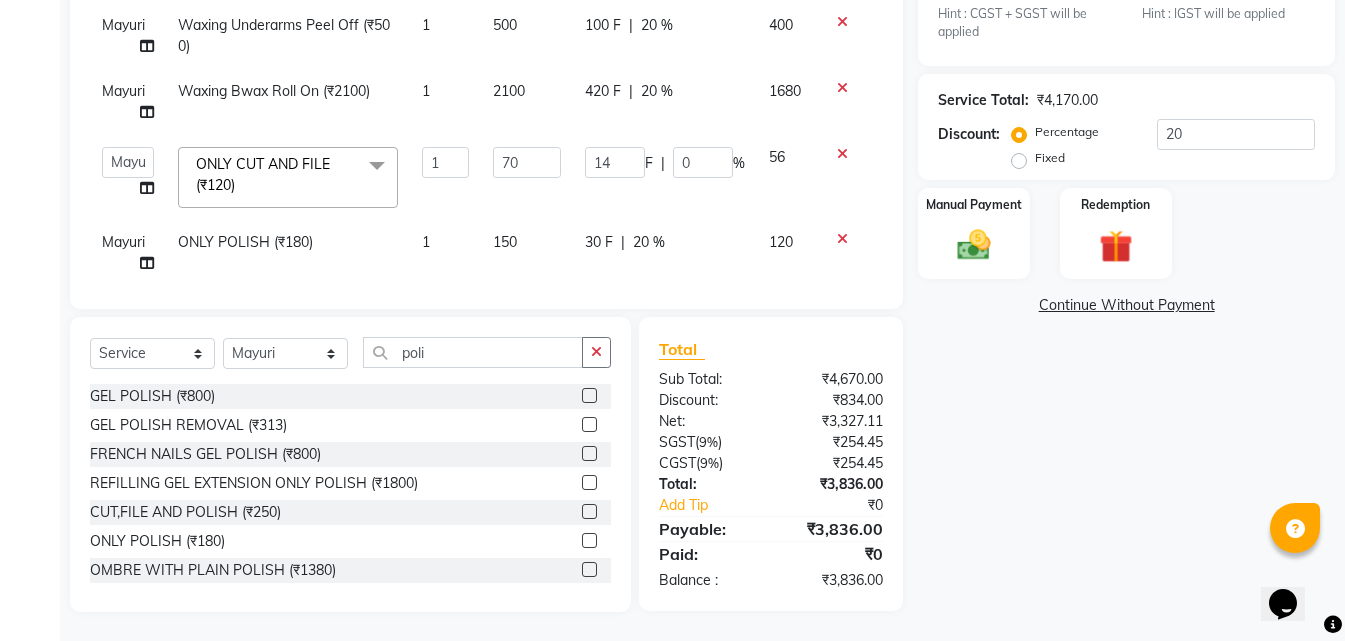 click on "Name: [PERSON_NAME] Wife Membership:  No Active Membership  Total Visits:  3 Card on file:  0 Last Visit:   [DATE] Points:   0  Coupon Code Apply Client State Intra (Same) State Hint : CGST + SGST will be applied Inter (Other) State Hint : IGST will be applied Service Total:  ₹4,170.00  Discount:  Percentage   Fixed  20 Manual Payment Redemption  Continue Without Payment" 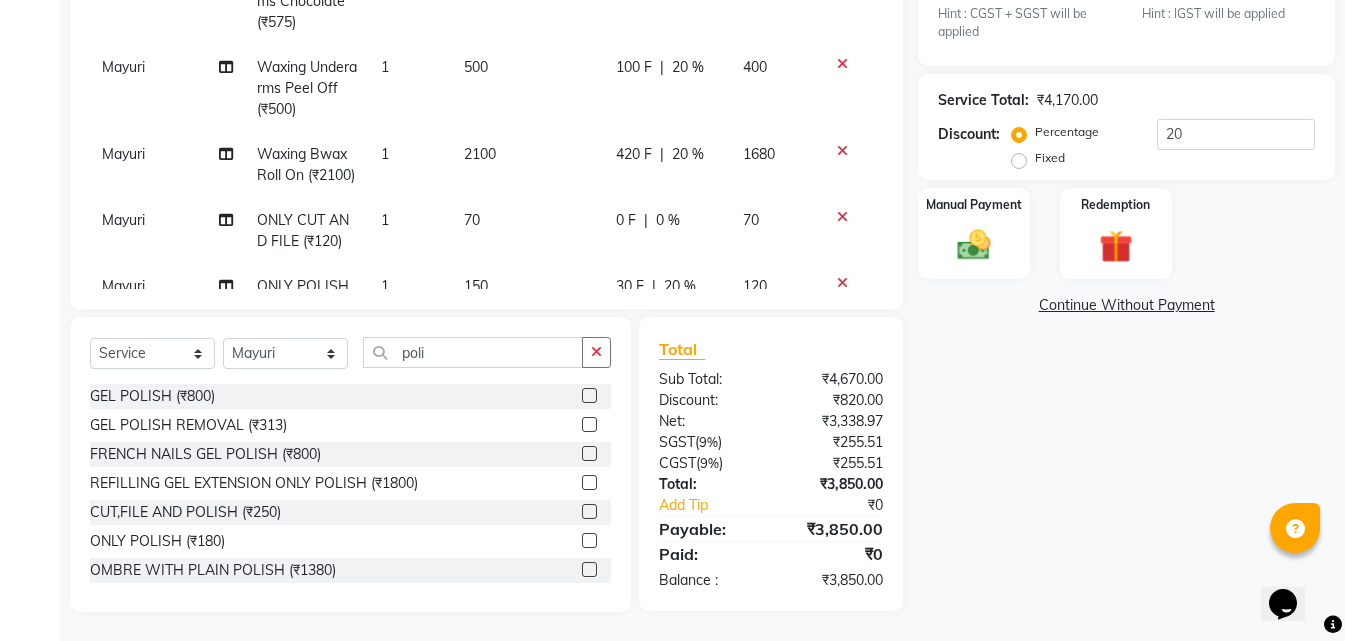 scroll, scrollTop: 460, scrollLeft: 0, axis: vertical 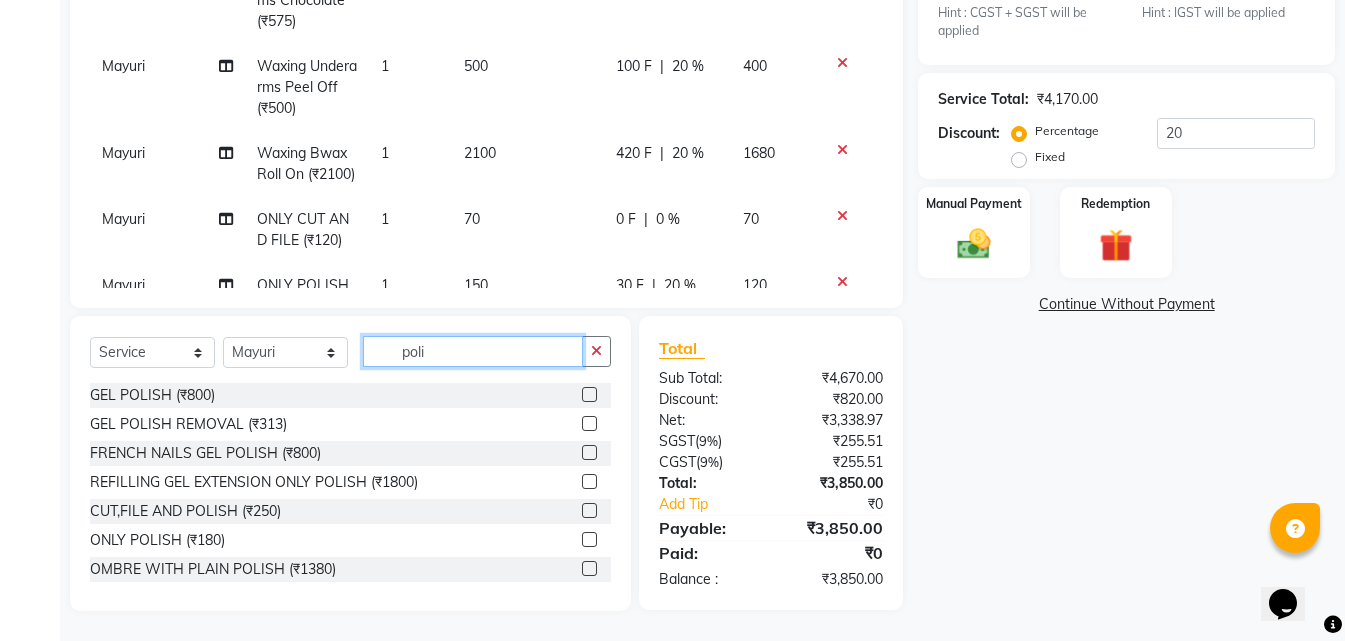 drag, startPoint x: 438, startPoint y: 343, endPoint x: 120, endPoint y: 299, distance: 321.0296 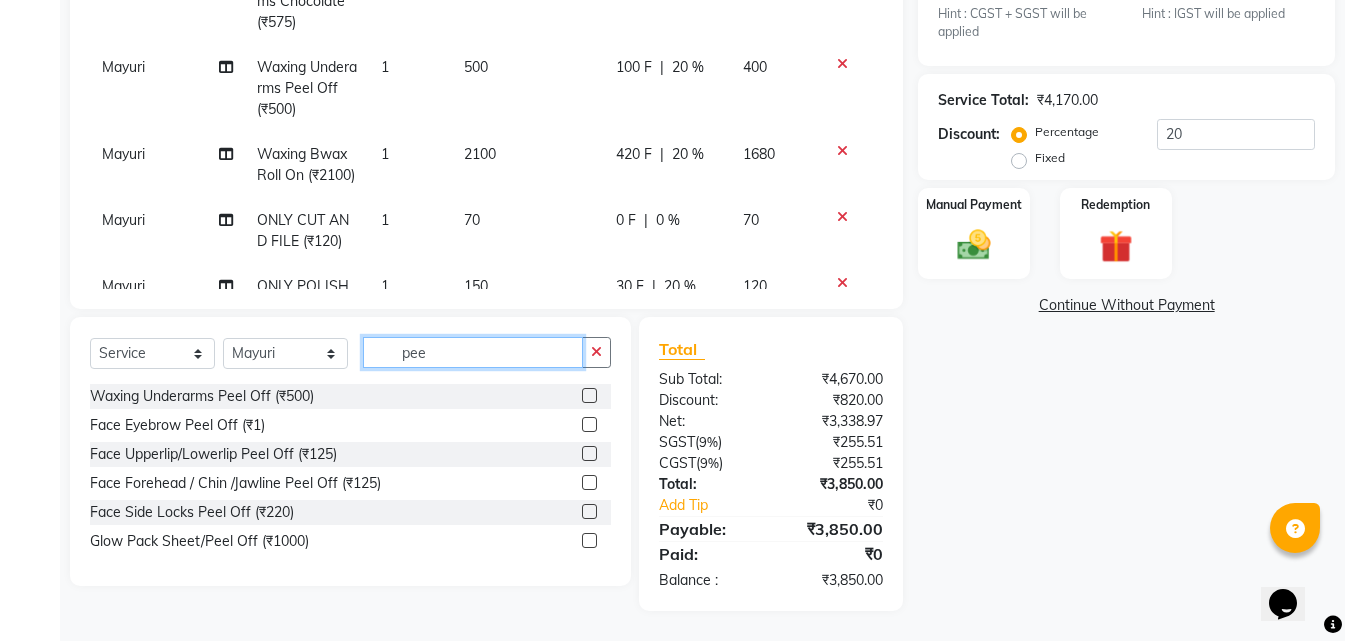 scroll, scrollTop: 459, scrollLeft: 0, axis: vertical 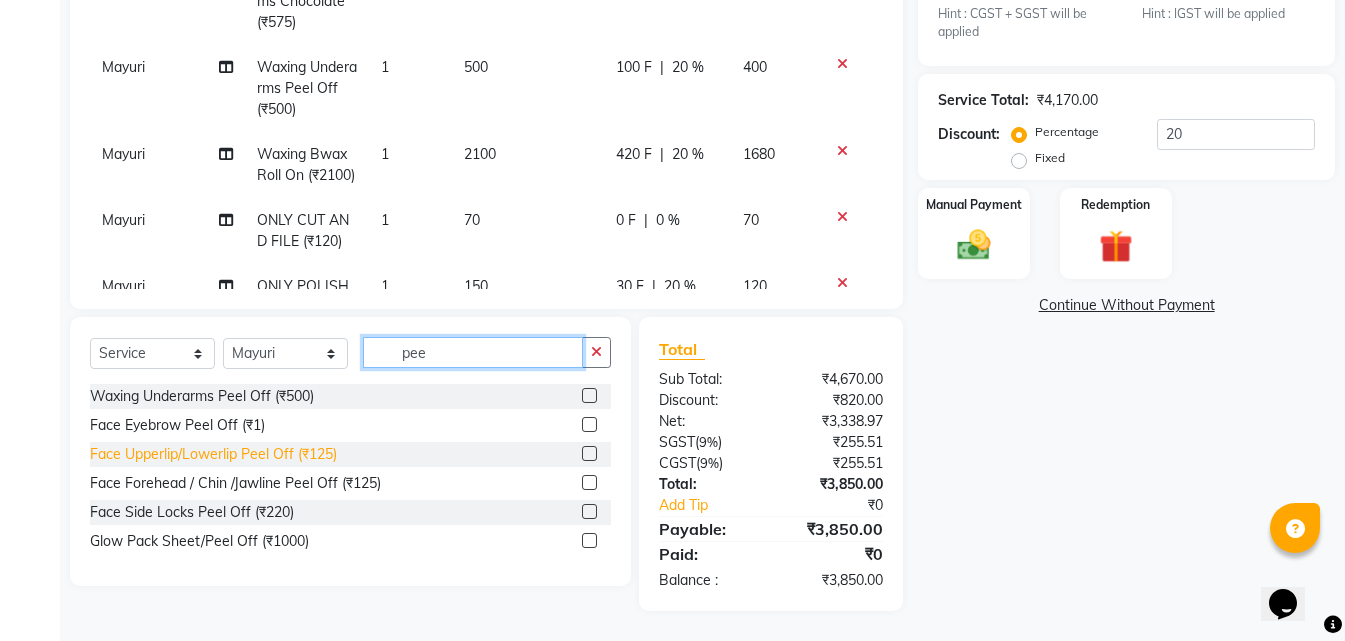 type on "pee" 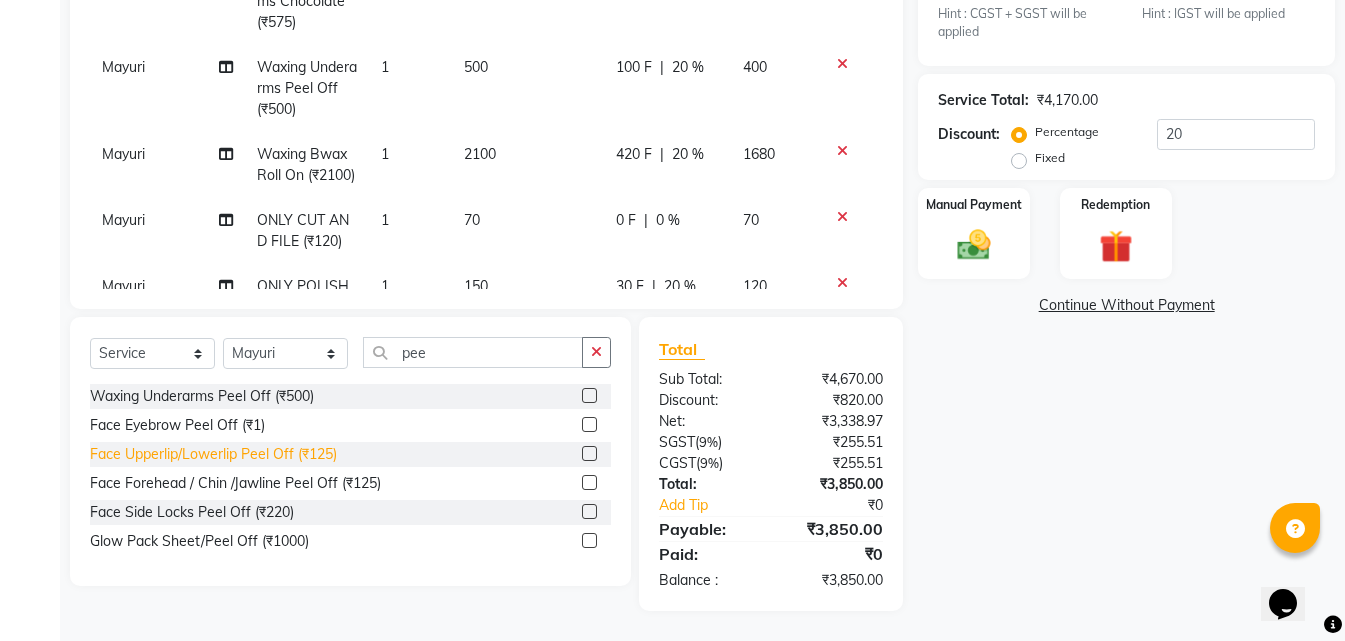 click on "Face Upperlip/Lowerlip Peel Off (₹125)" 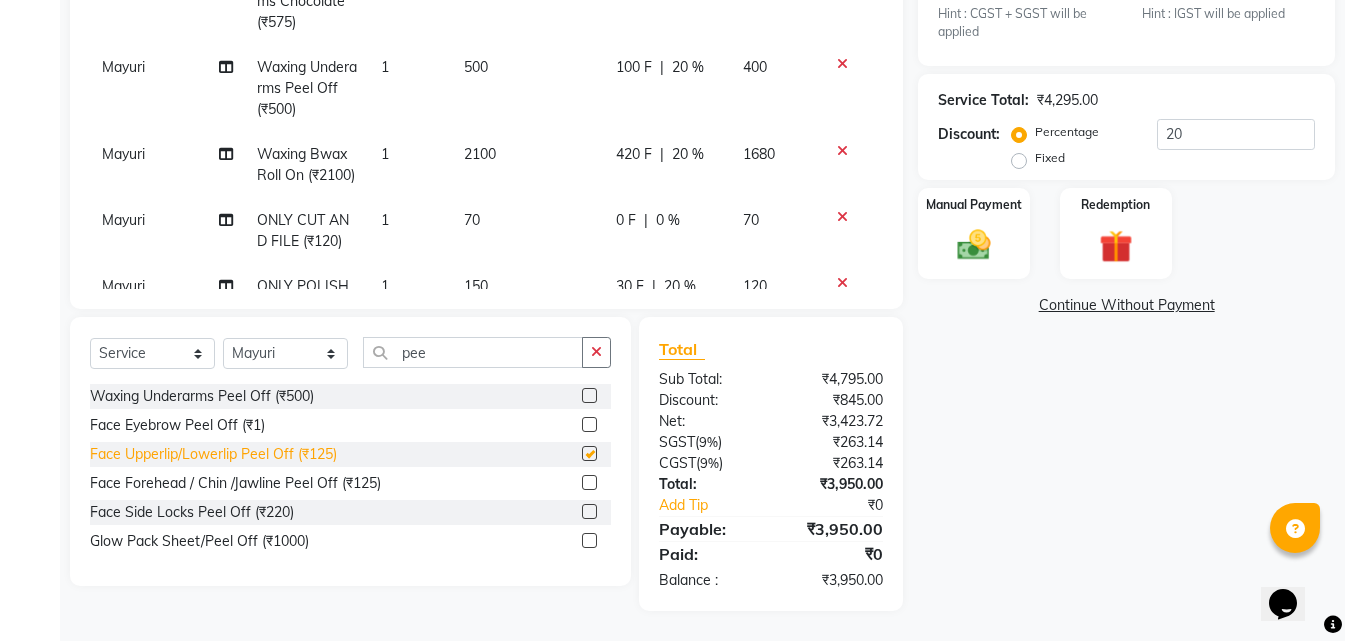 checkbox on "false" 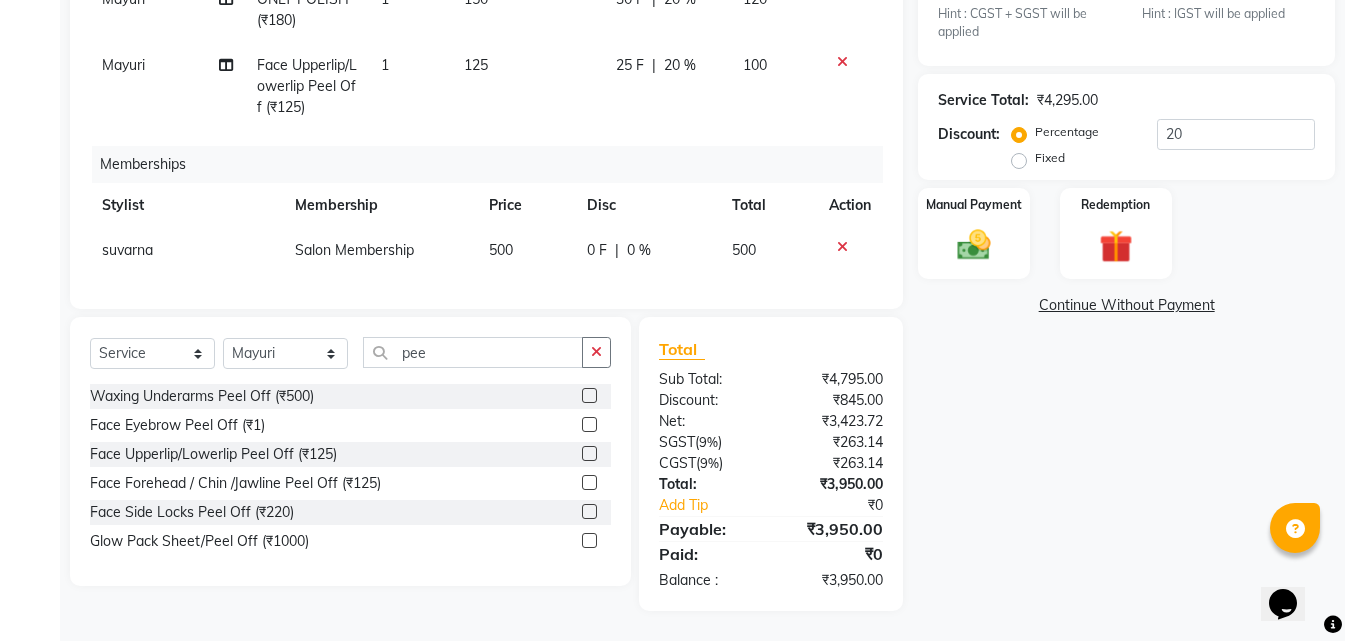 scroll, scrollTop: 223, scrollLeft: 0, axis: vertical 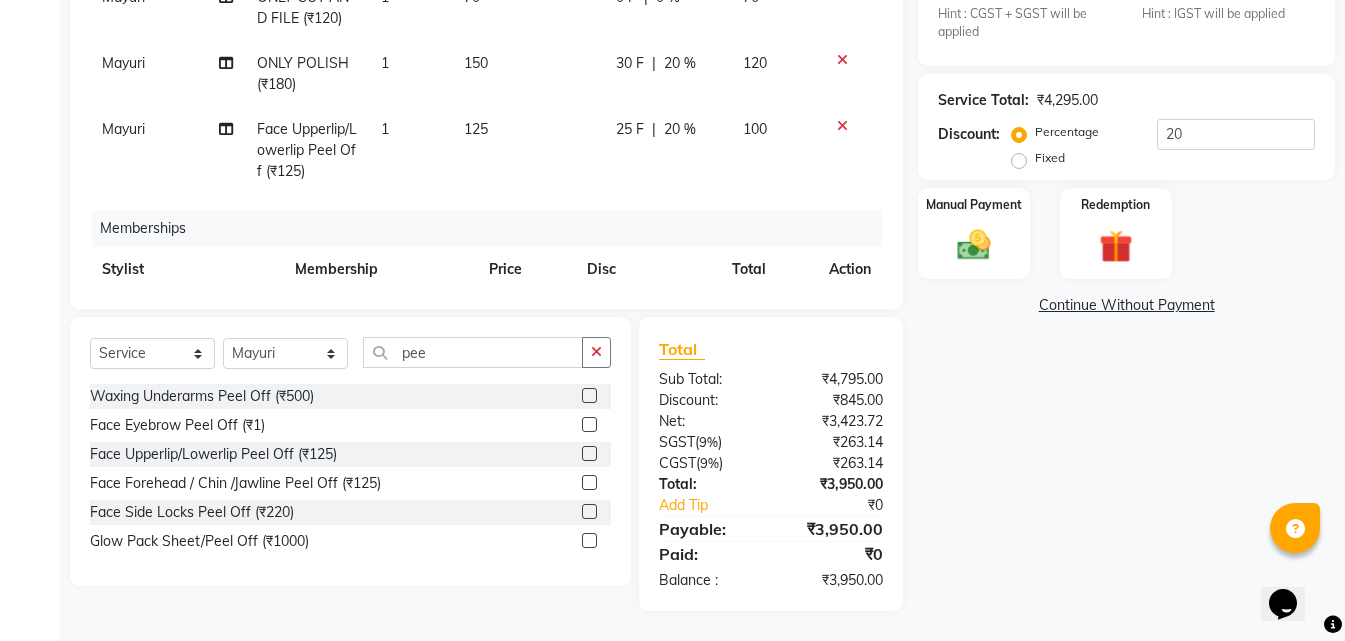 click on "1" 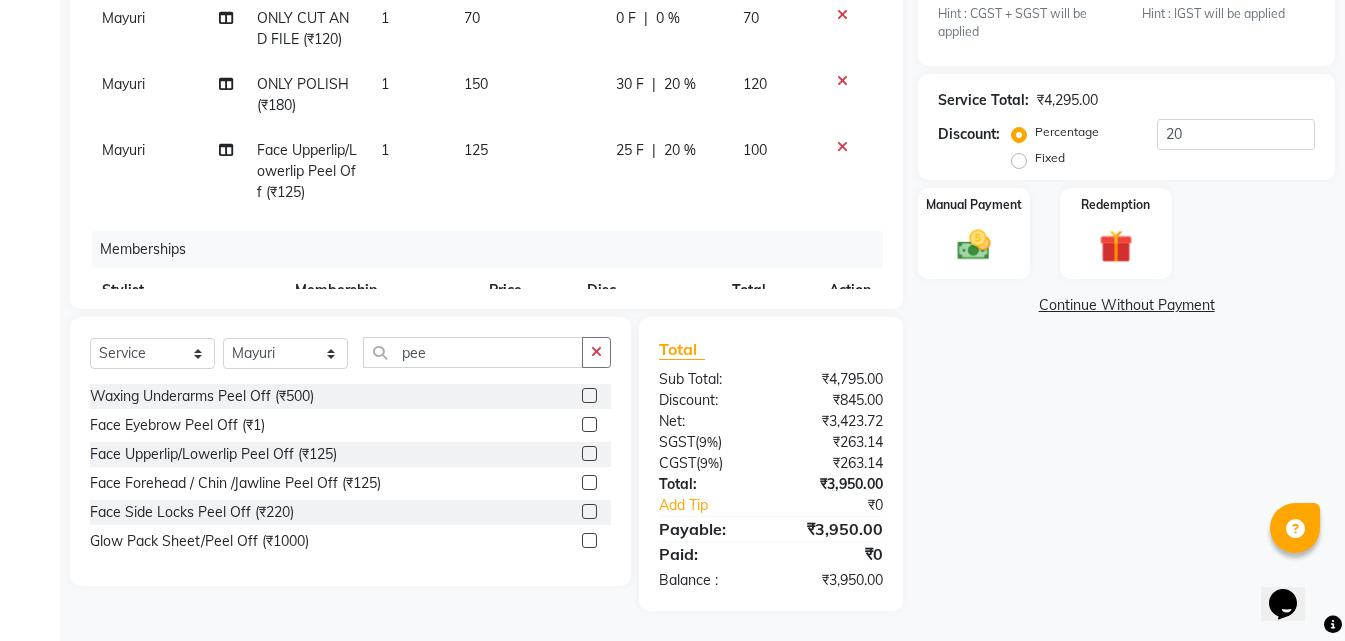 select on "62754" 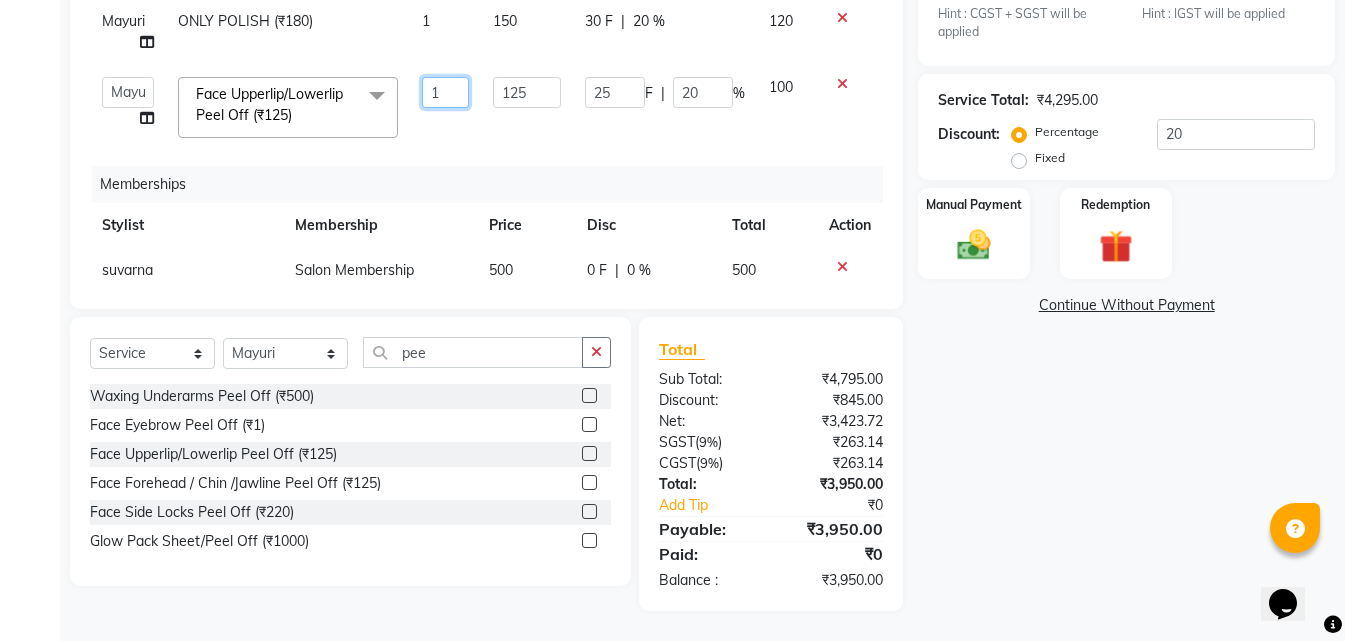 drag, startPoint x: 438, startPoint y: 90, endPoint x: 349, endPoint y: 106, distance: 90.426765 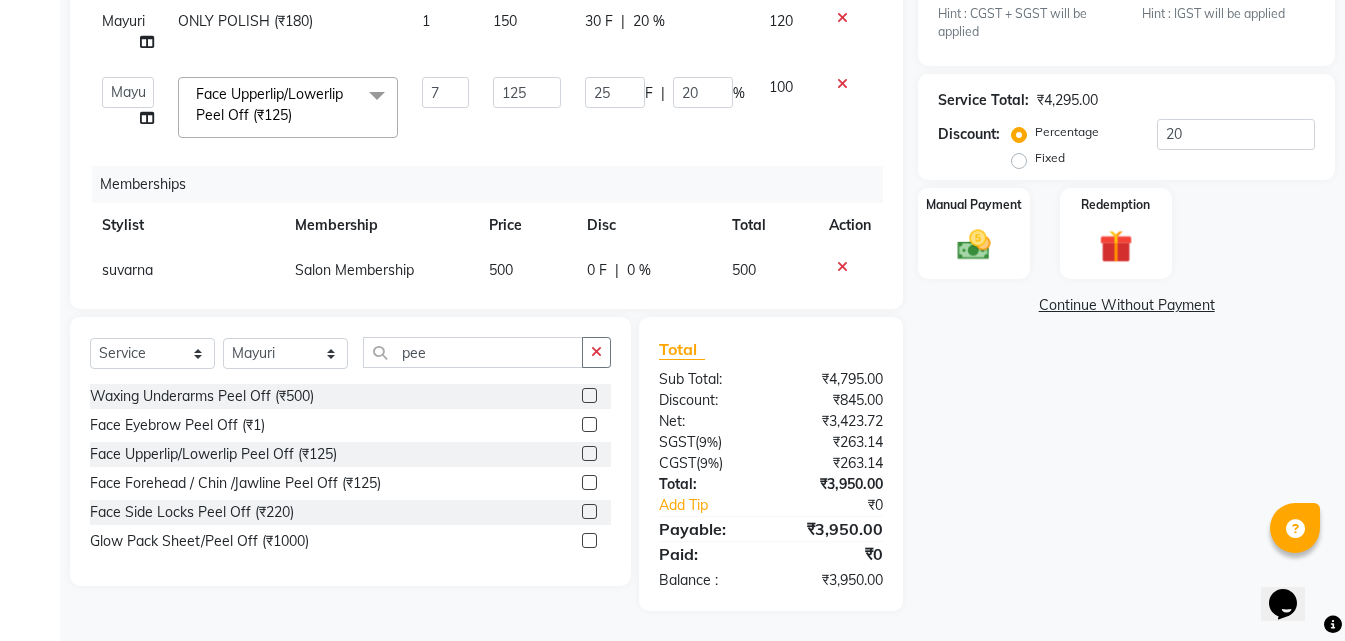 scroll, scrollTop: 223, scrollLeft: 0, axis: vertical 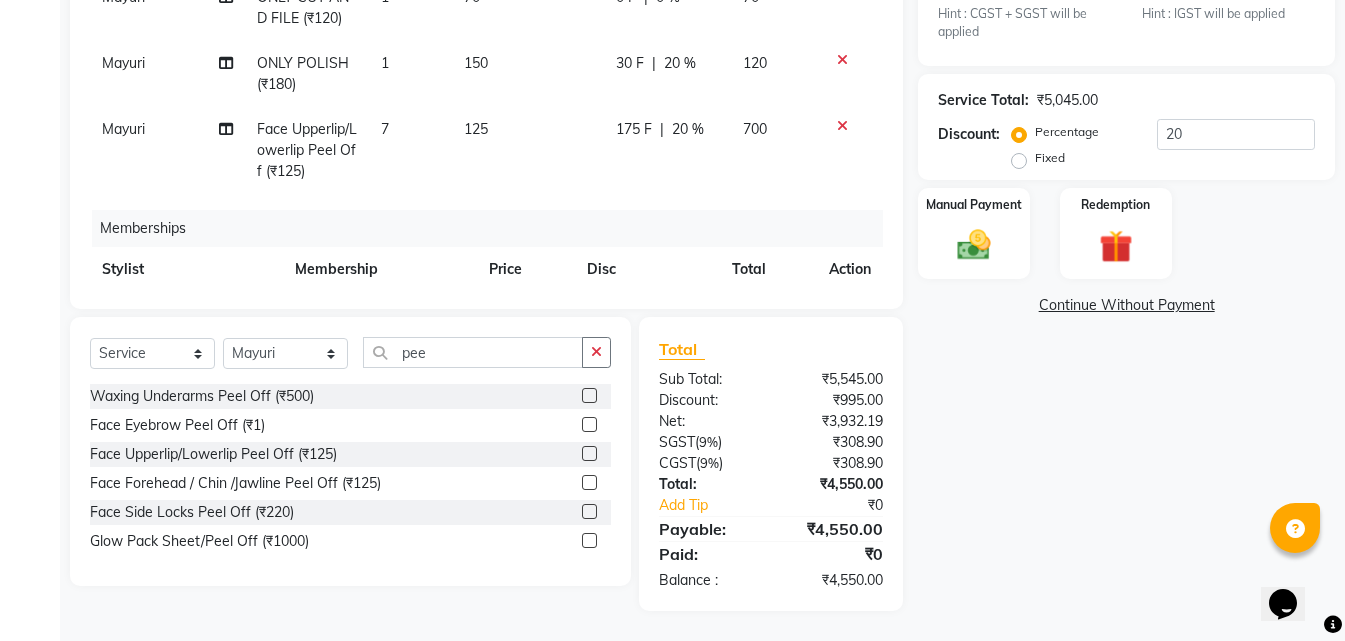 click on "Name: [PERSON_NAME] Wife Membership:  No Active Membership  Total Visits:  3 Card on file:  0 Last Visit:   [DATE] Points:   0  Coupon Code Apply Client State Intra (Same) State Hint : CGST + SGST will be applied Inter (Other) State Hint : IGST will be applied Service Total:  ₹5,045.00  Discount:  Percentage   Fixed  20 Manual Payment Redemption  Continue Without Payment" 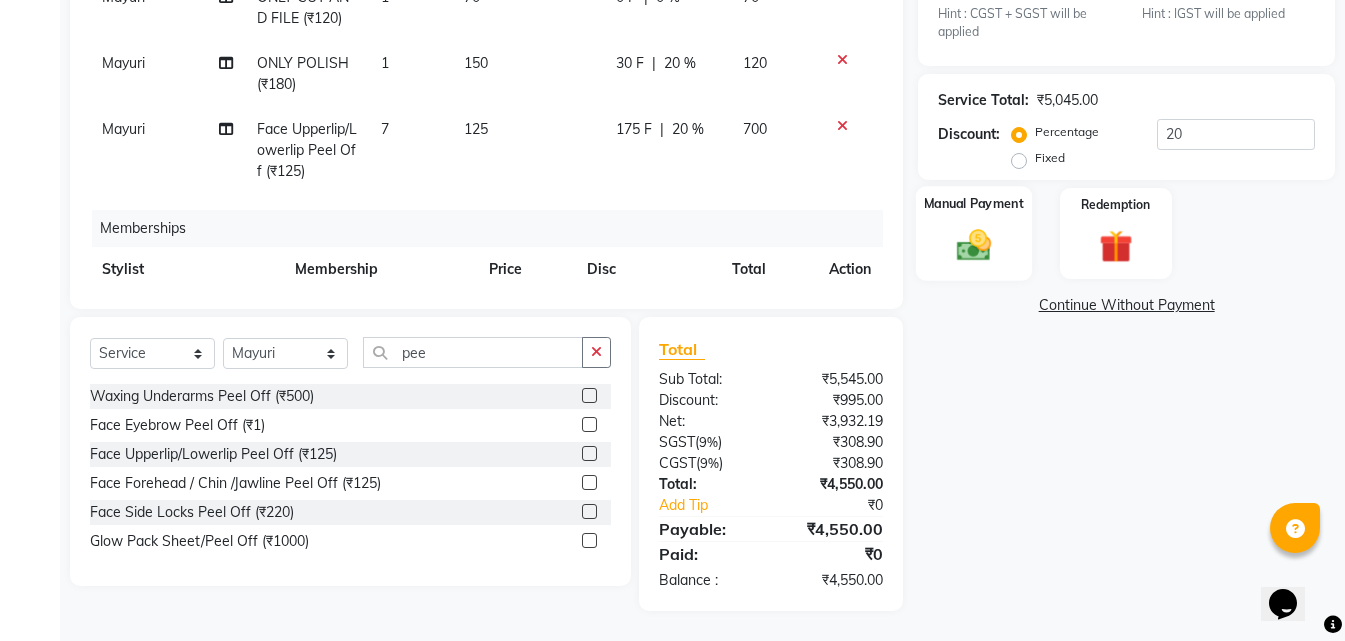 click 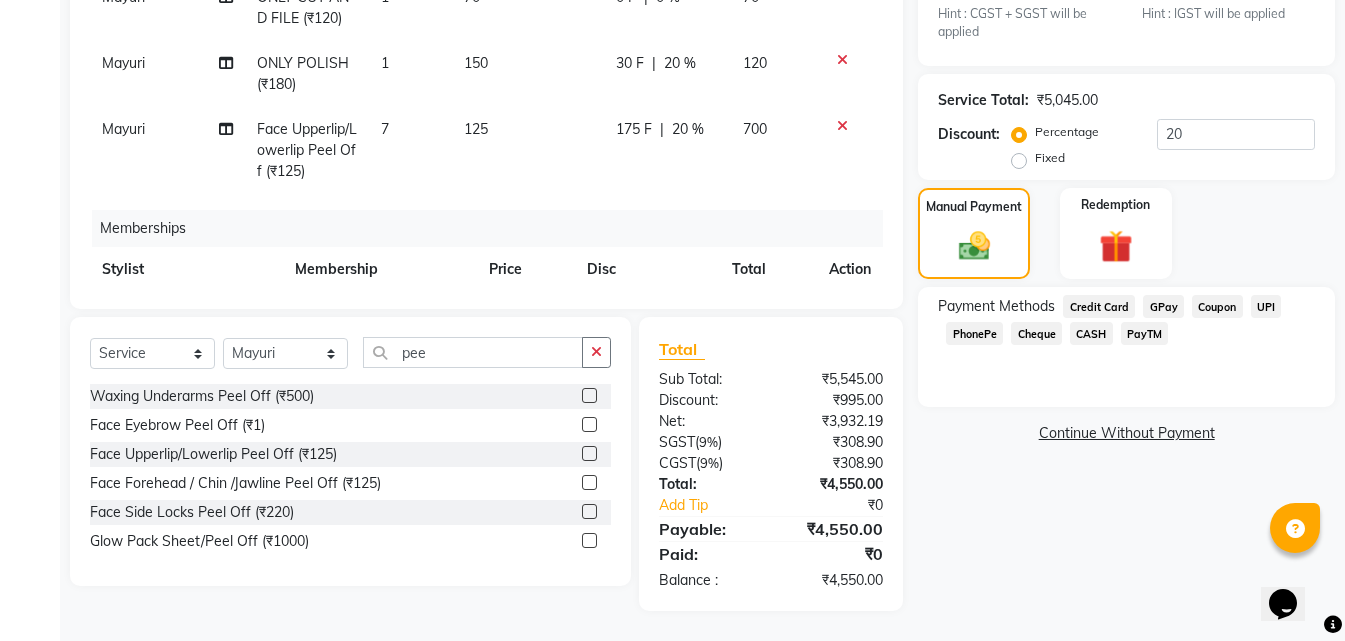 click on "GPay" 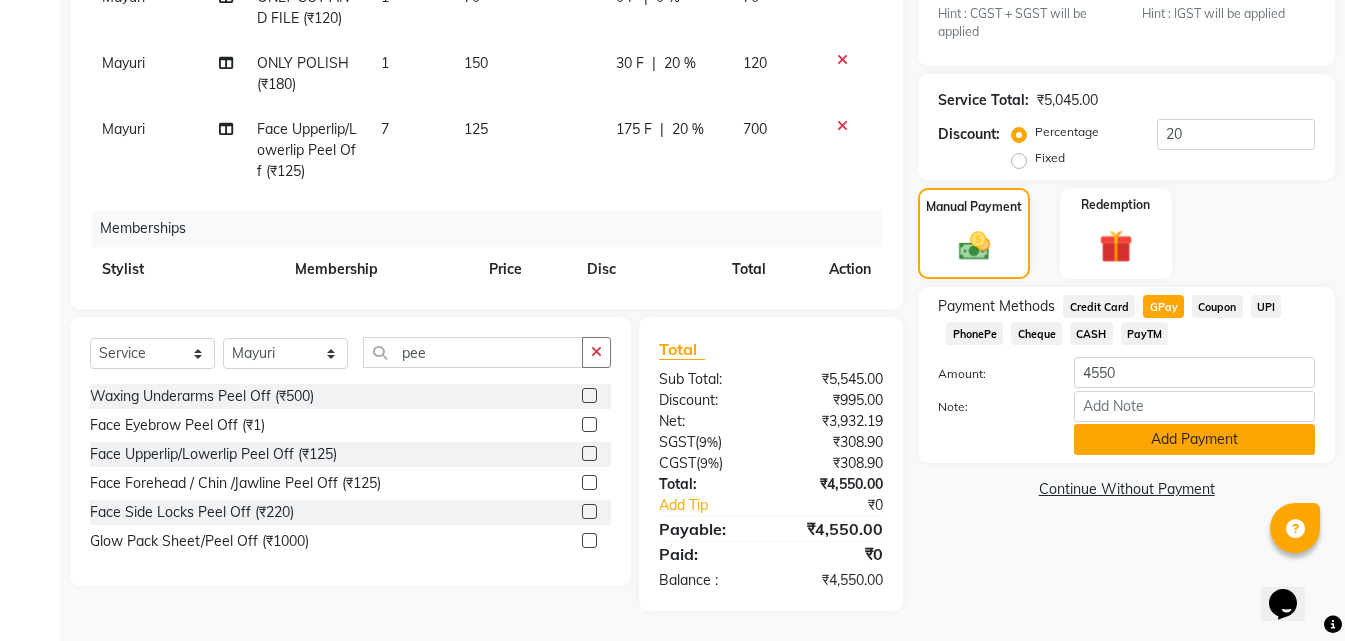 click on "Add Payment" 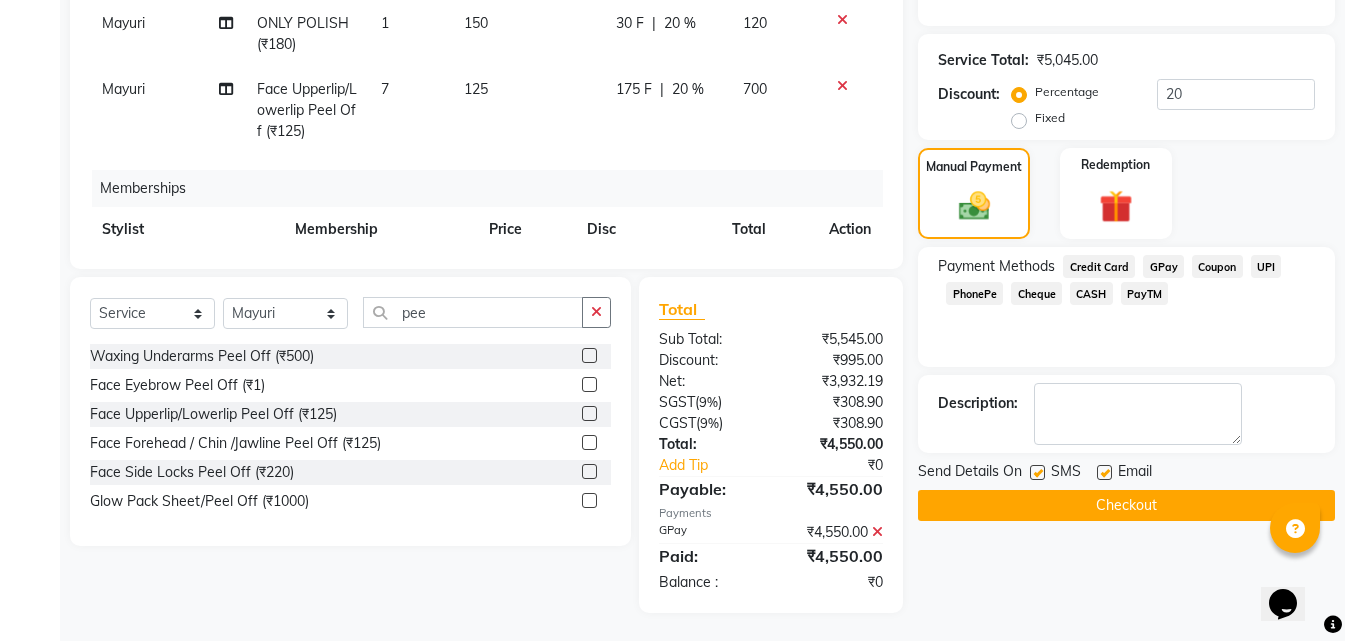 scroll, scrollTop: 501, scrollLeft: 0, axis: vertical 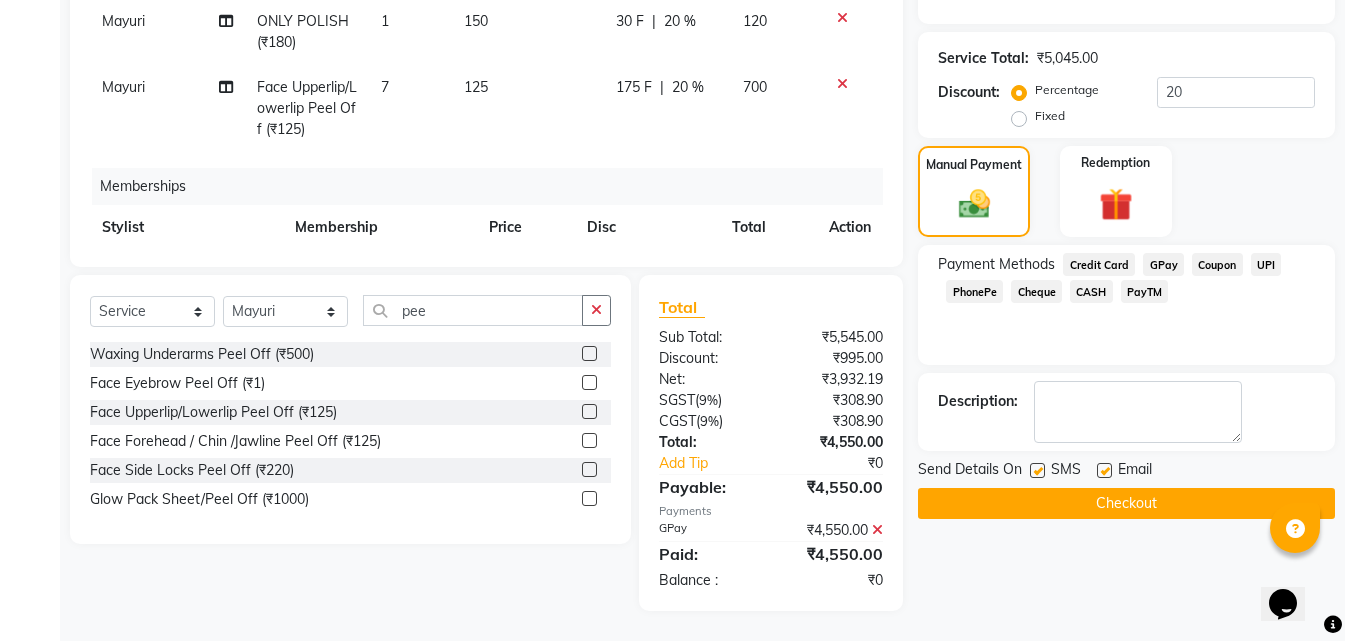 click on "Checkout" 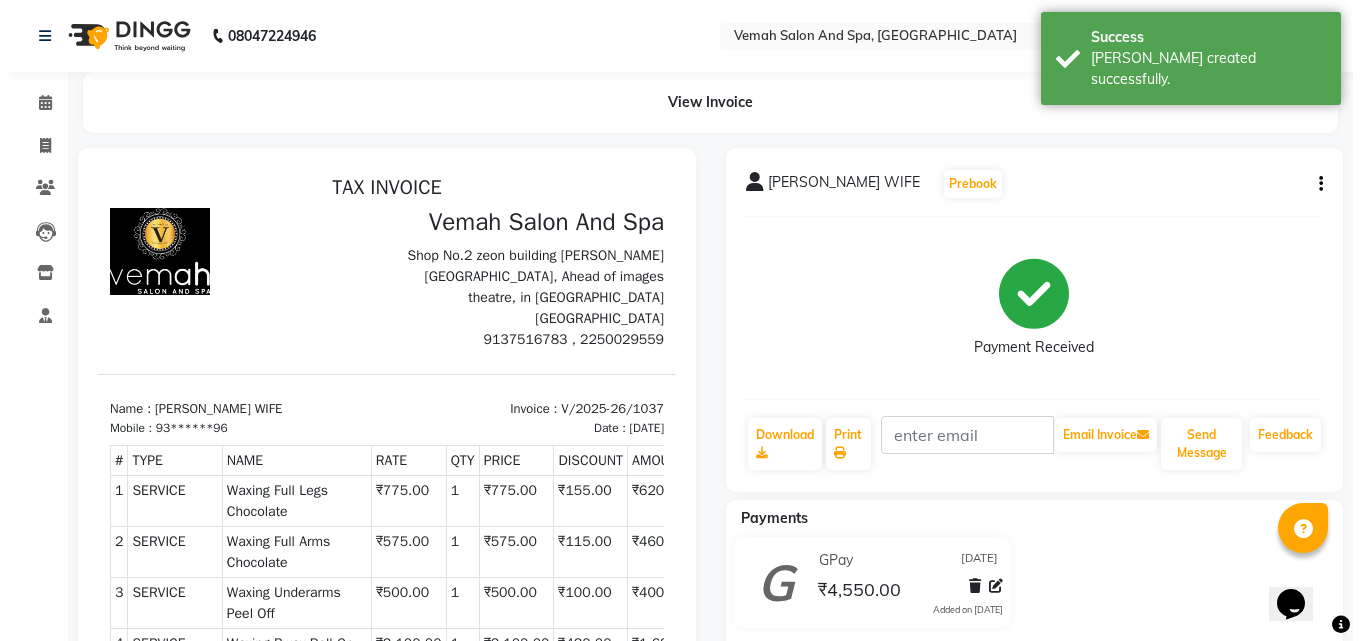 scroll, scrollTop: 0, scrollLeft: 0, axis: both 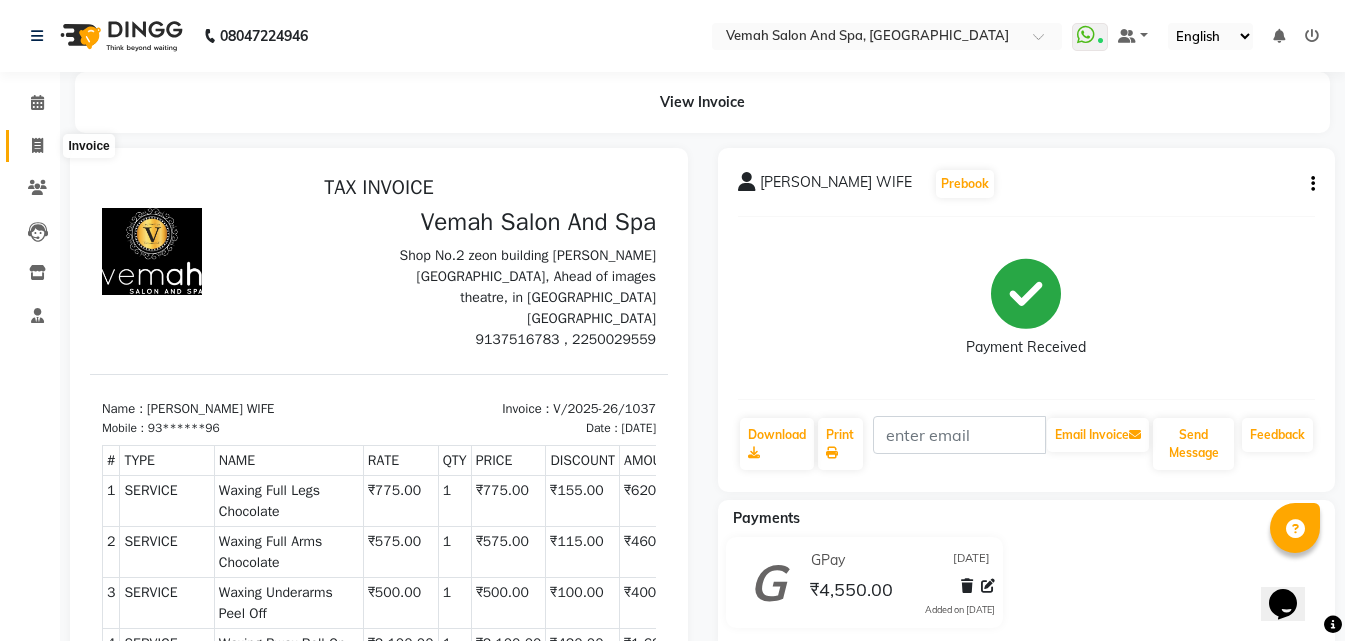 click 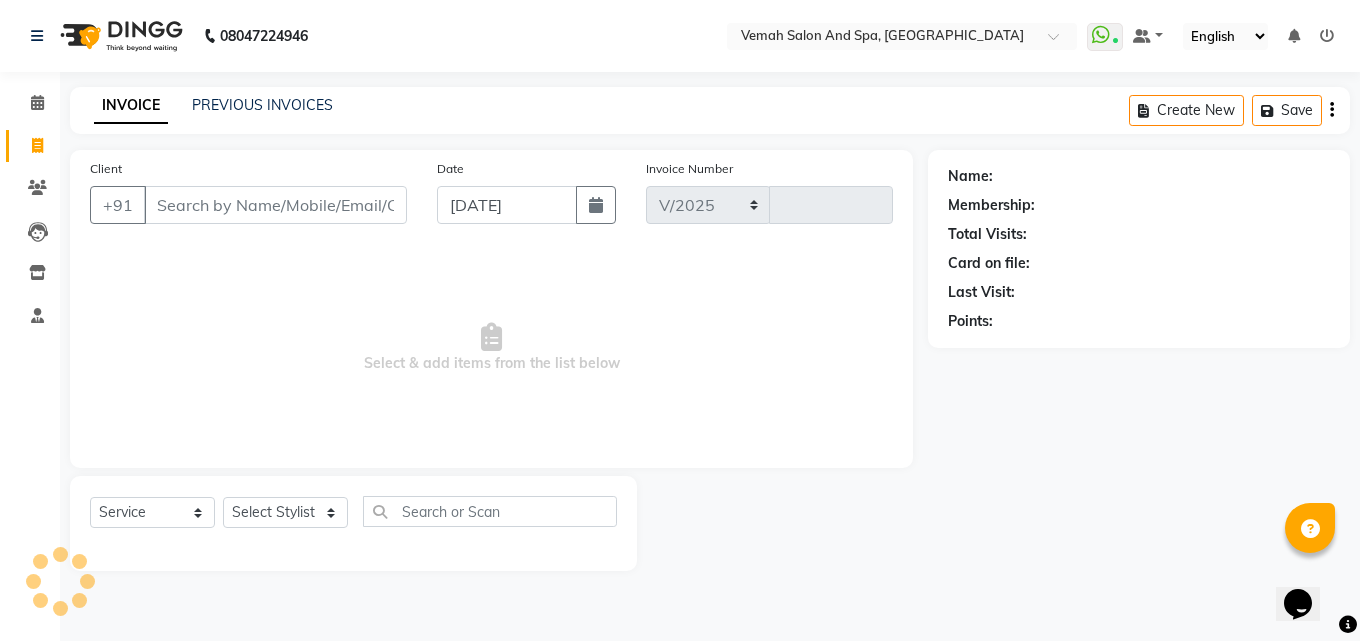 select on "7315" 